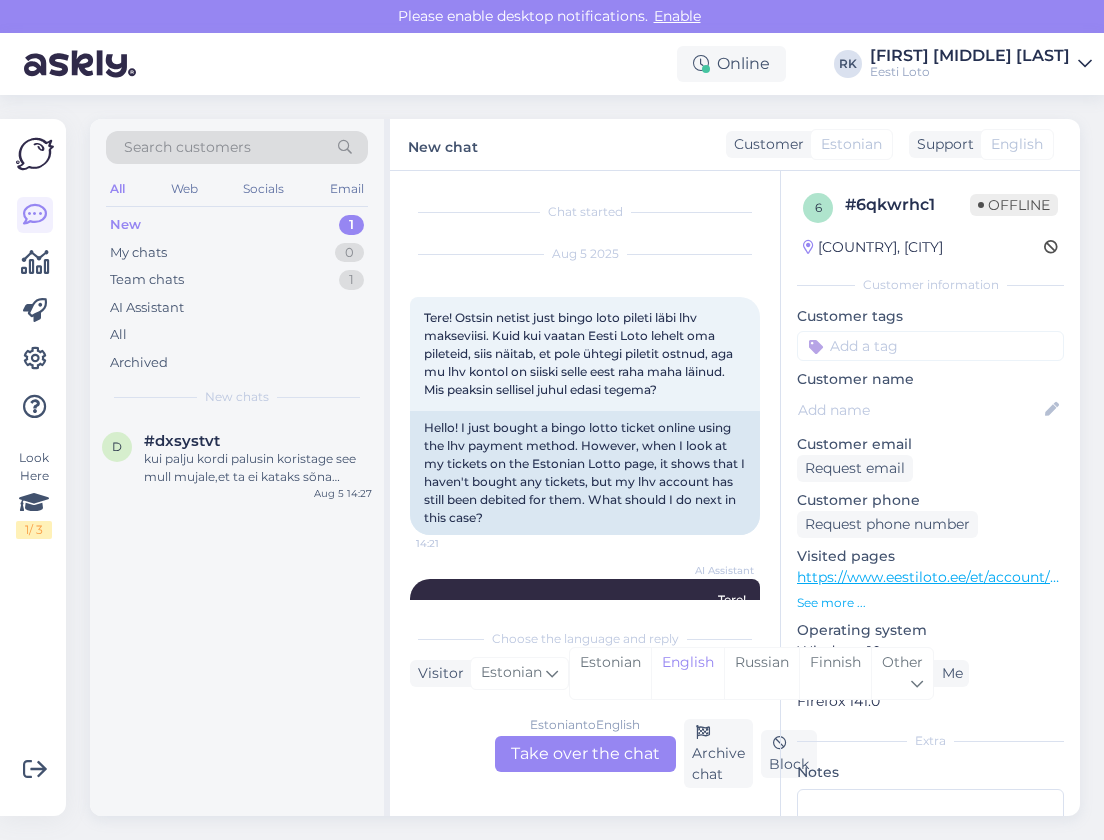 scroll, scrollTop: 0, scrollLeft: 0, axis: both 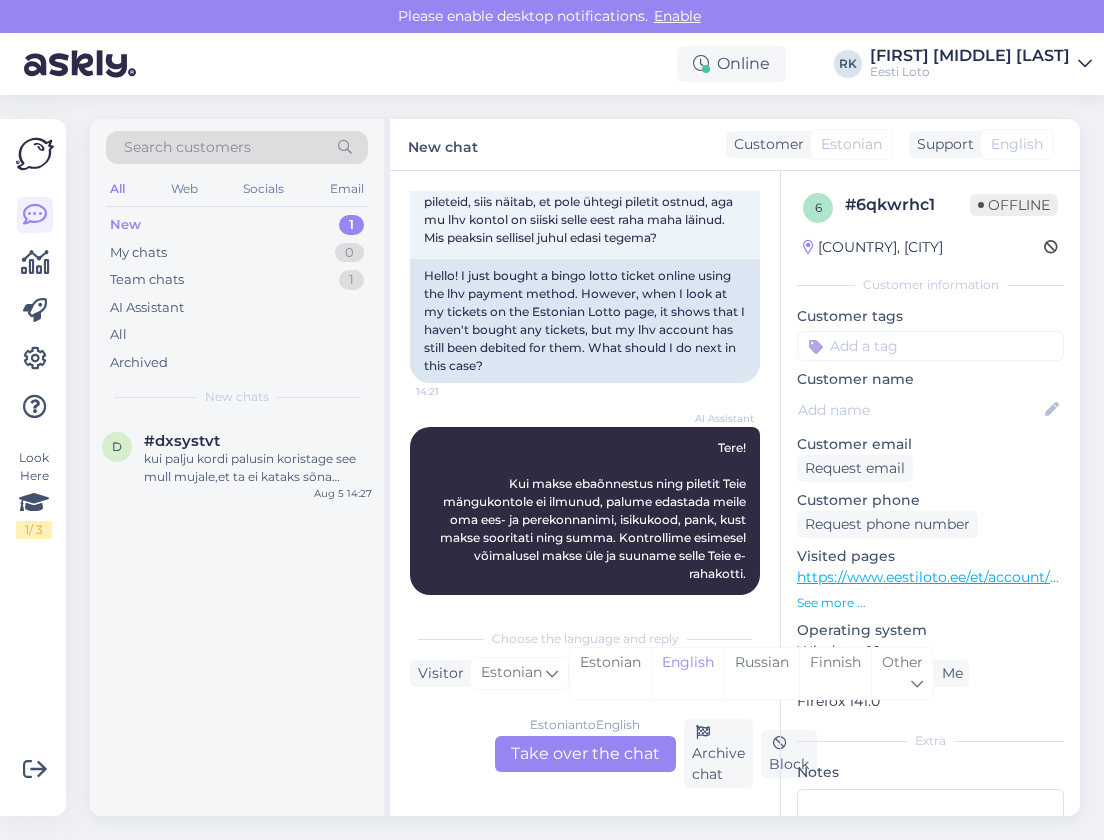 click on "d #dxsystvt kui palju kordi palusin koristage see mull mujale,et ta ei kataks sõna [mängi ]kinni [MONTH] [DAY] [TIME]" at bounding box center [237, 617] 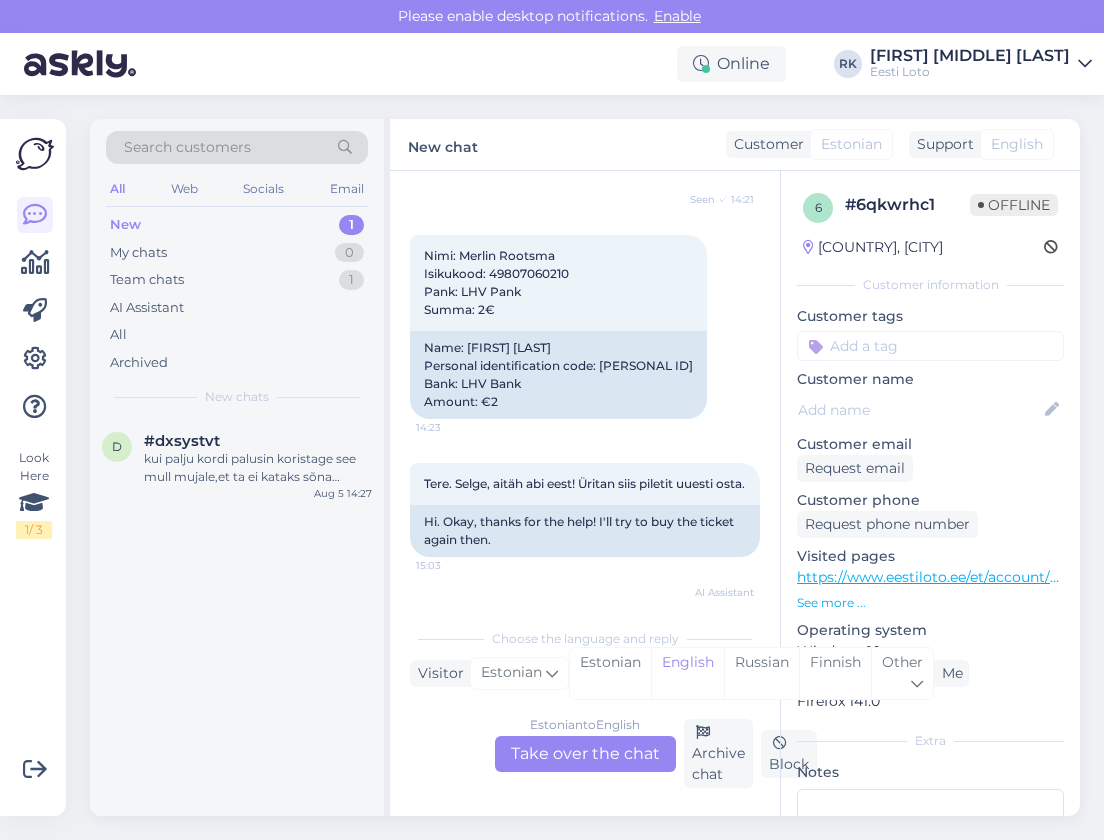 scroll, scrollTop: 657, scrollLeft: 0, axis: vertical 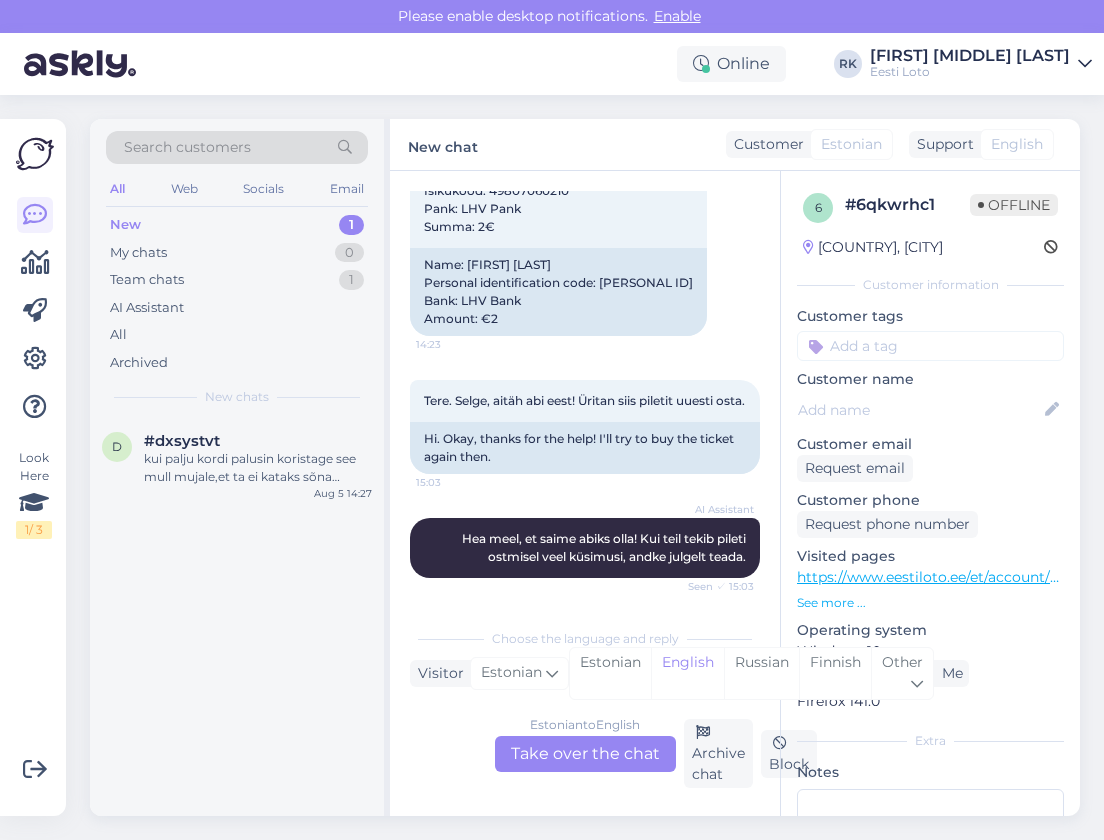 click on "d #dxsystvt kui palju kordi palusin koristage see mull mujale,et ta ei kataks sõna [mängi ]kinni [MONTH] [DAY] [TIME]" at bounding box center (237, 617) 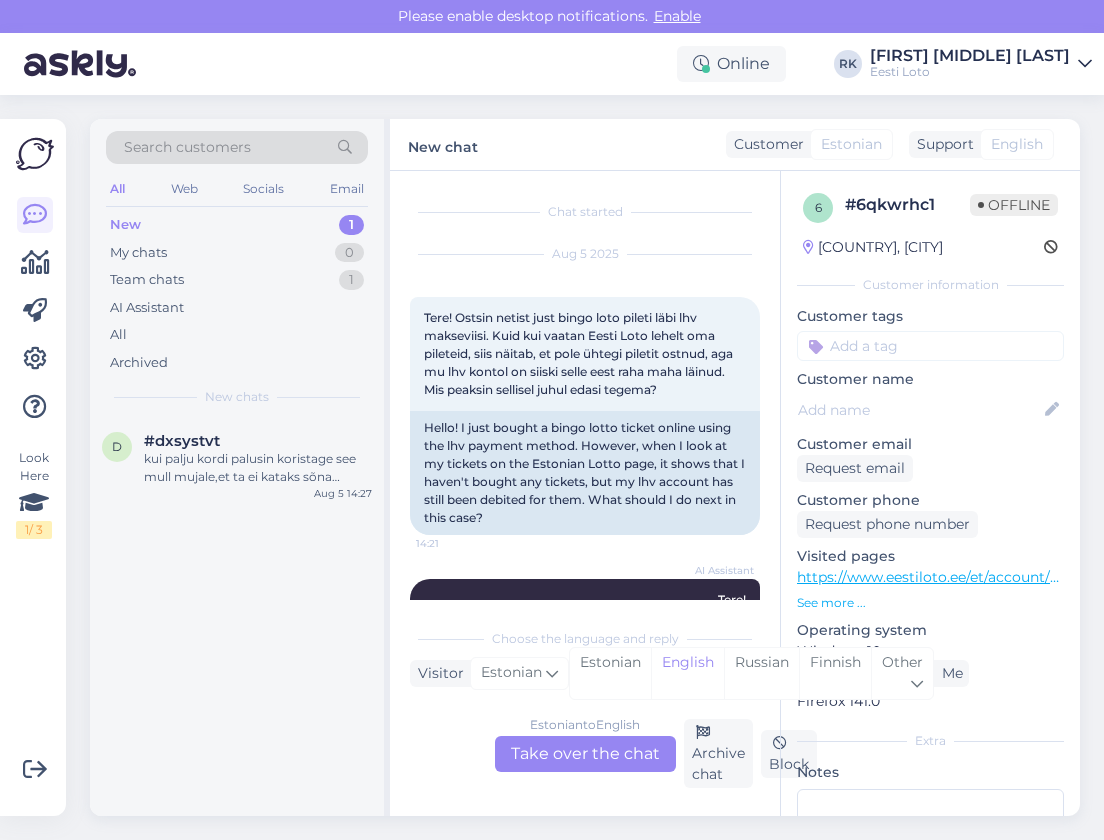 scroll, scrollTop: 657, scrollLeft: 0, axis: vertical 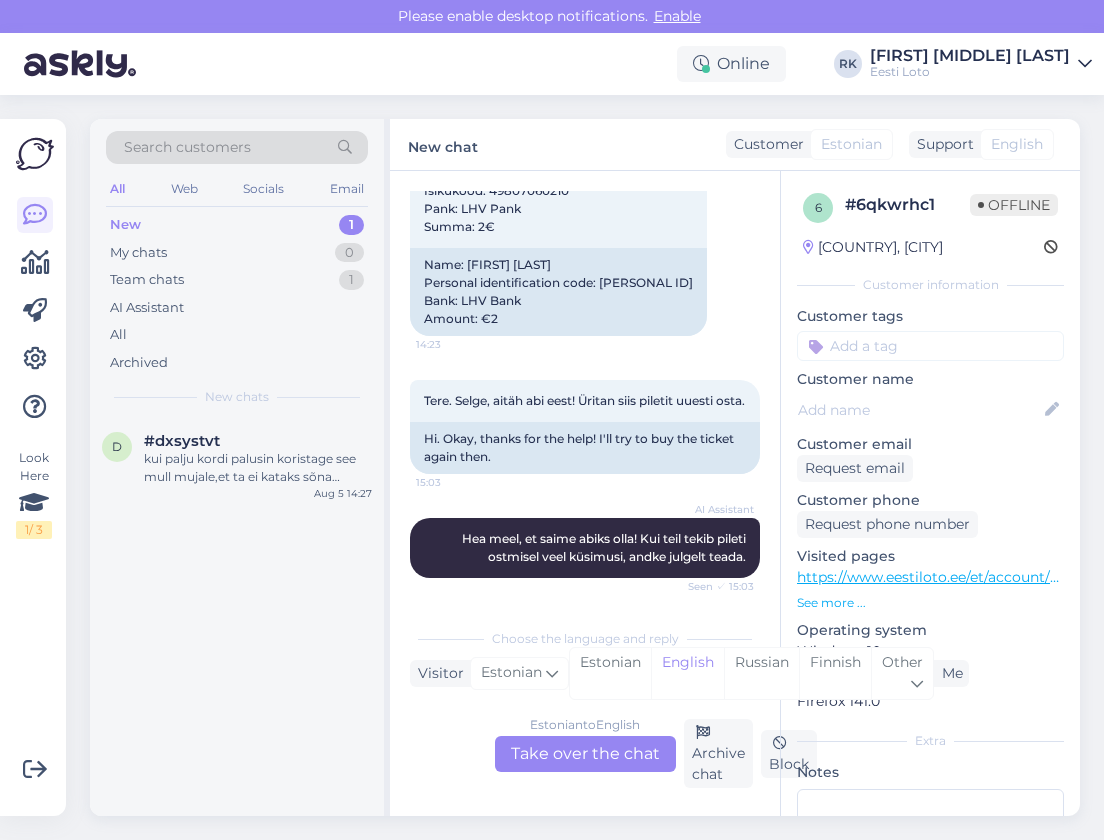 click on "d #dxsystvt kui palju kordi palusin koristage see mull mujale,et ta ei kataks sõna [mängi ]kinni [MONTH] [DAY] [TIME]" at bounding box center [237, 617] 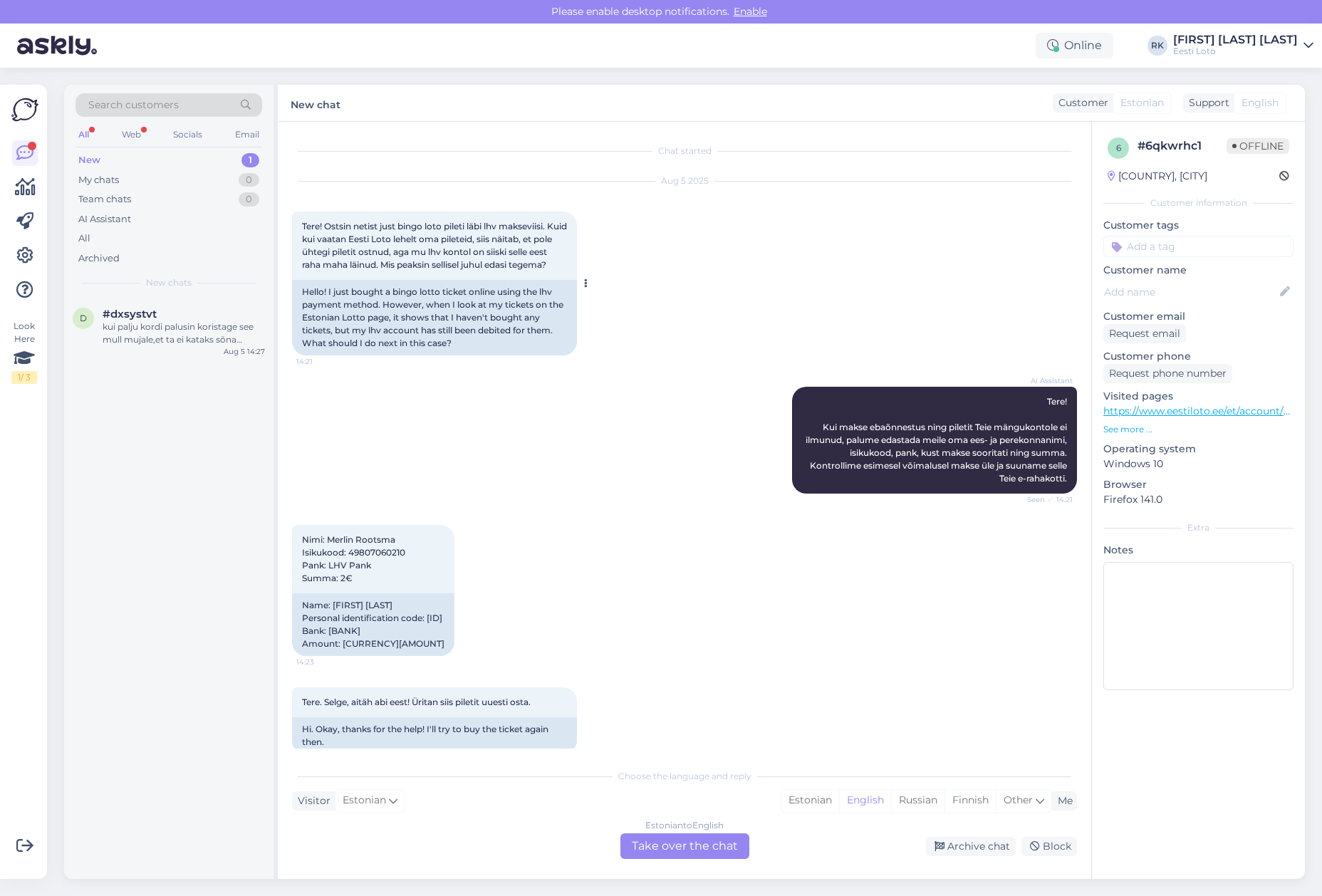 scroll, scrollTop: 0, scrollLeft: 0, axis: both 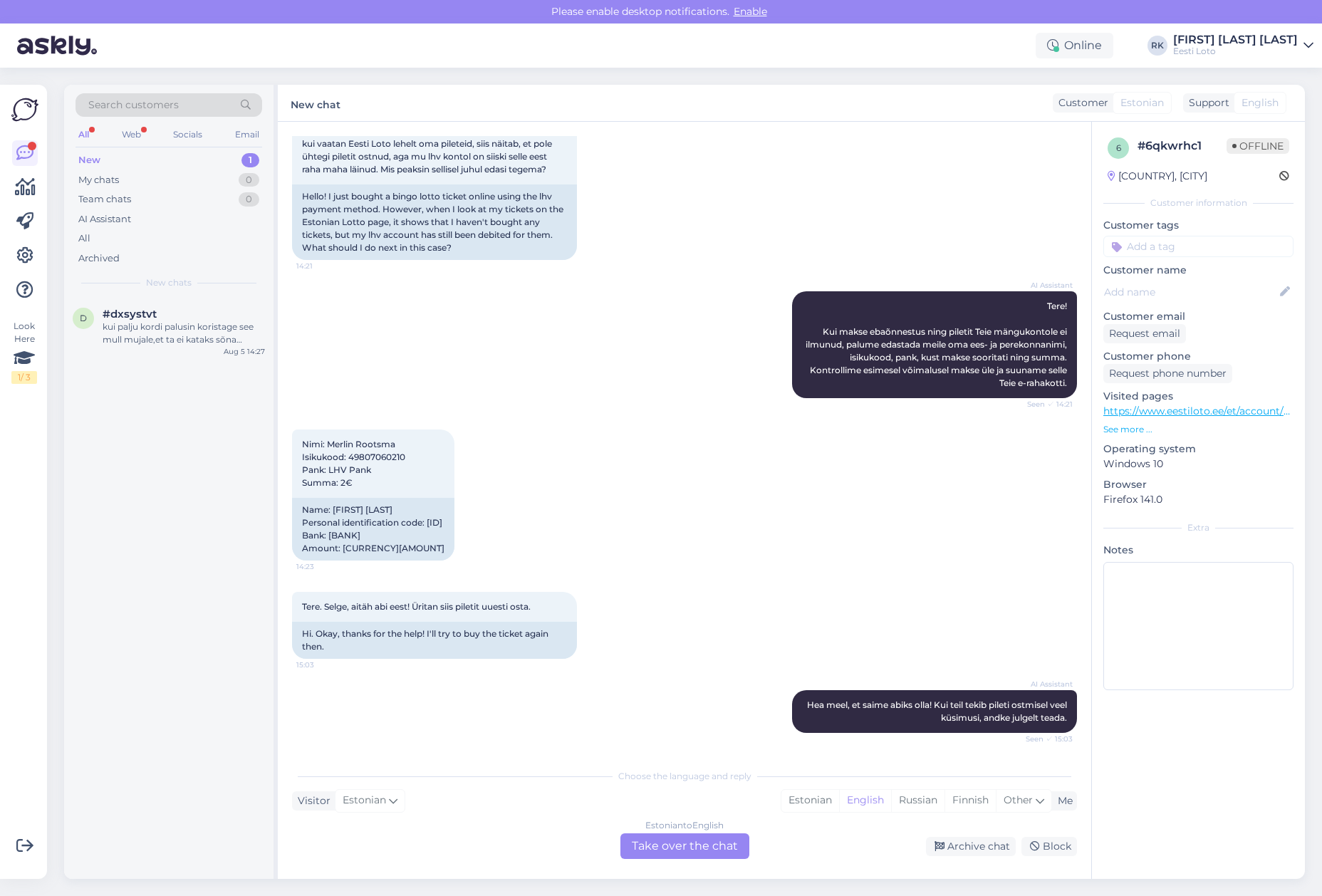 click on "New 1" at bounding box center [169, 160] 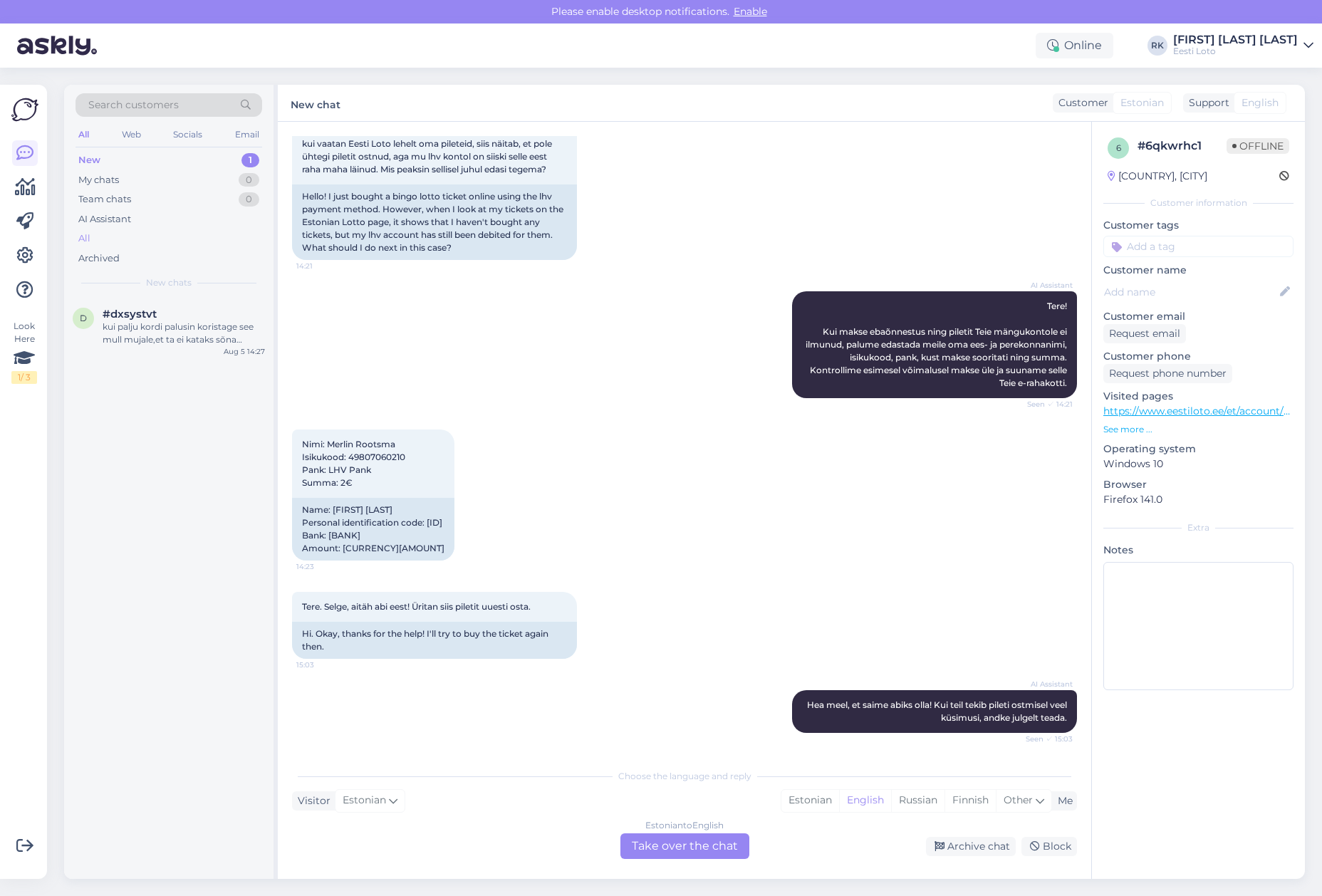 click on "All" at bounding box center [169, 239] 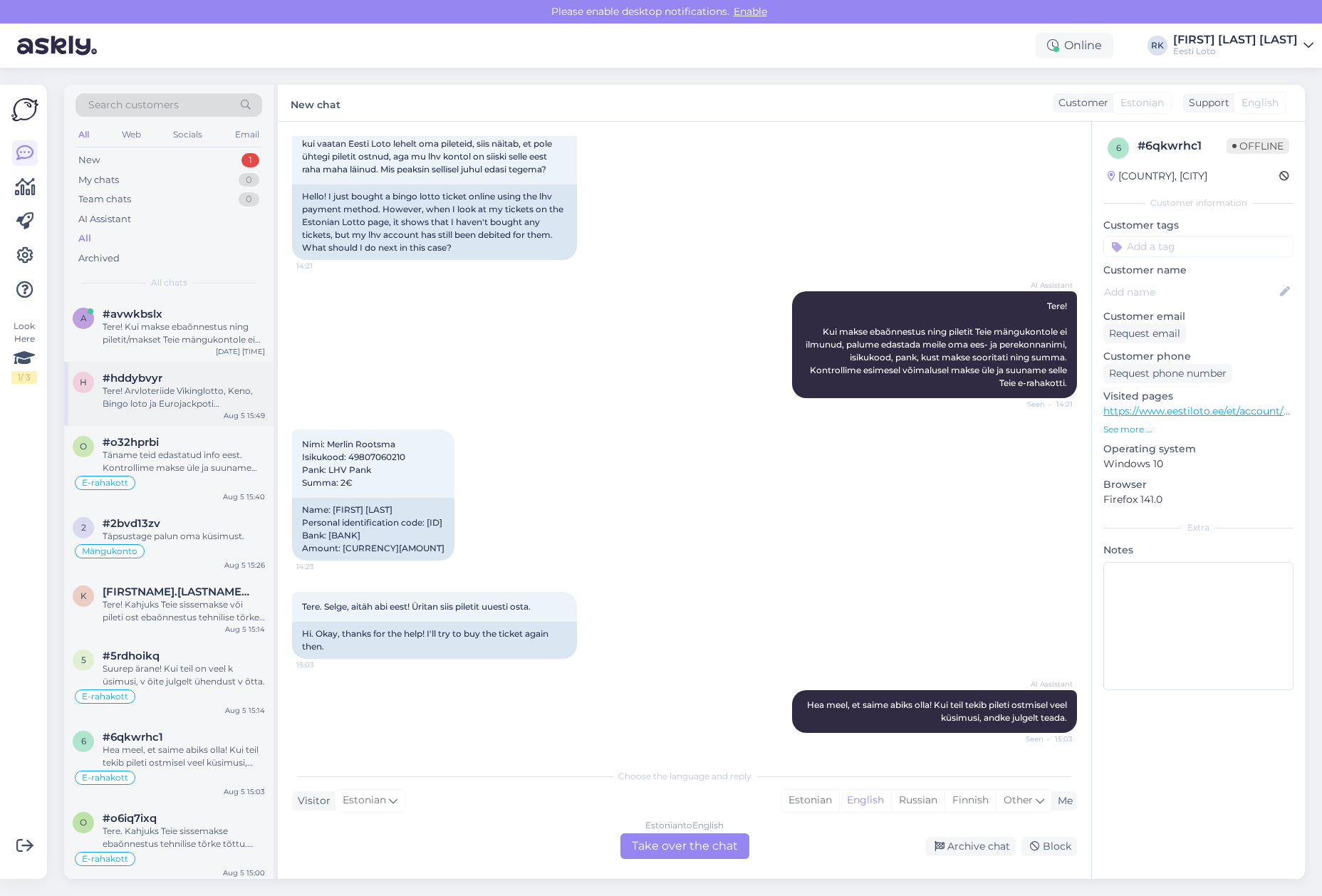 click on "h [HASH] Tere!
Arvloteriide Vikinglotto, Keno, Bingo loto ja Eurojackpoti võidunumbrid avaldatakse meie koduleheküljel. Viimaste loosimiste võidunumbreid saab teada ka helistades telefonil [PHONE]. [DATE] [TIME]" at bounding box center (169, 394) 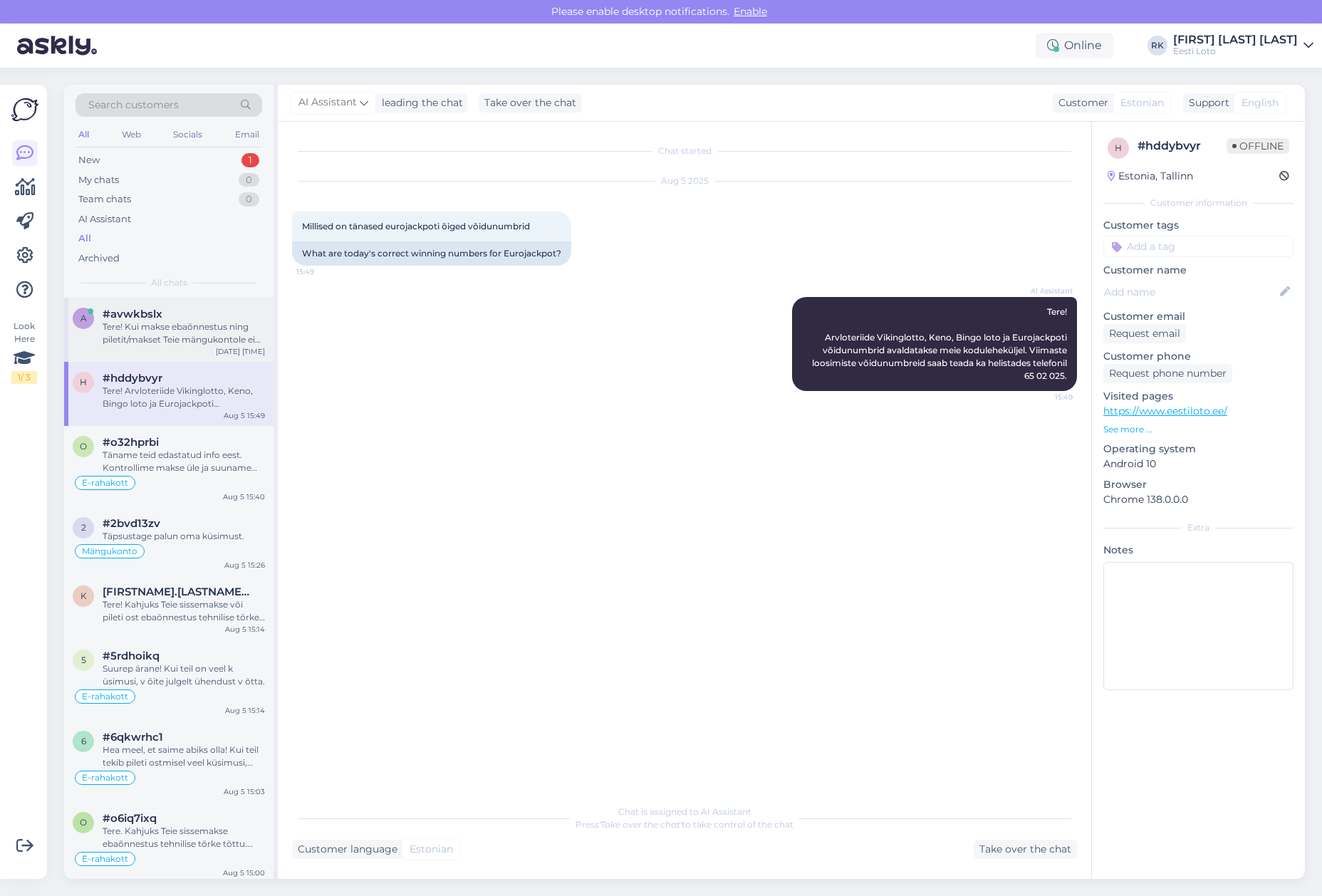 click on "Tere!
Kui makse ebaõnnestus ning piletit/makset Teie mängukontole ei ilmunud, palume edastada meile oma ees- ja perekonnanimi, isikukood, pank, kust makse sooritati ning summa. Kontrollime esimesel võimalusel makse üle ja suuname selle Teie e-rahakotti." at bounding box center (184, 333) 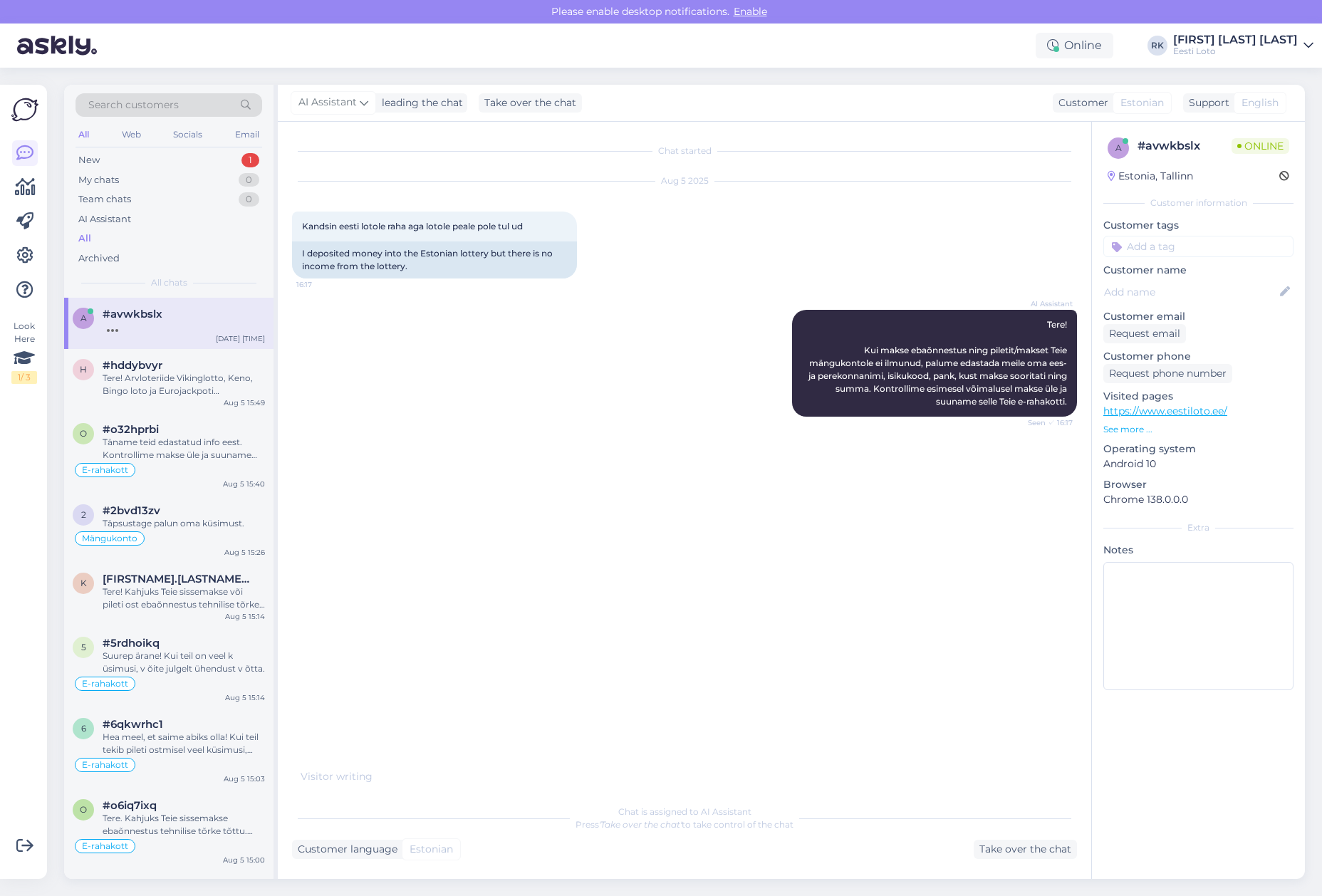 click on "Look Here 1  / 3" at bounding box center (25, 481) 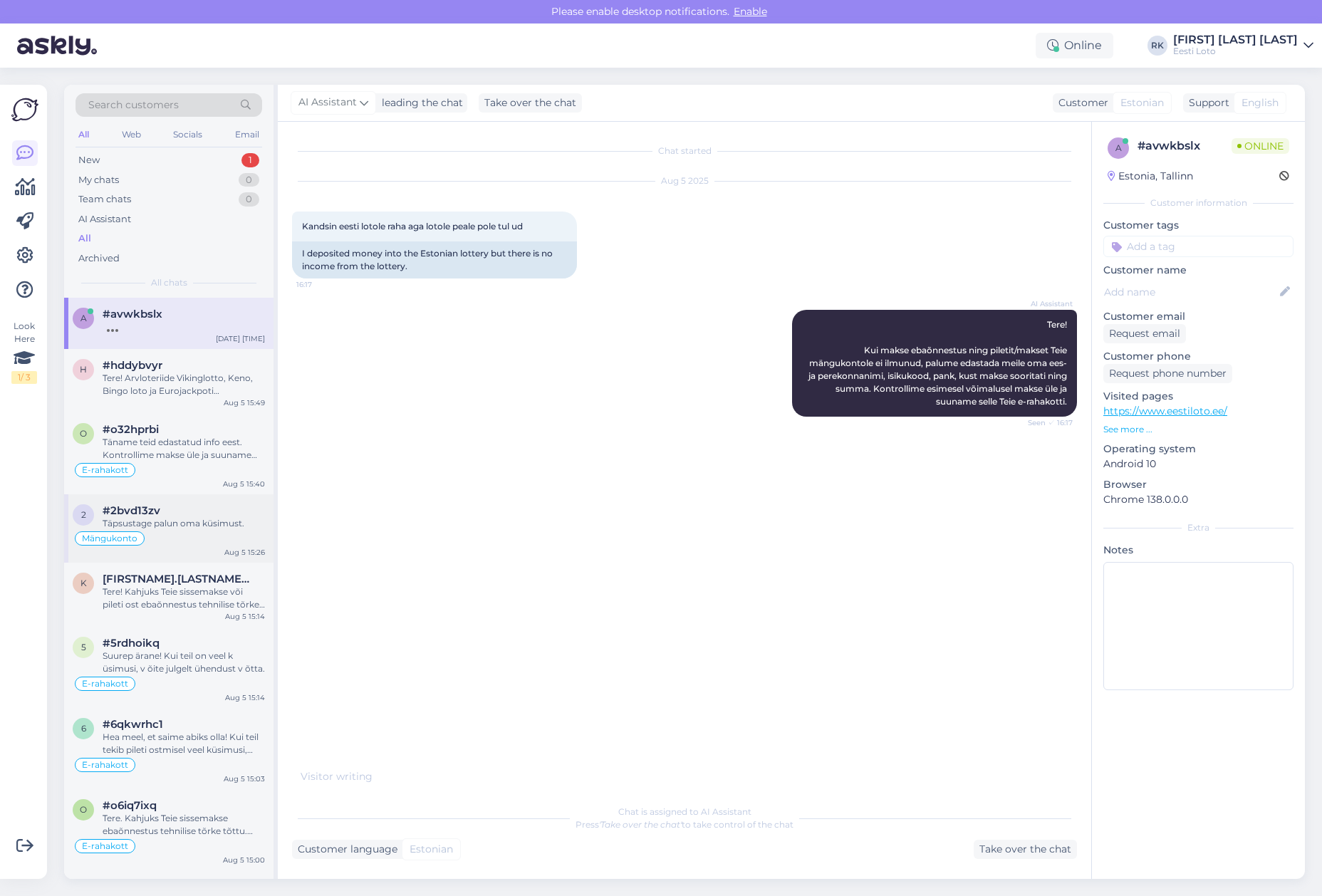 click on "#2bvd13zv" at bounding box center (131, 511) 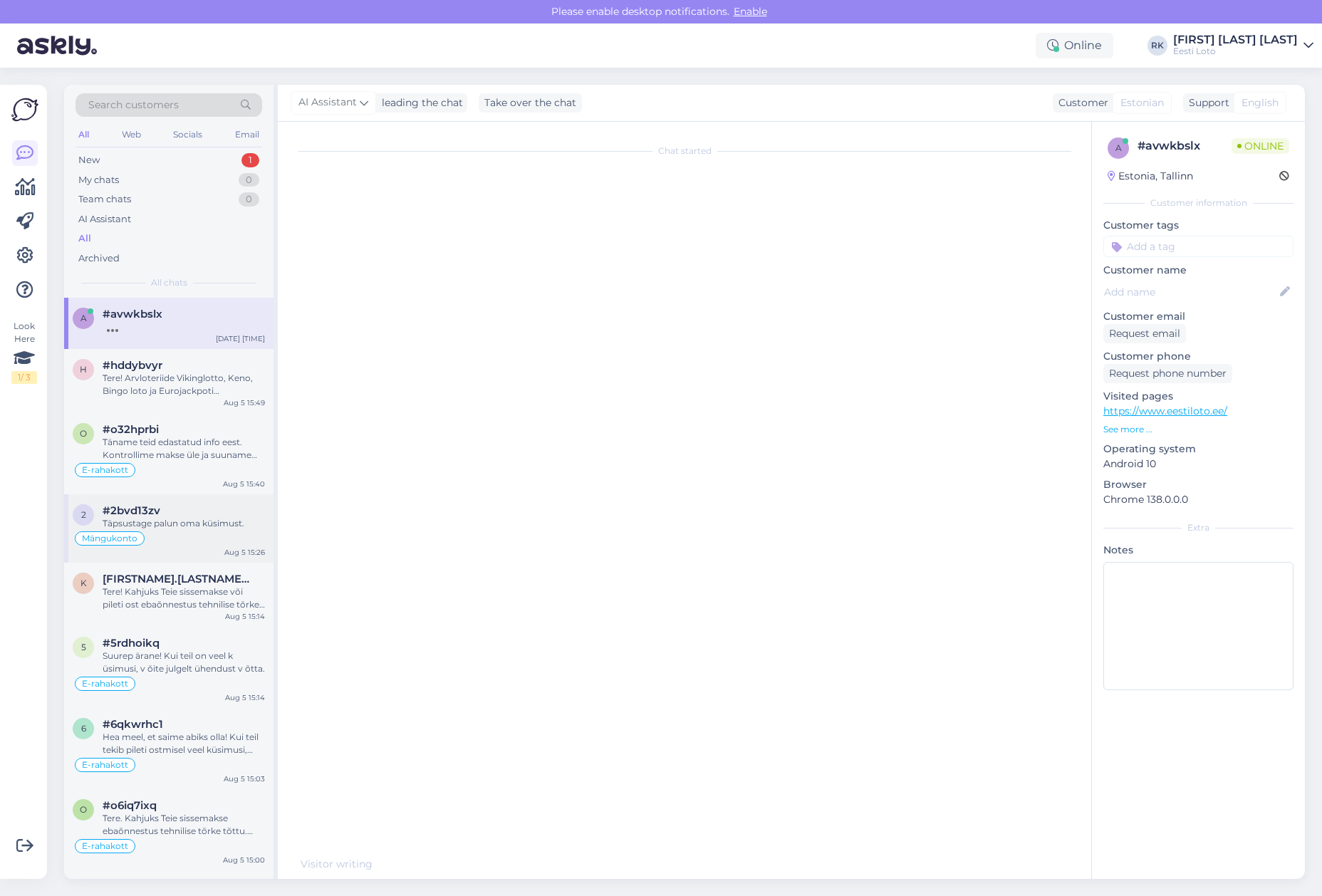 scroll, scrollTop: 2056, scrollLeft: 0, axis: vertical 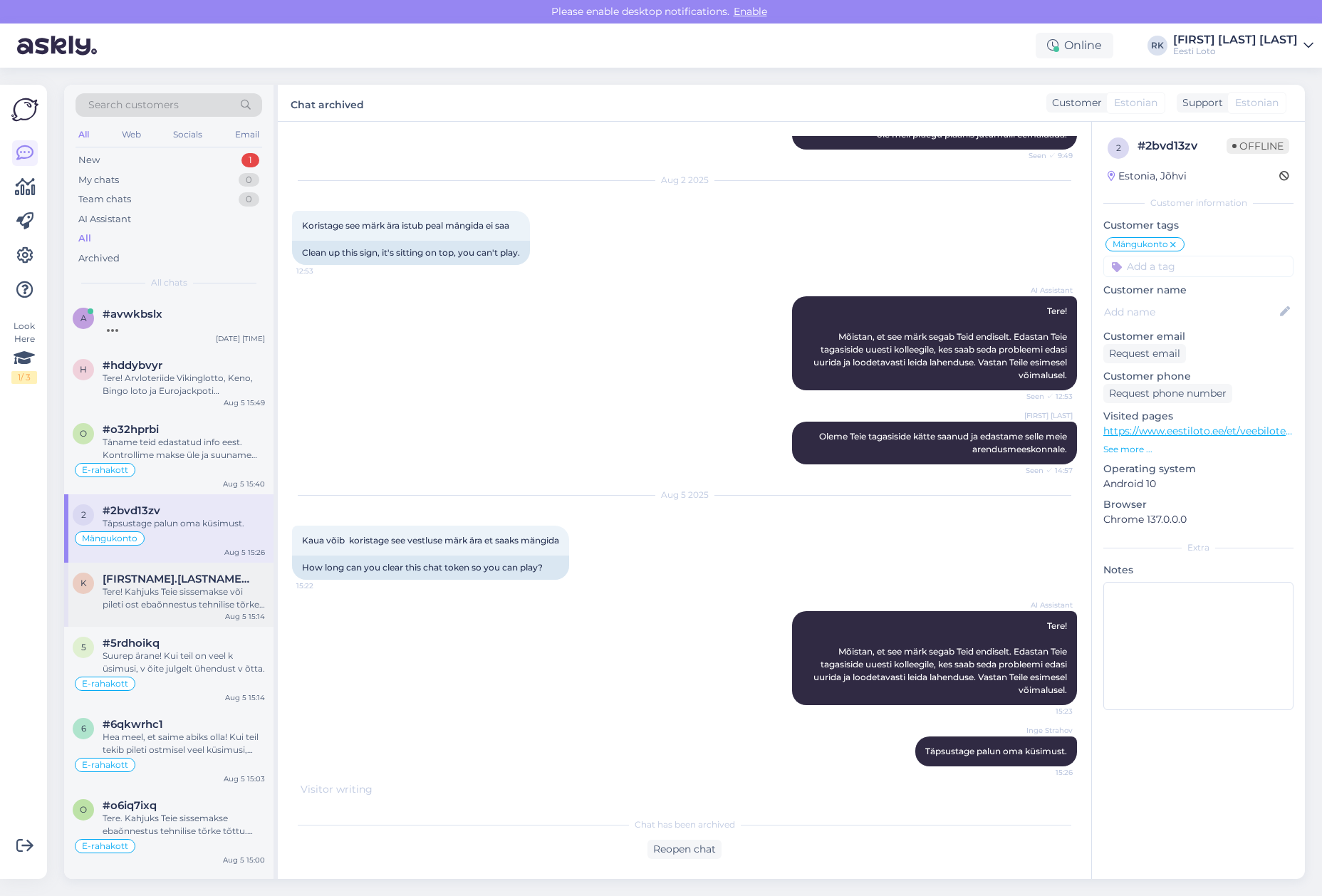 click on "Tere!
Kahjuks Teie sissemakse või pileti ost ebaõnnestus tehnilise tõrke tõttu. Meie finantsosakond kontrollib esimesel võimalusel Teie makse üle ja makse kas tagastatakse Teile arvelduskontole või suunatakse e-rahakotti. Kui makse ebaõnnestus ning piletit/makset Teie mängukontole ei ilmunud, palume edastada meile oma ees- ja perekonnanimi, isikukood, pank, kust makse sooritati ning summa. Palume vabandust tekkinud tõrke pärast." at bounding box center [184, 598] 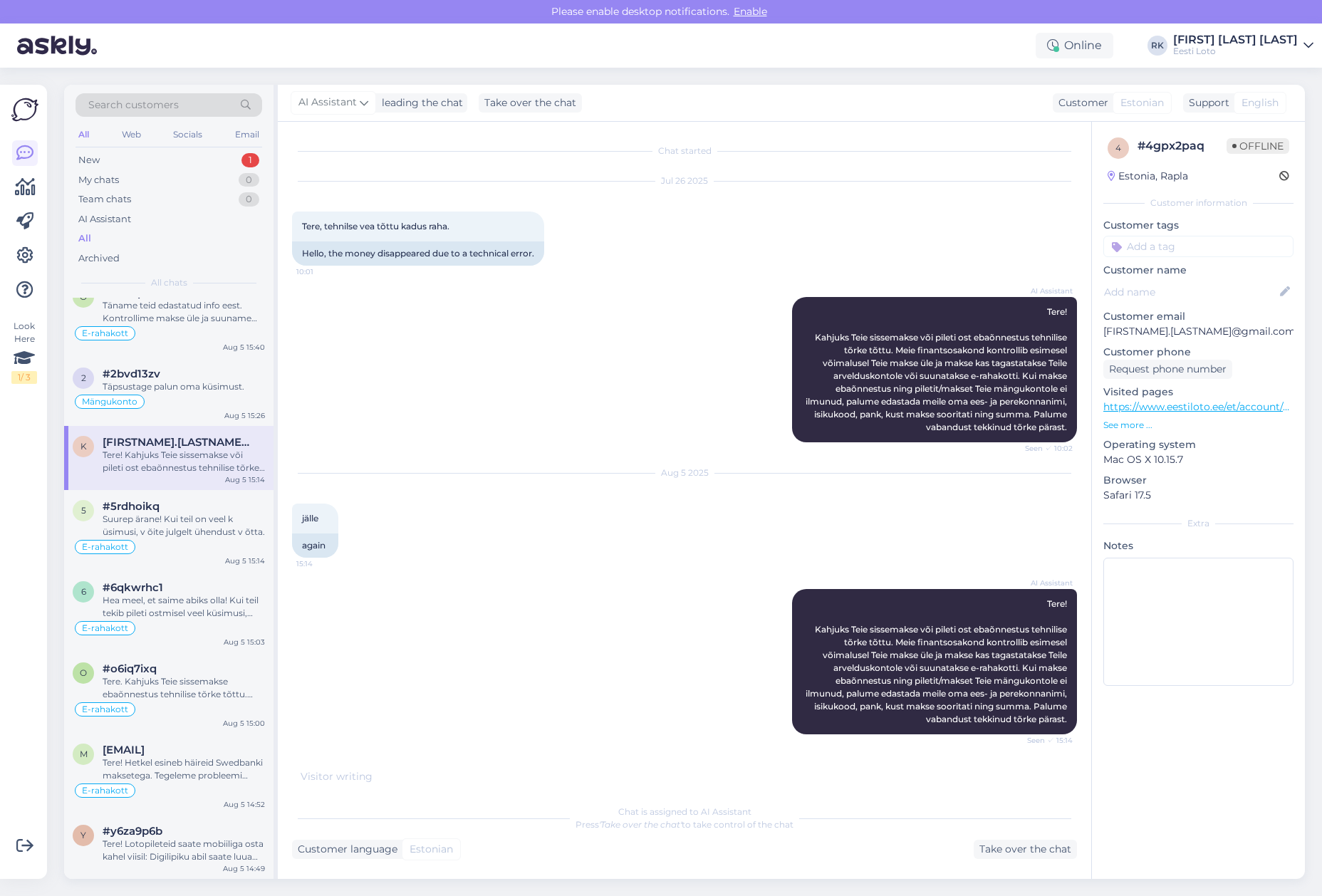 scroll, scrollTop: 195, scrollLeft: 0, axis: vertical 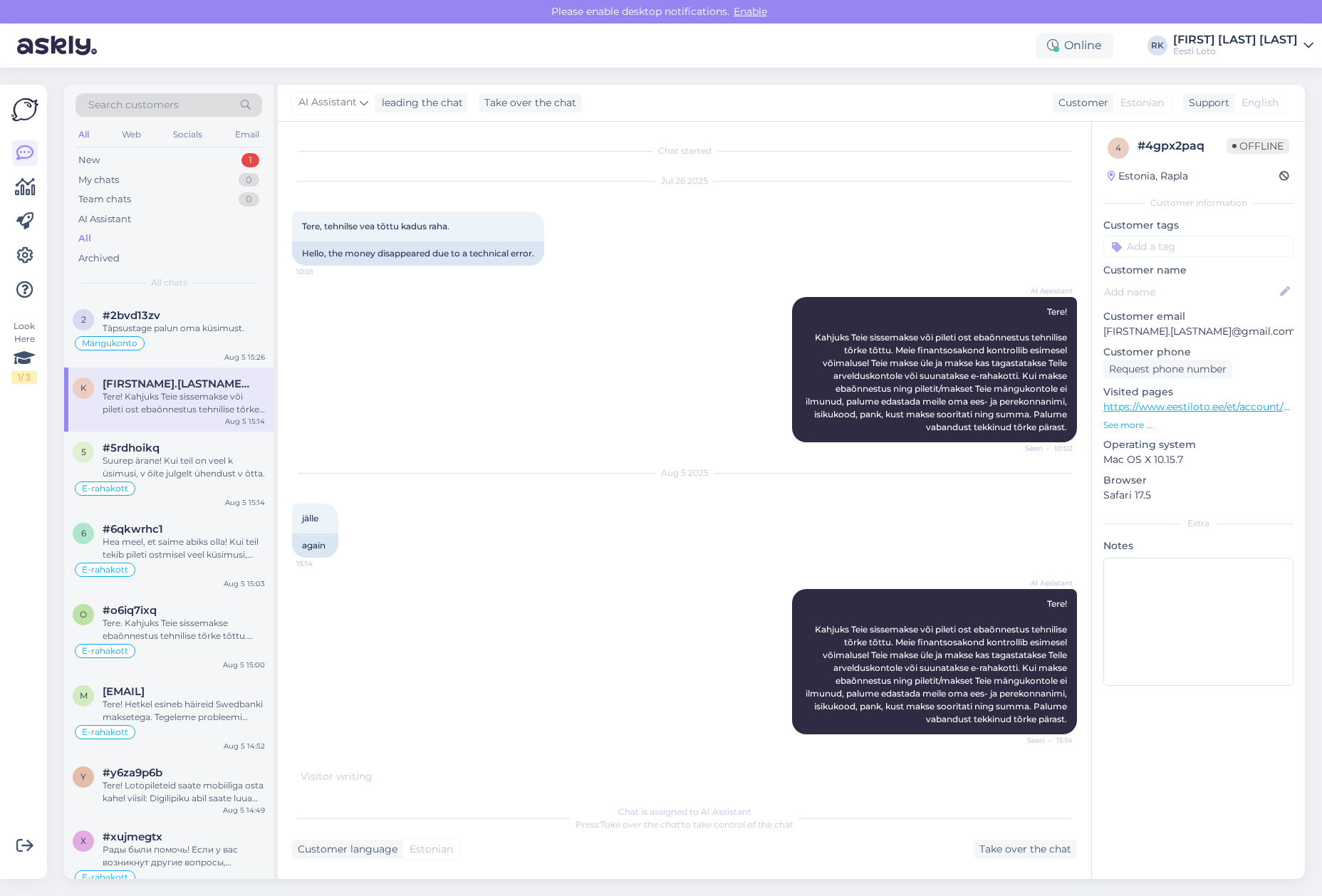 click on "o [HASH] Tere. Kahjuks Teie sissemakse ebaõnnestus tehnilise tõrke tõttu. Kontrollisime tehingu üle ja raha tagastasime Teie e-rahakotti.
Palume vabandust tekkinud tõrke pärast. E-rahakott [DATE] [TIME]" at bounding box center [169, 635] 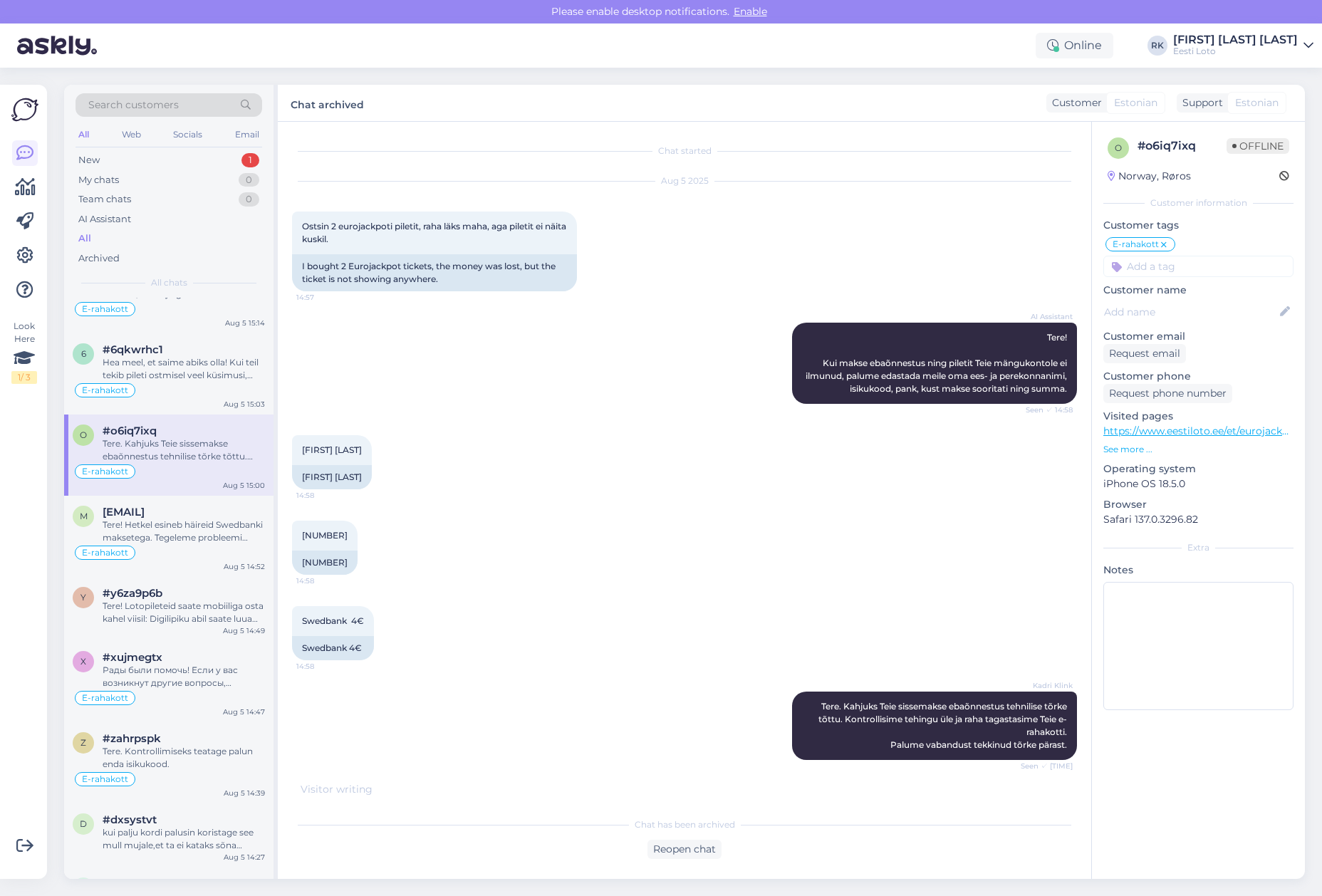scroll, scrollTop: 371, scrollLeft: 0, axis: vertical 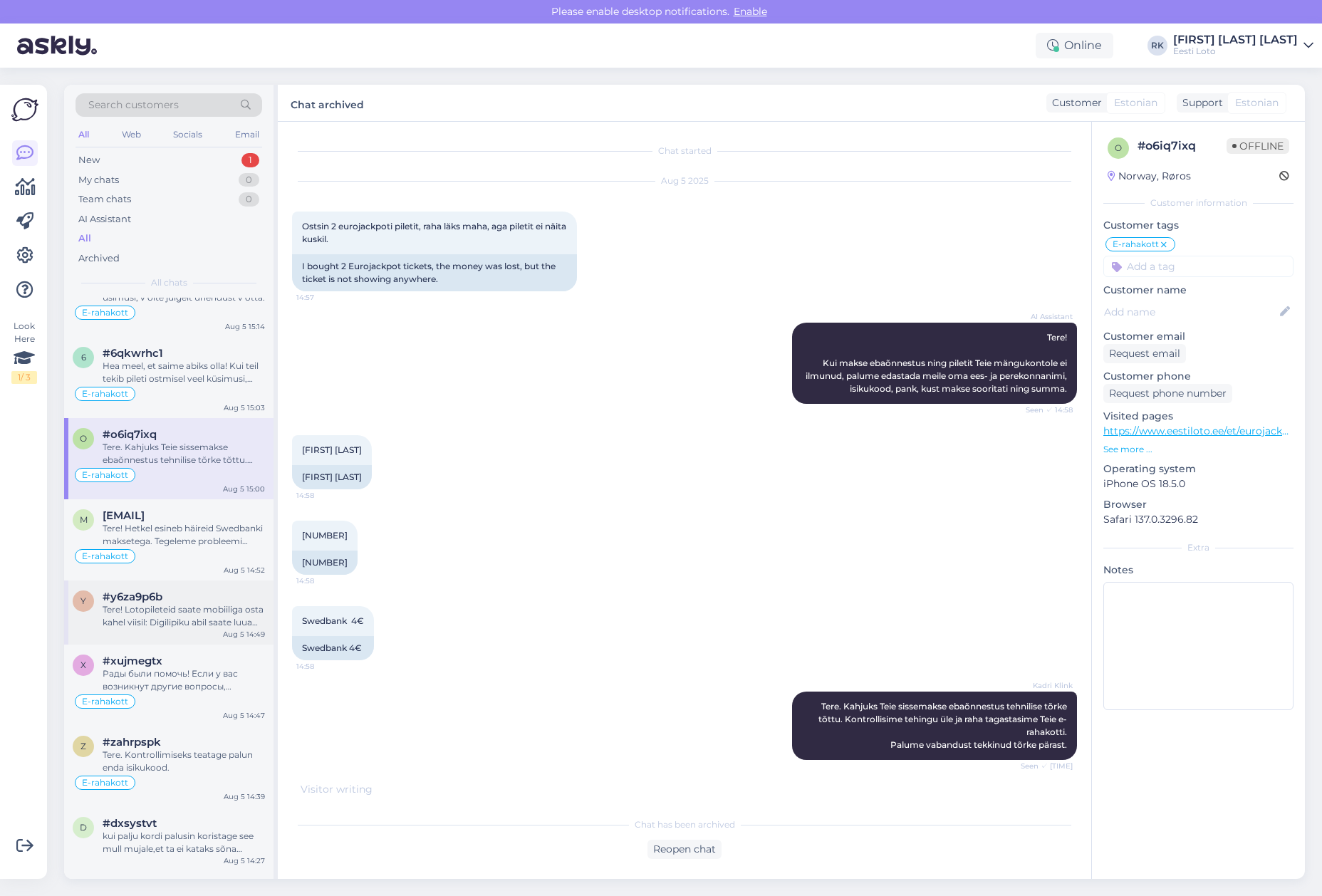 click on "Tere!
Lotopileteid saate mobiiliga osta kahel viisil: Digilipiku abil saate luua oma nutiseadmes digitaalse lipiku, mille alusel saate müügipunktis pileti osta. M-Loto teenuse kasutamiseks veenduge, et olete oma kontol kinnitanud telefoninumbri ja nõustunud M-Loto üldtingimustega. Lisateavet M-Loto kohta leiate meie kodulehelt." at bounding box center [184, 616] 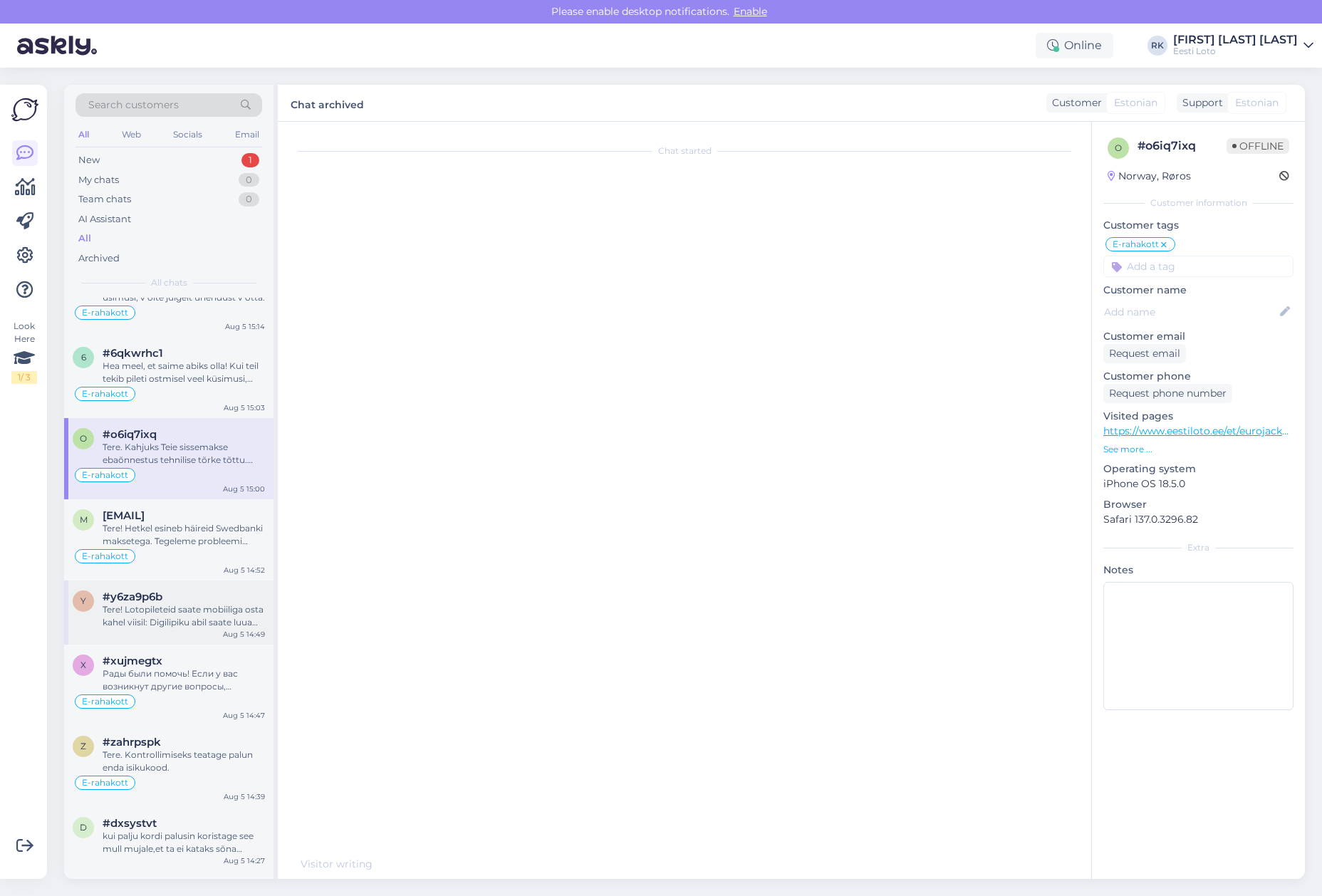 scroll, scrollTop: 0, scrollLeft: 0, axis: both 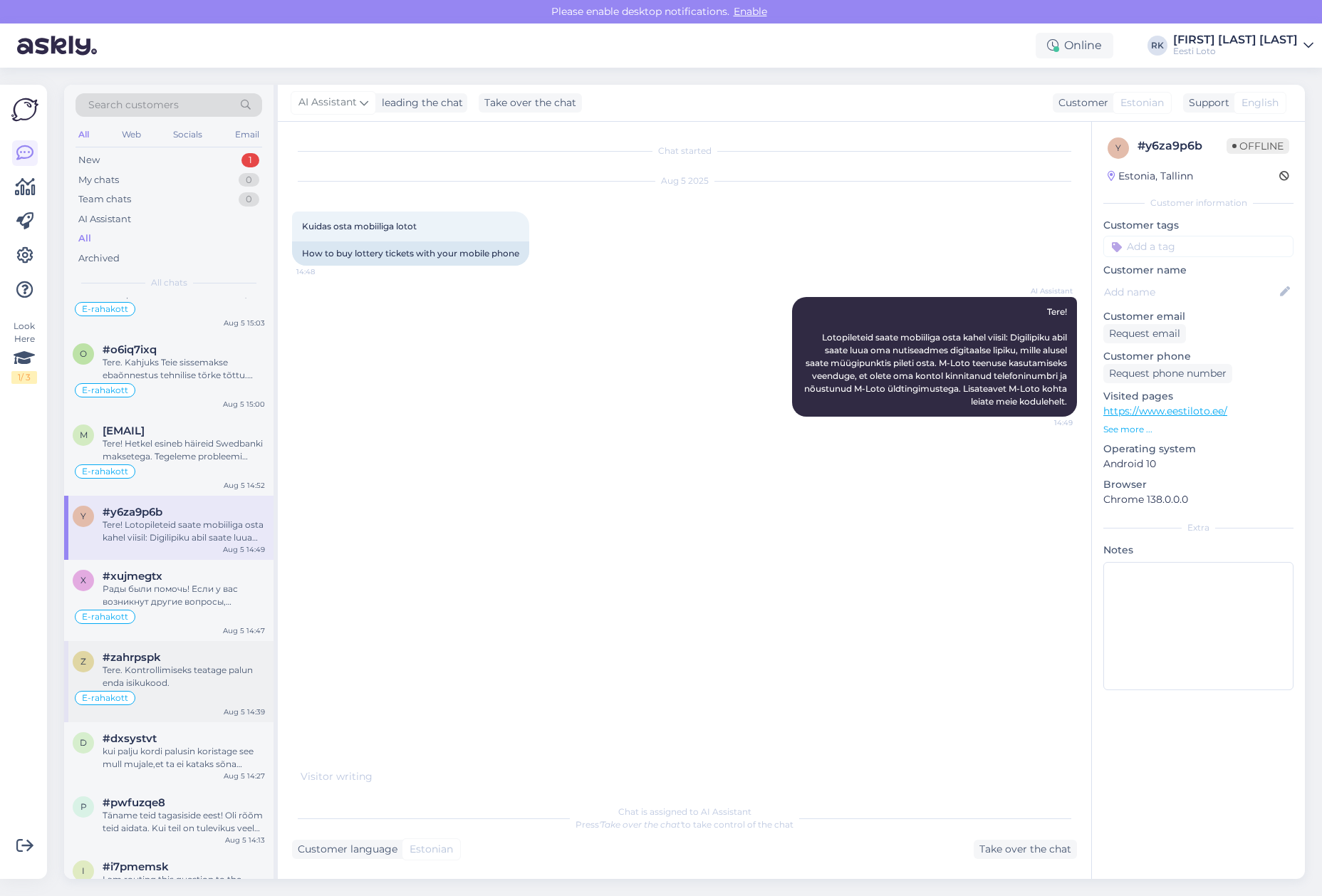 click on "#zahrpspk" at bounding box center [184, 657] 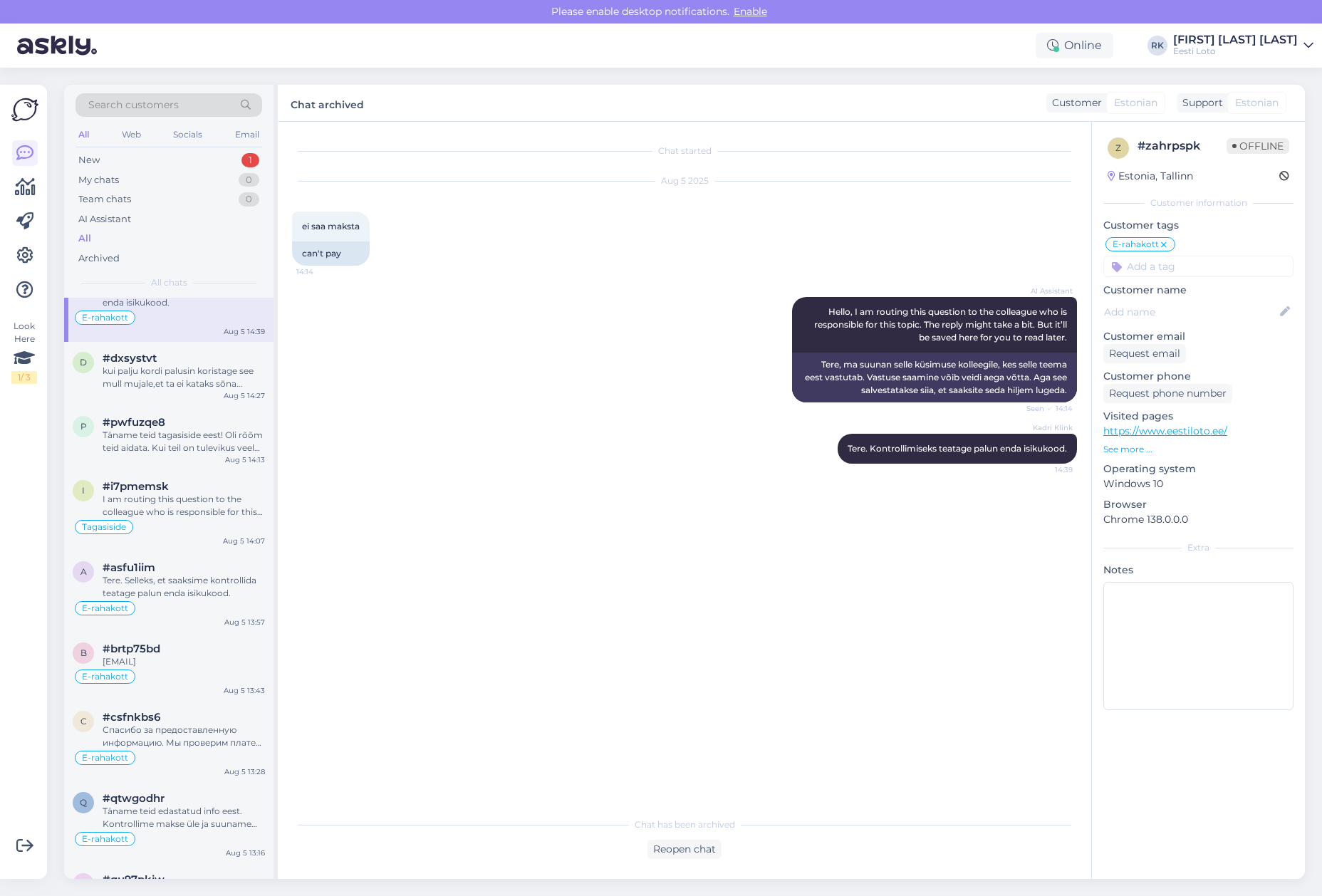scroll, scrollTop: 999, scrollLeft: 0, axis: vertical 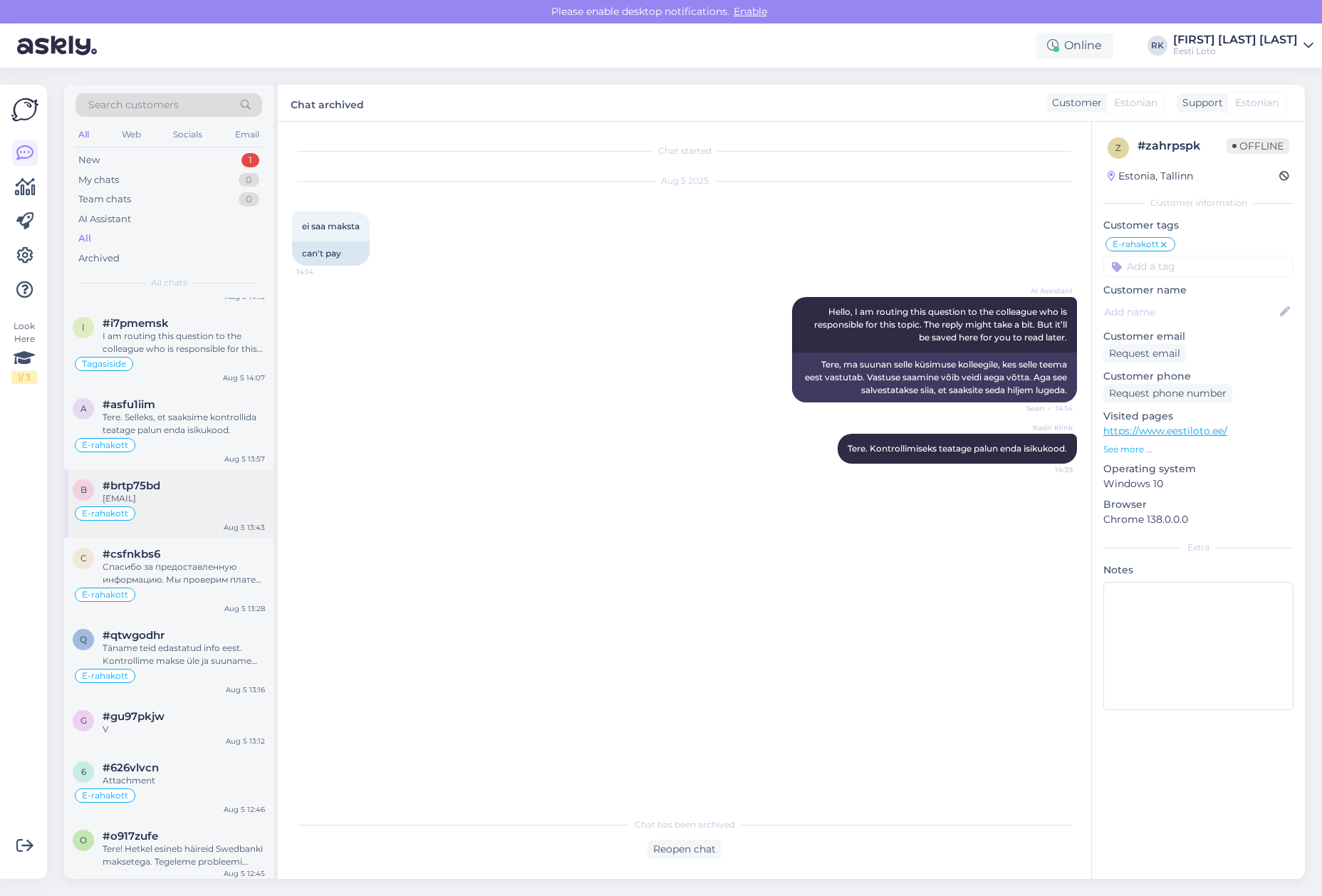 click on "#brtp75bd" at bounding box center [184, 486] 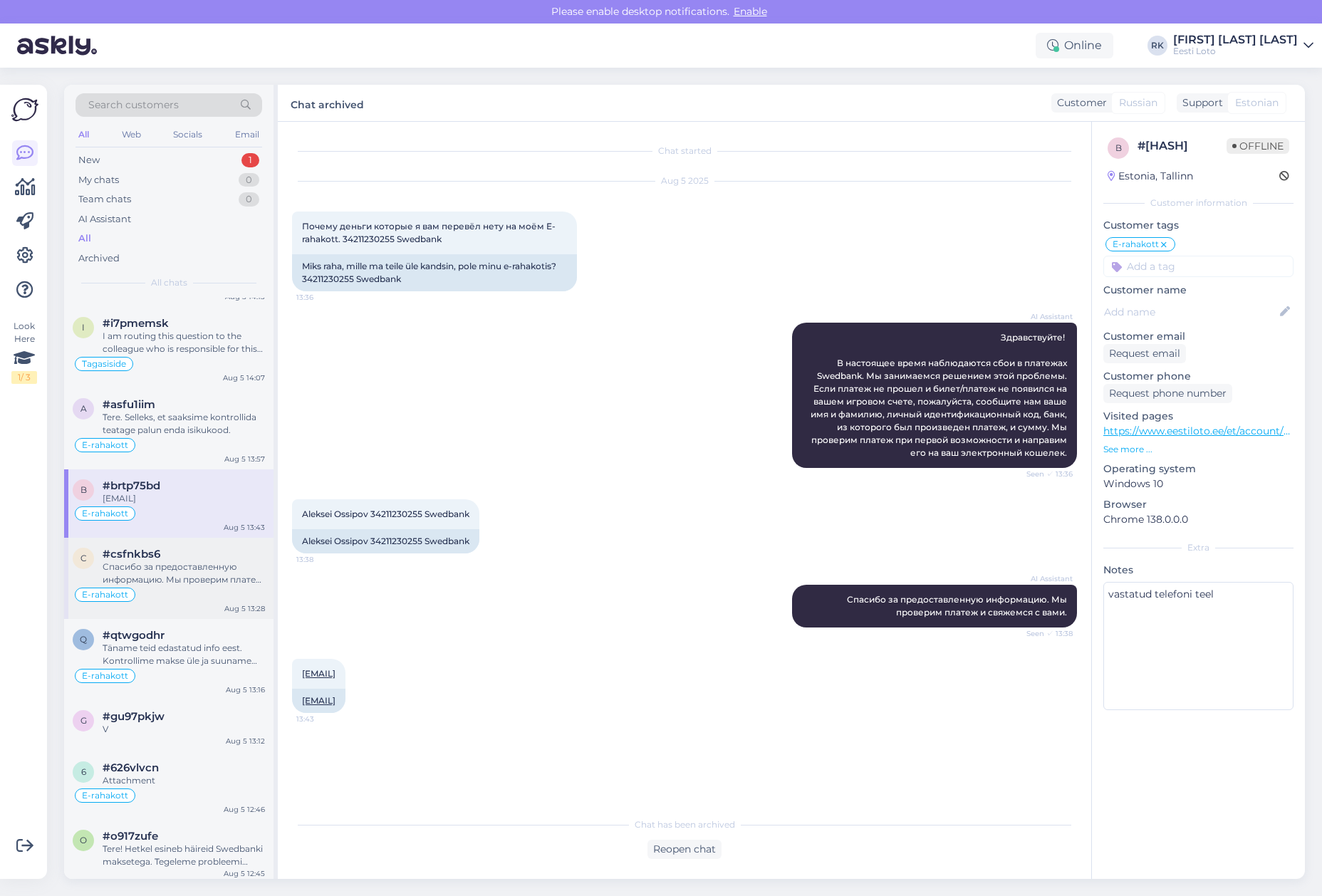 click on "Спасибо за предоставленную информацию. Мы проверим платеж и свяжемся с вами." at bounding box center [184, 573] 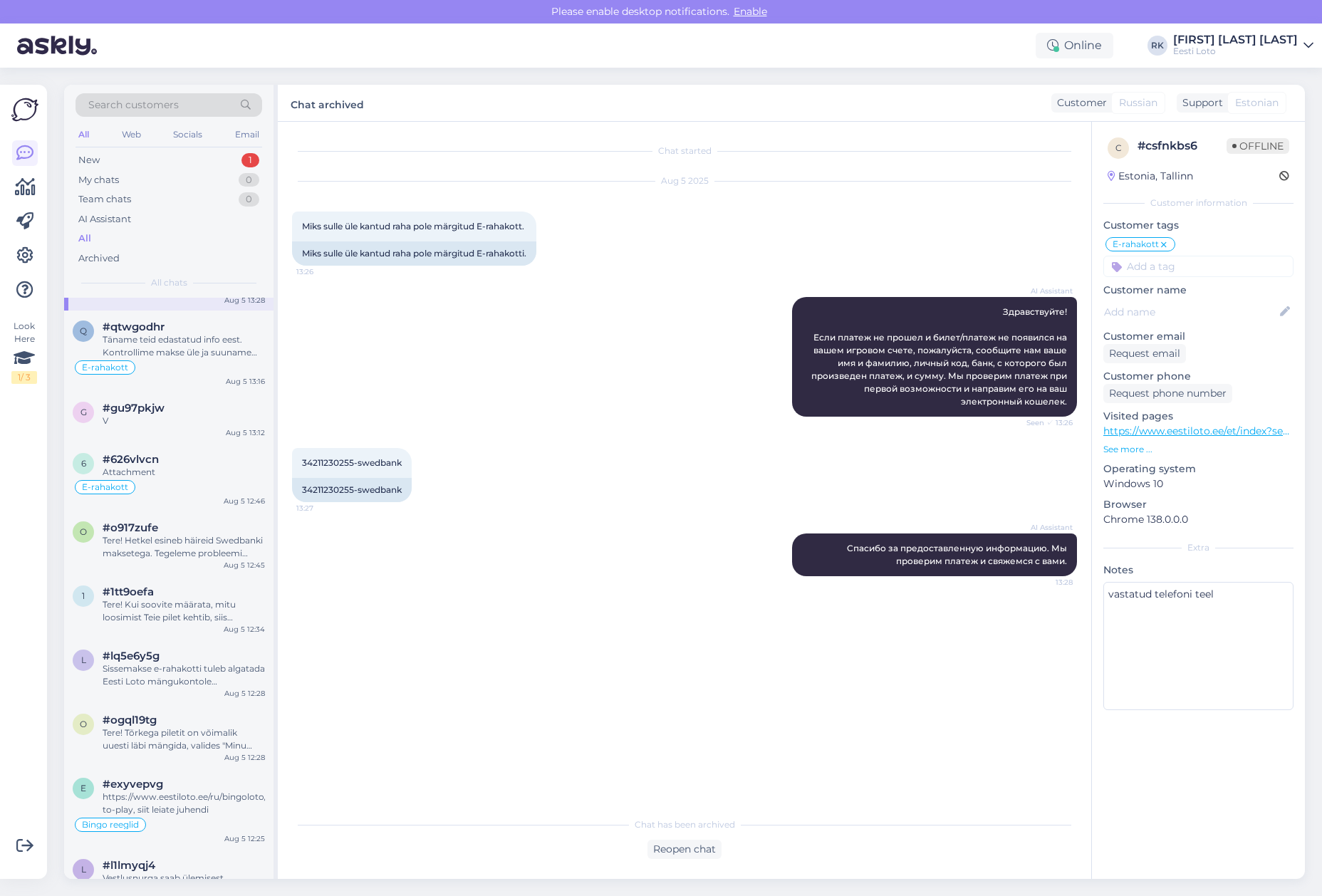 click on "o #o917zufe Tere!
Hetkel esineb häireid Swedbanki maksetega. Tegeleme probleemi lahendamisega ja palume vabandust võimalike ebamugavuste pärast. Täpsemaks kontrollimiseks edastage meile palun oma ees- ja perekonnanimi, isikukood, pank, kust makse sooritati ning summa. Aug 5 12:45" at bounding box center [169, 543] 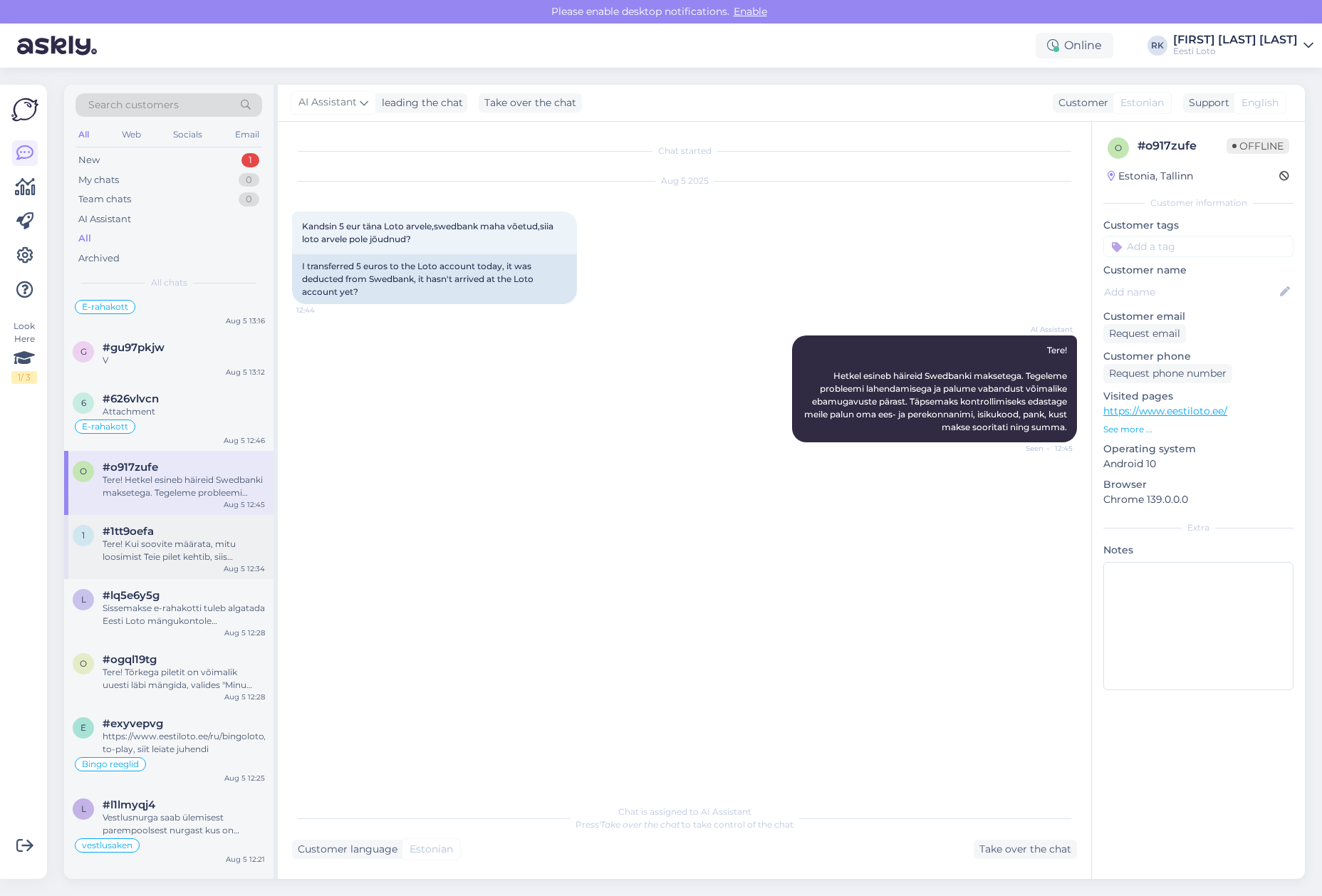 click on "Tere!
Kui soovite määrata, mitu loosimist Teie pilet kehtib, siis mänguvälja all (kus valite numbreid) on jaotis "Loosimiste arv". Seal saate noolekestega valida, mitmel loosimisel soovite osaleda. Vaikimisi on see seatud "1 loosimine", aga saate seda suurendada parempoolset noolt vajutades." at bounding box center (184, 551) 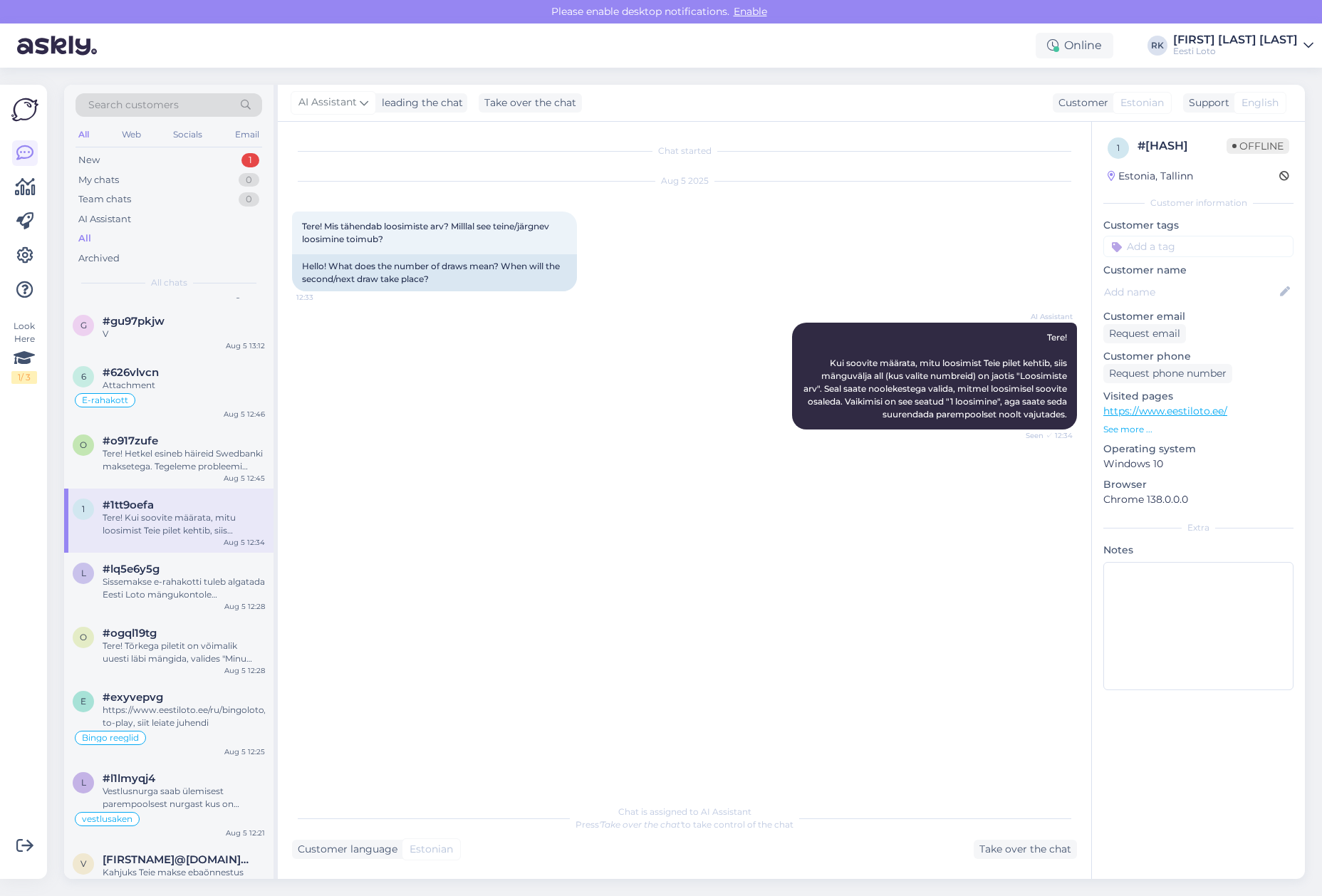 click on "Sissemakse e-rahakotti tuleb algatada Eesti Loto mängukontole sisseloginuna, sobiva panga pangalinki kasutades. Otse oma panga arvelduskontolt, mistahes varasema makse rekvisiitega, makset tehes raha mängukontole (e-rahakotti) ei jõua ja see tagastatakse teie arvelduskontole mõne tööpäeva jooksul. Sinu arvelduskonto (IBAN) seotakse sinu mängukontoga esimese arvloteriipileti ostu käigus. Kui soovid alustada mängimist e-kiirloteriidest või mängida läbi m-loto, pead siiski eelnevalt kinnitama nii e-postiaadressi kui arvelduskonto ning tegema sissemakse e-rahakotti." at bounding box center (184, 588) 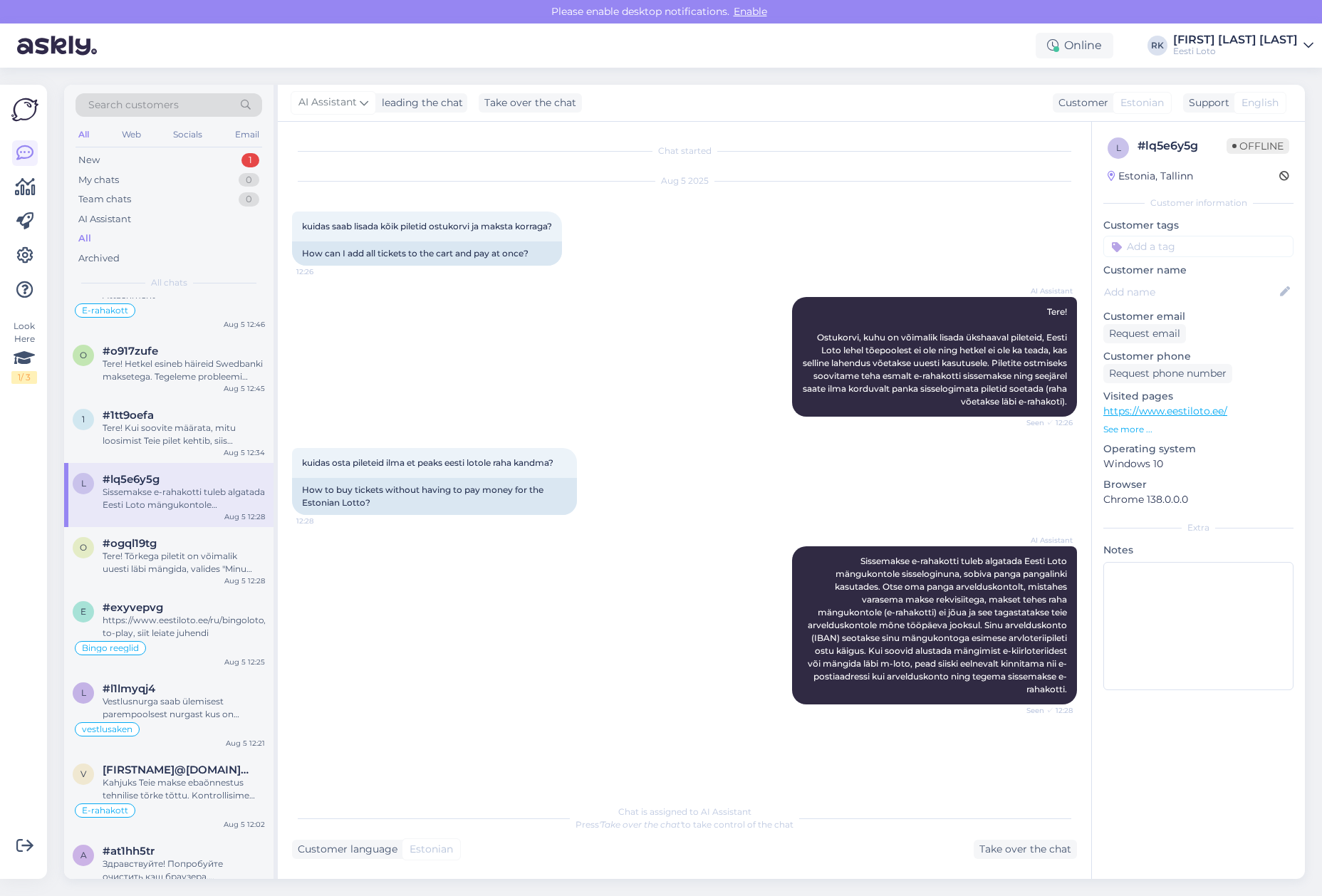 scroll, scrollTop: 1566, scrollLeft: 0, axis: vertical 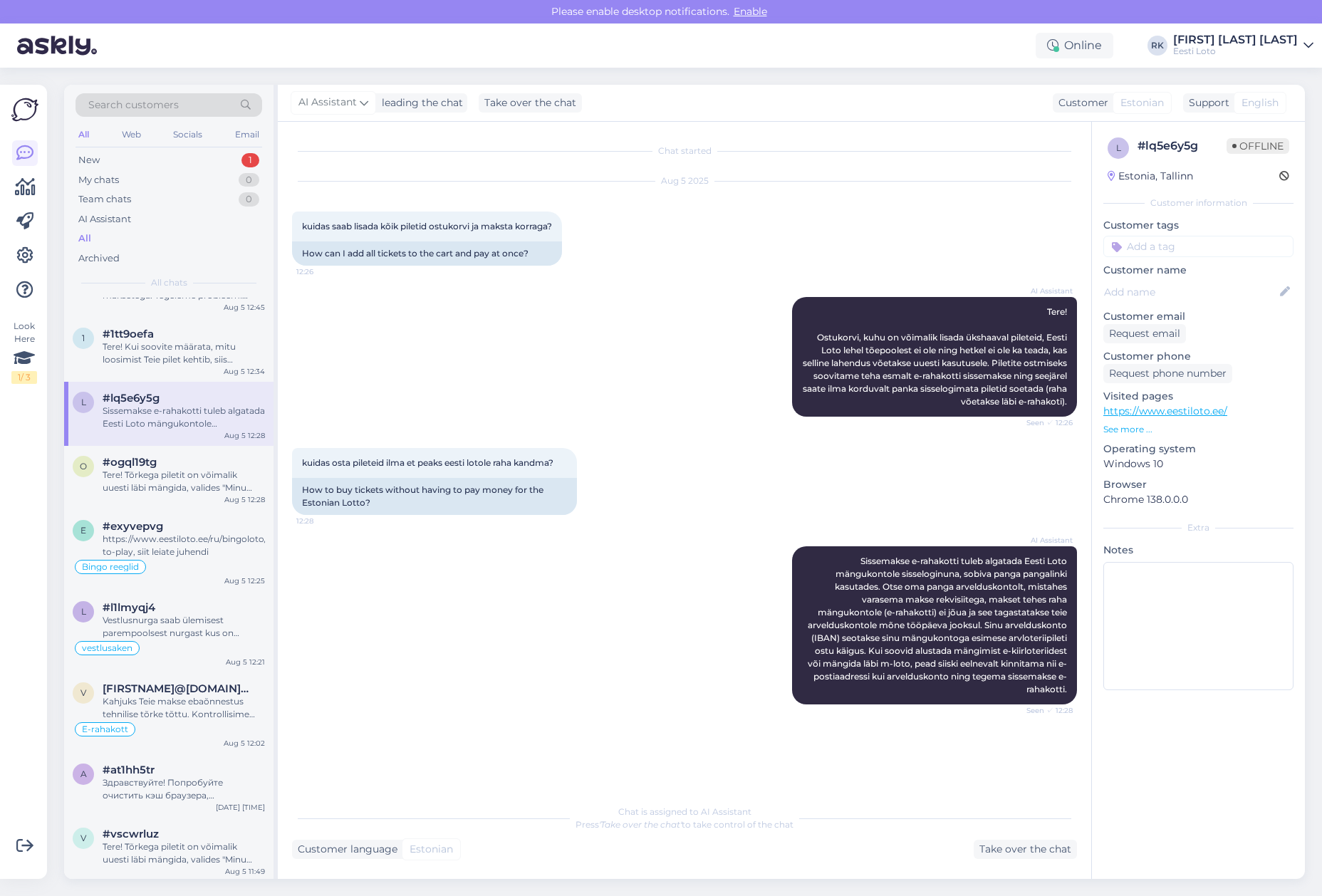 click on "e #exyvepvg https://www.eestiloto.ee/ru/bingoloto/how-to-play, siit leiate juhendi Bingo reeglid [DATE] [TIME]" at bounding box center [169, 551] 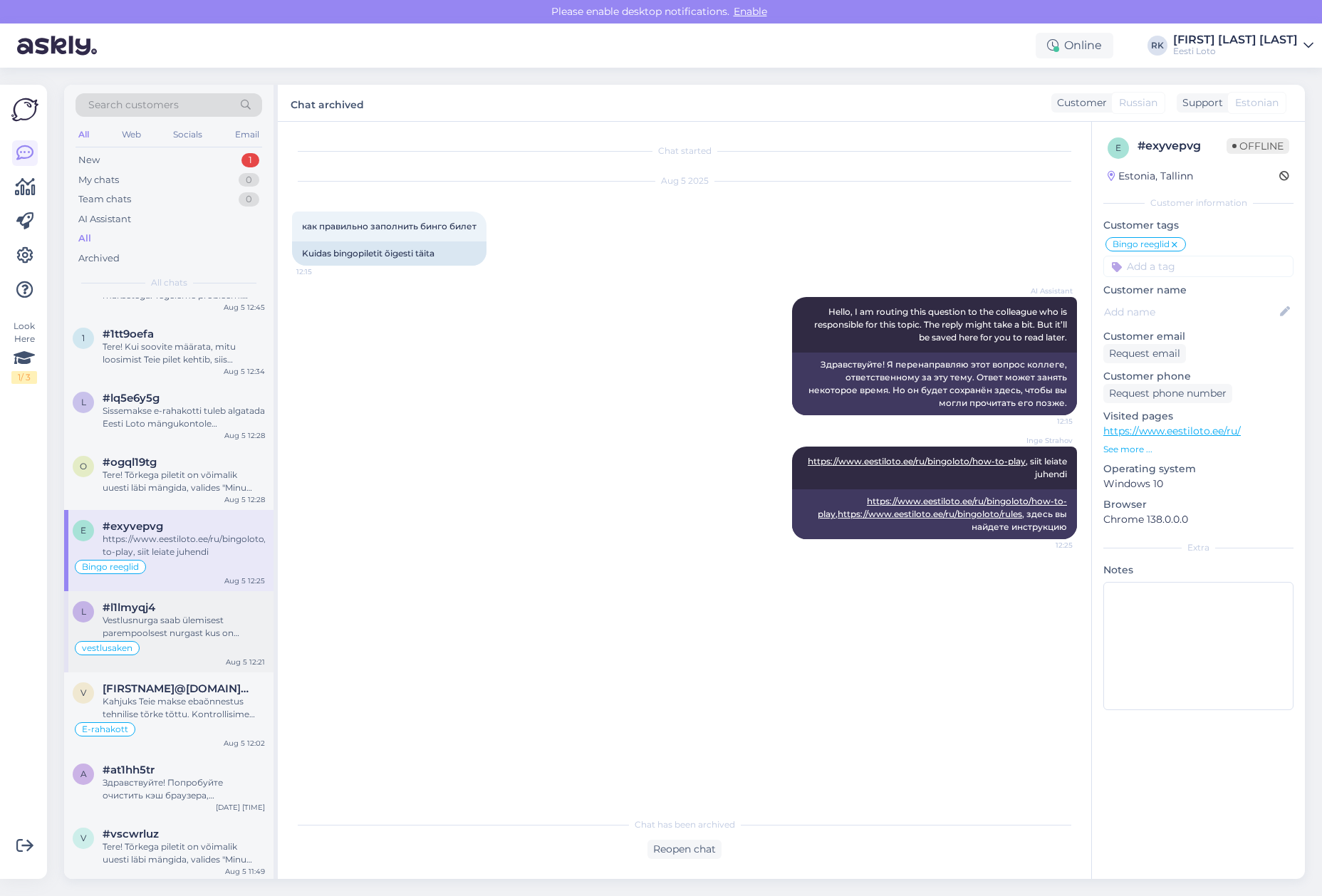 click on "Vestlusnurga saab ülemisest parempoolsest nurgast kus on miinusmärk kinni panna. Ja saate uuesti kontol oma piletitesse  vaadates pooleliolevat mängu jätkata." at bounding box center (184, 627) 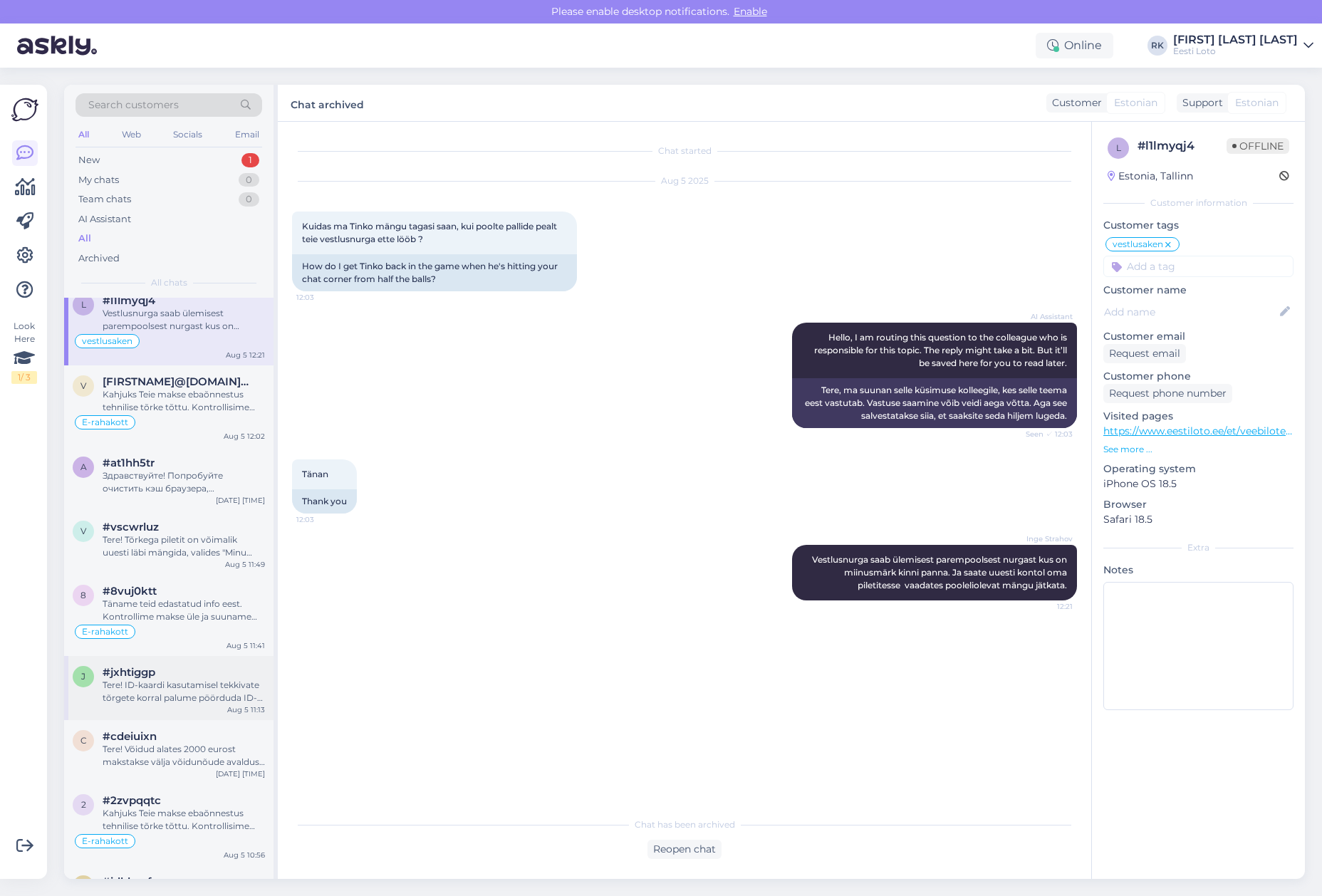 scroll, scrollTop: 1871, scrollLeft: 0, axis: vertical 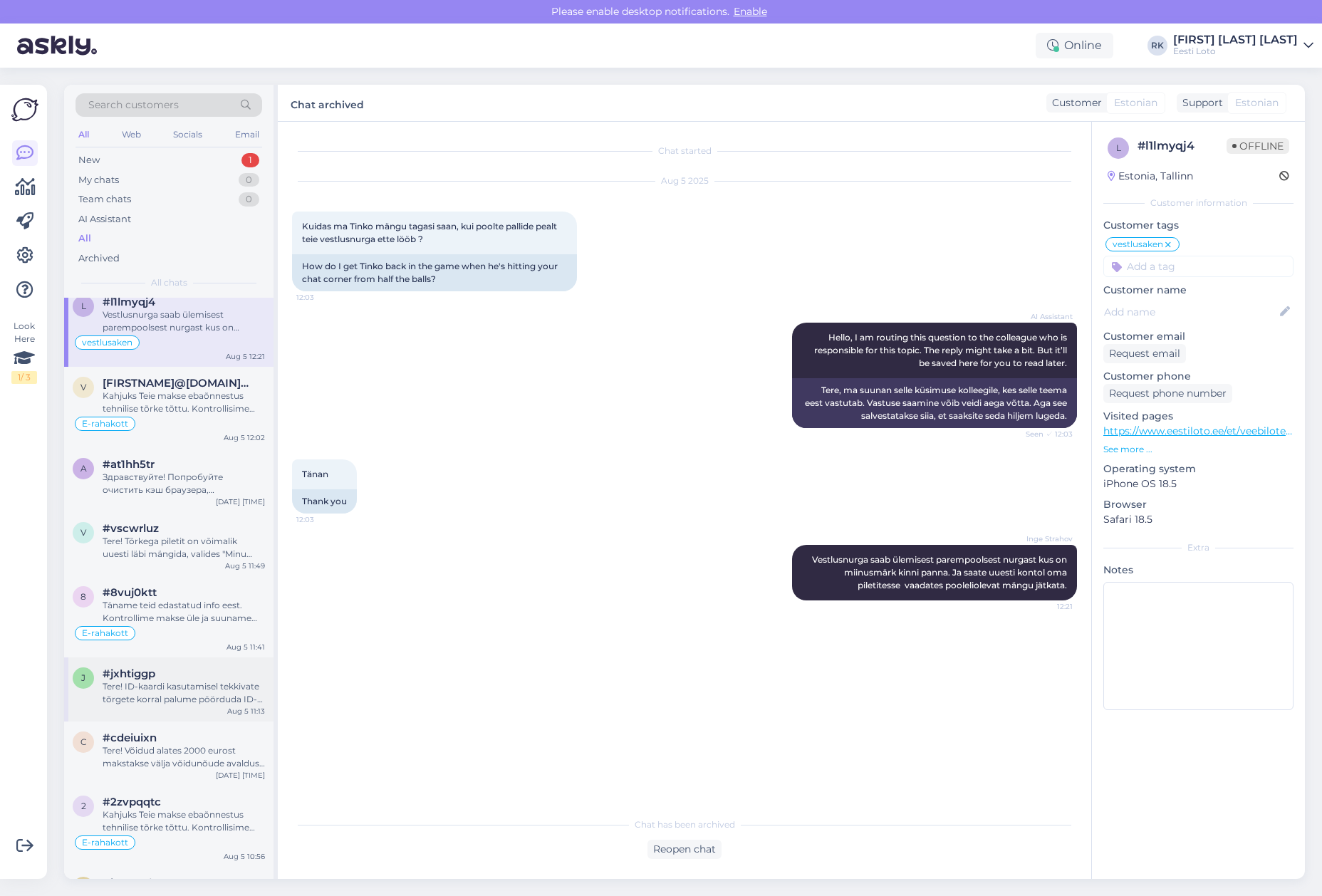 click on "Tere!
ID-kaardi kasutamisel tekkivate tõrgete korral palume pöörduda ID-kaardi abiliinile (tel 666 8888 tööpäeviti 8.30 – 17.00)." at bounding box center [184, 693] 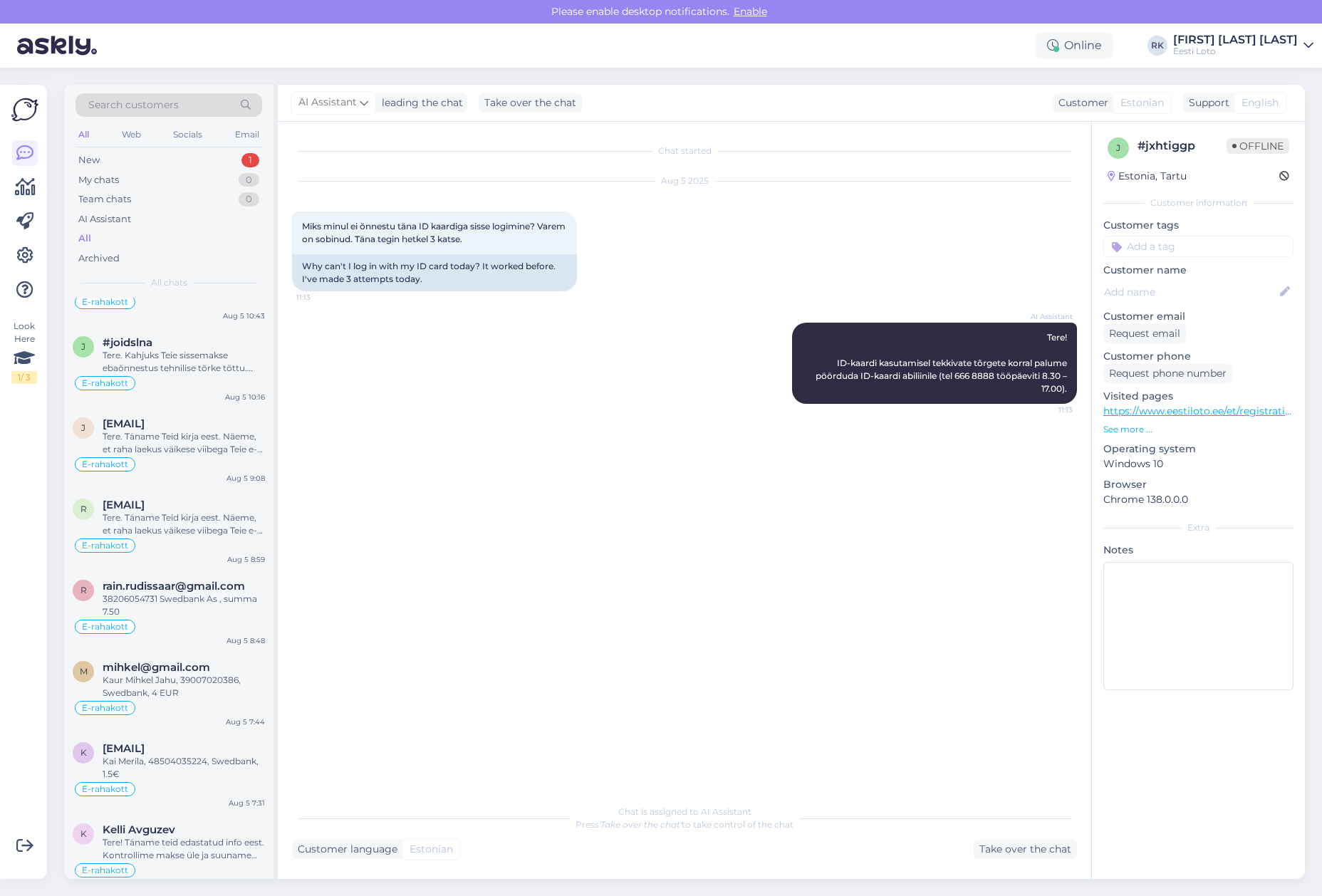 scroll, scrollTop: 2480, scrollLeft: 0, axis: vertical 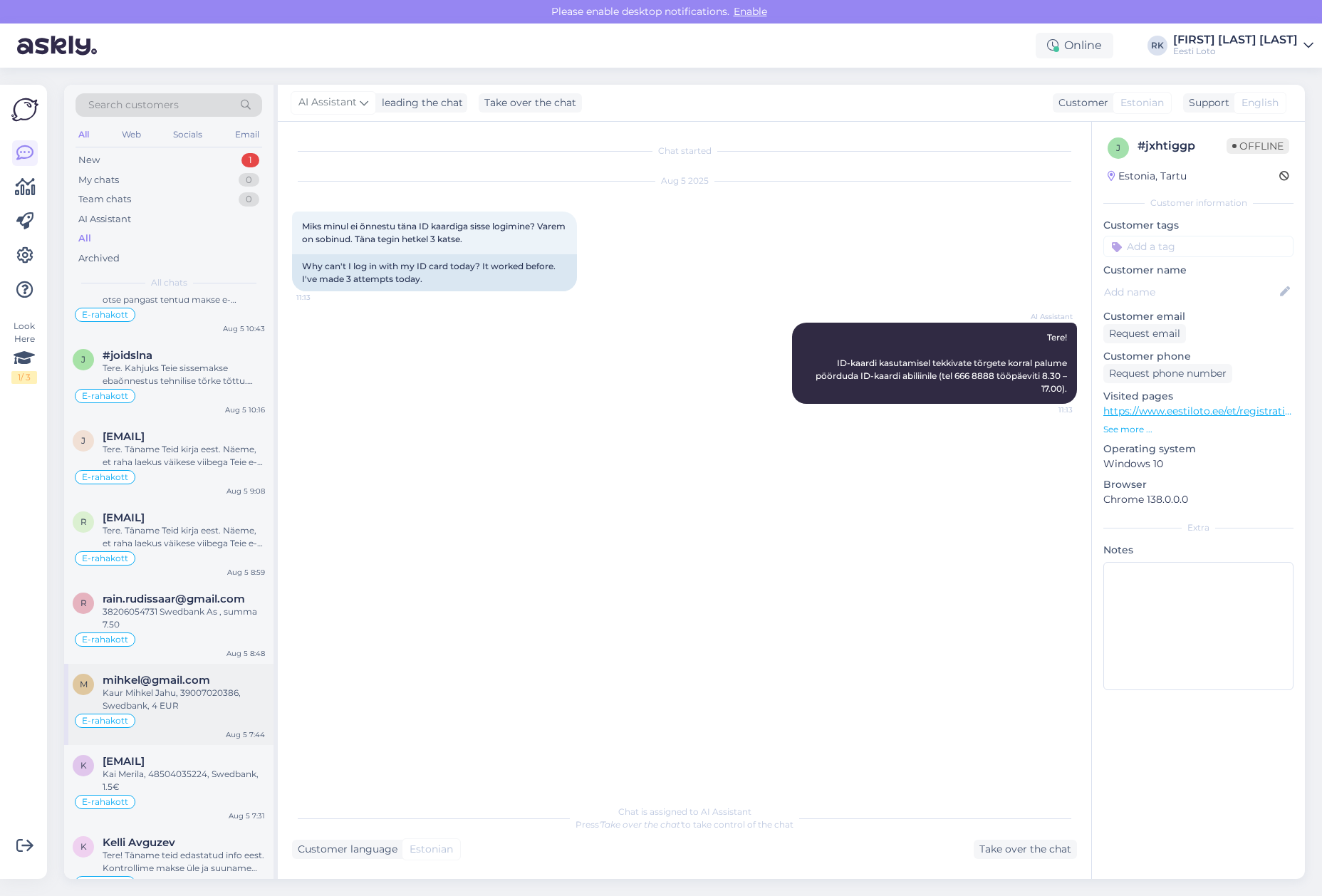 click on "Kaur Mihkel Jahu, 39007020386, Swedbank, 4 EUR" at bounding box center [184, 699] 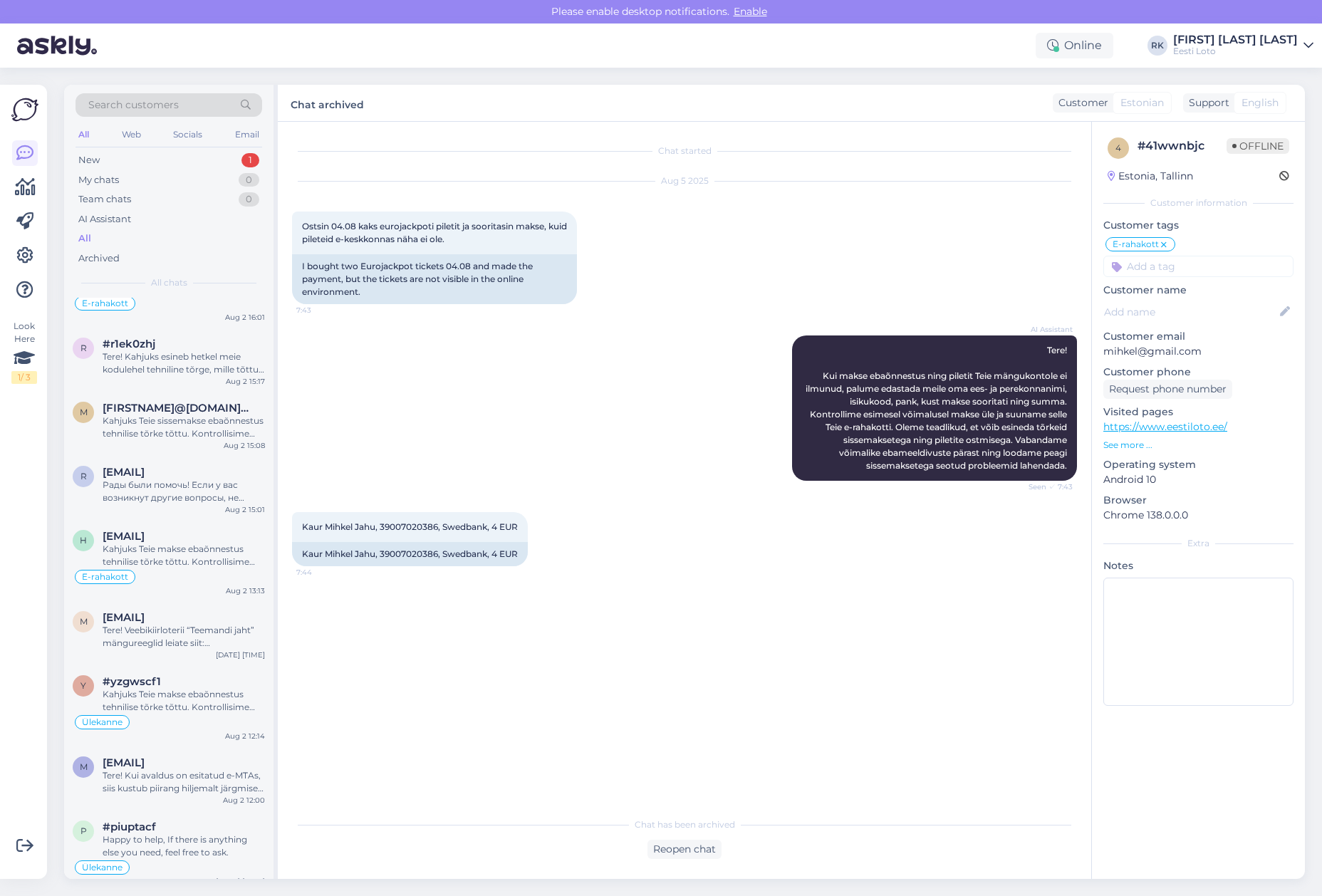 scroll, scrollTop: 5803, scrollLeft: 0, axis: vertical 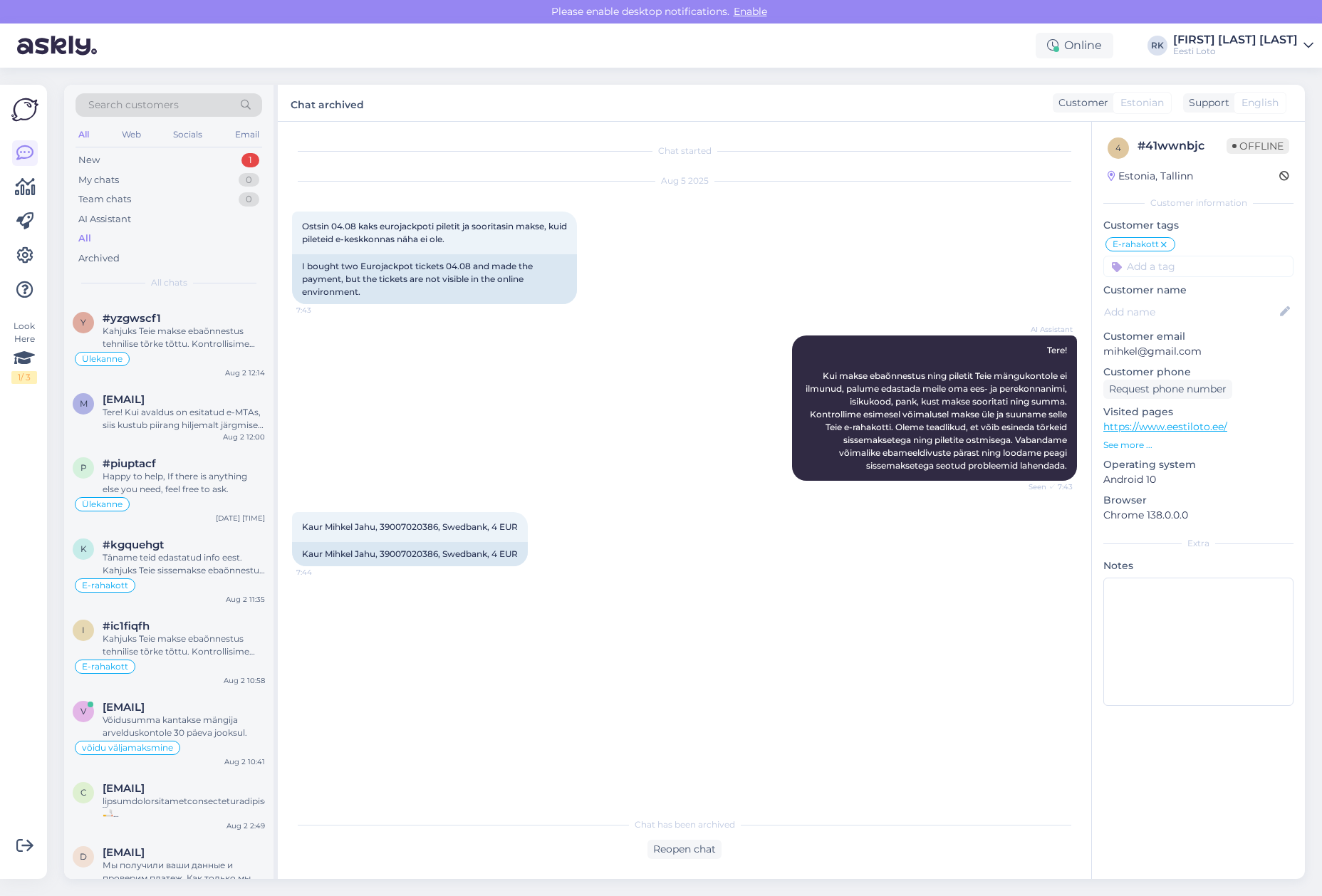 click on "Search customers" at bounding box center [133, 105] 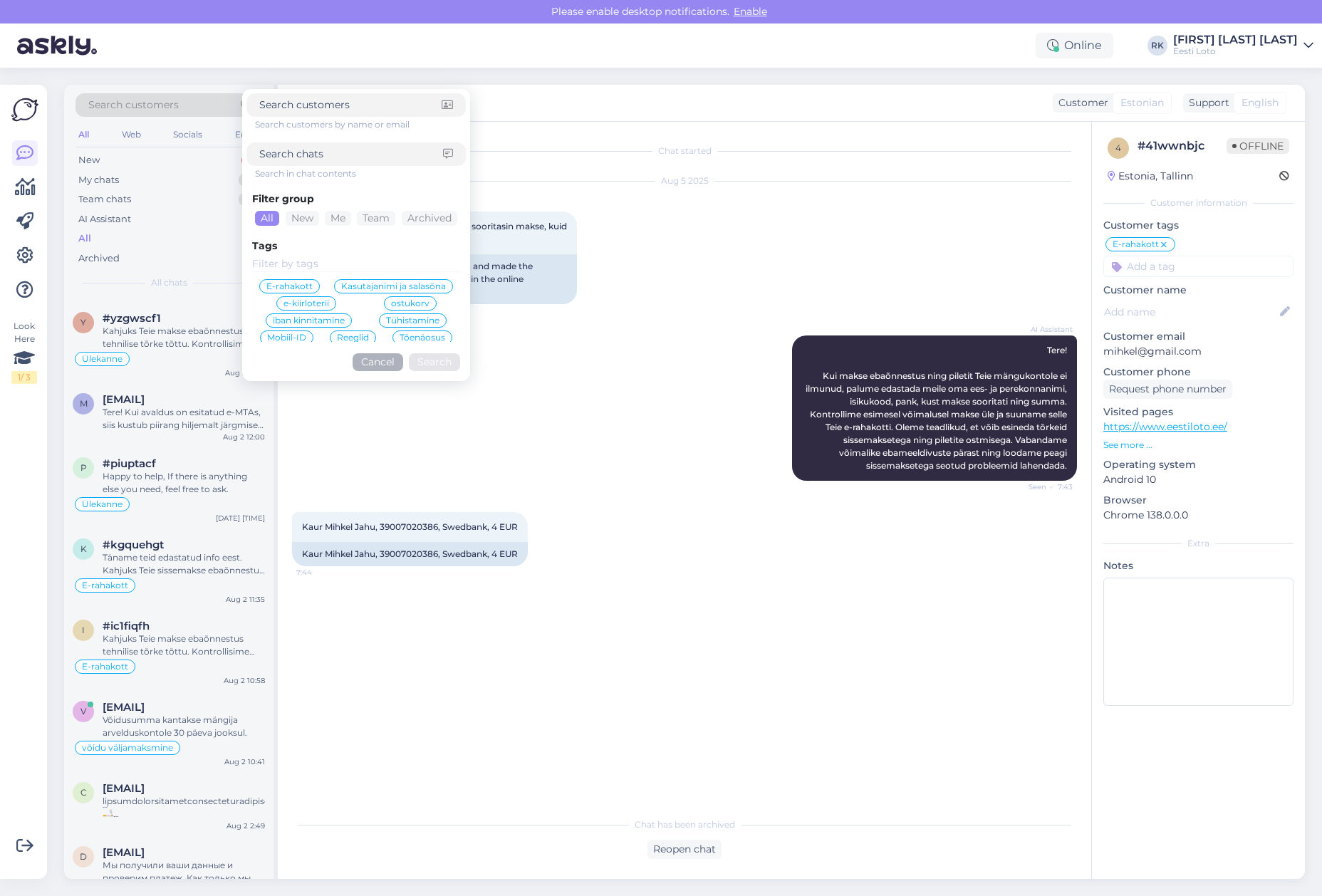 scroll, scrollTop: 5816, scrollLeft: 0, axis: vertical 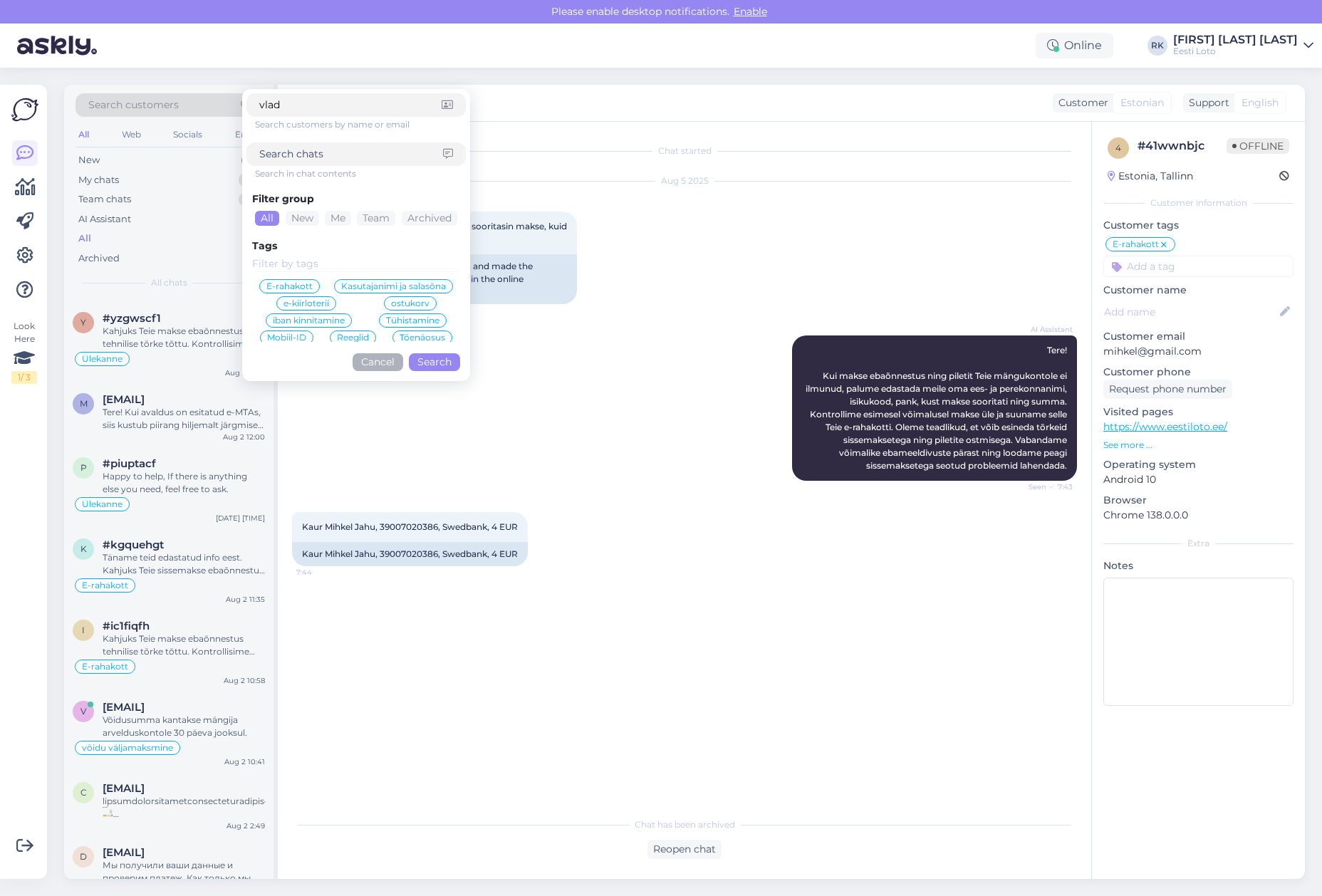 type on "vlad" 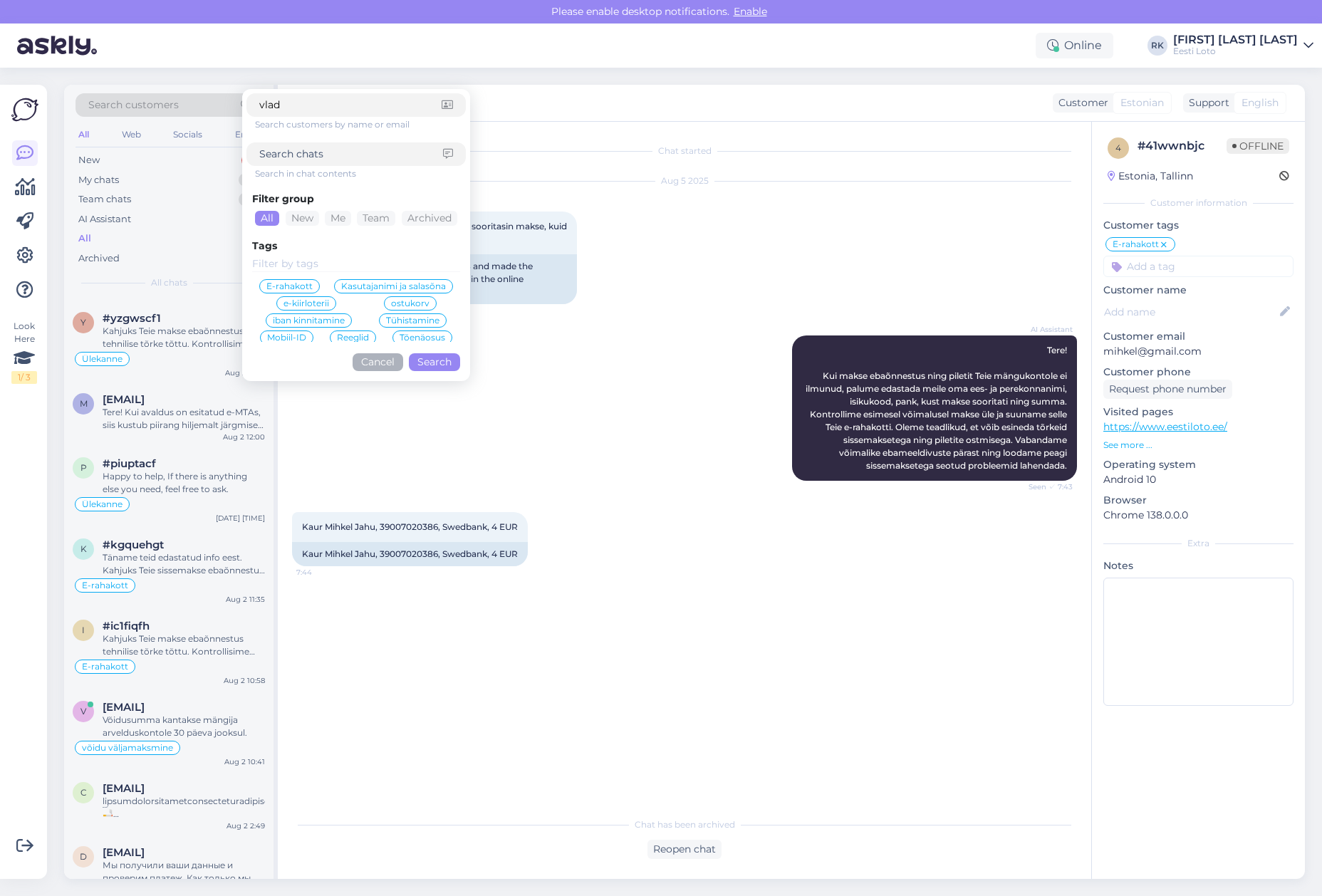 click on "Search" at bounding box center (434, 362) 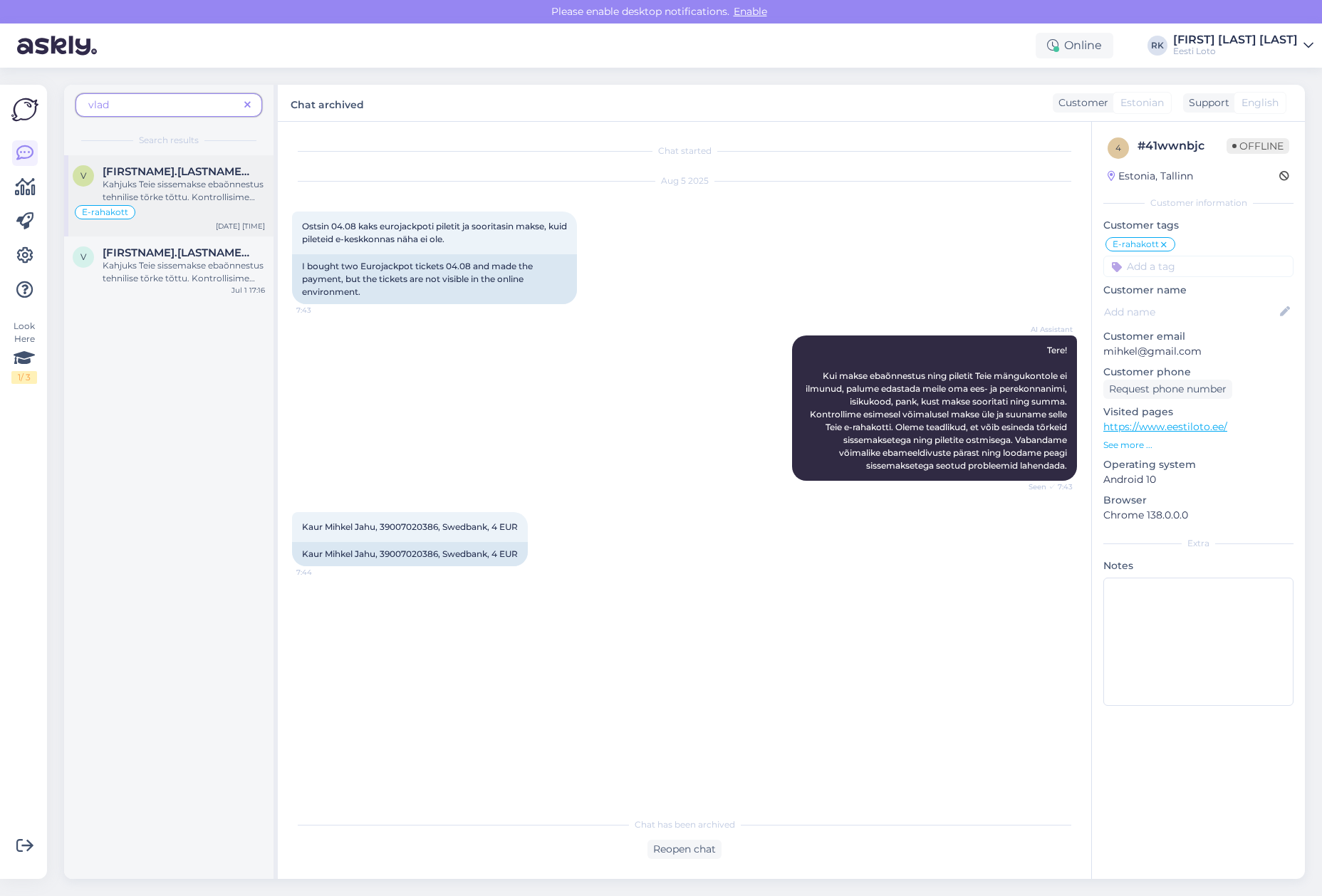 click on "[FIRSTNAME].[LASTNAME]@gmail.com" at bounding box center (177, 172) 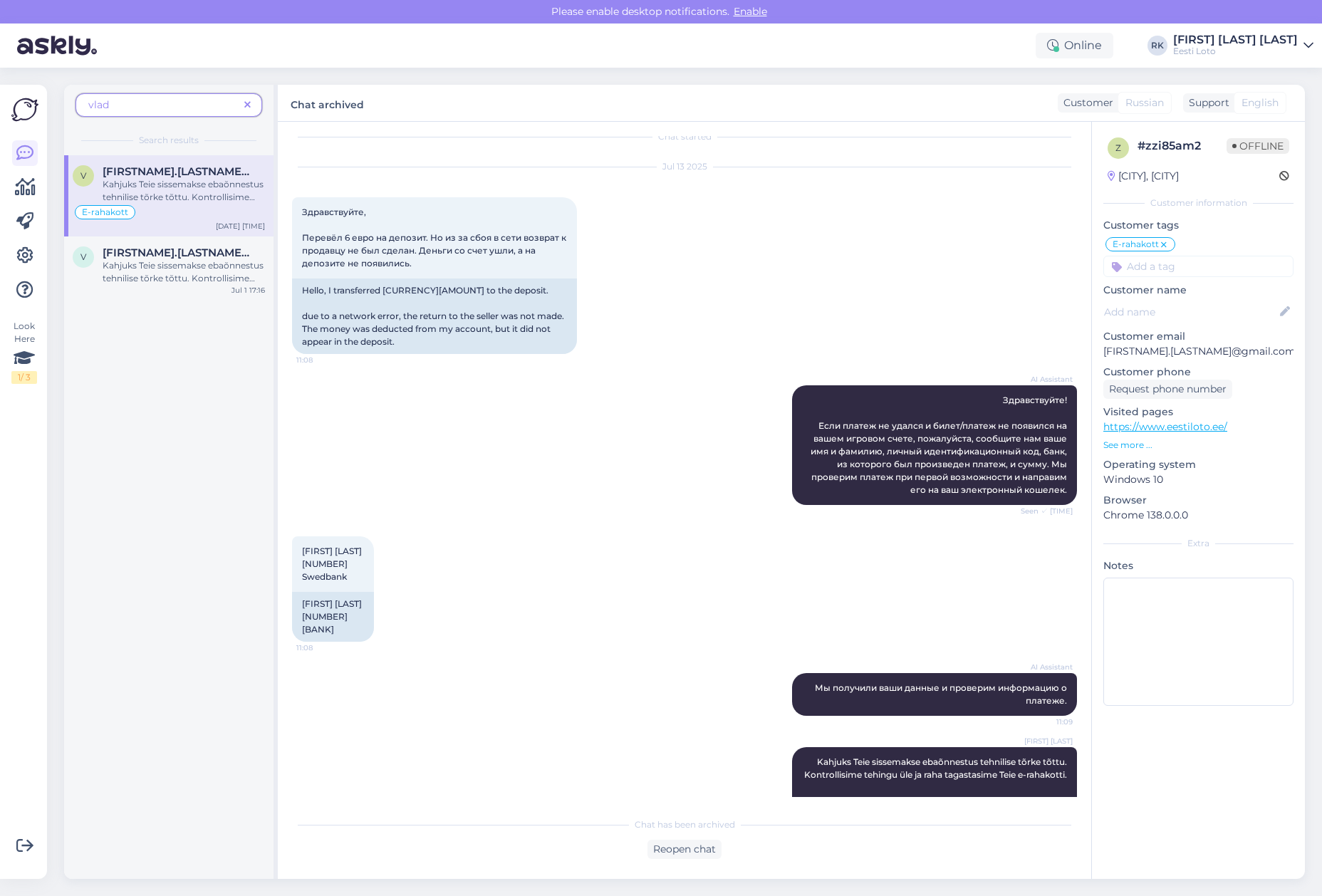scroll, scrollTop: 0, scrollLeft: 0, axis: both 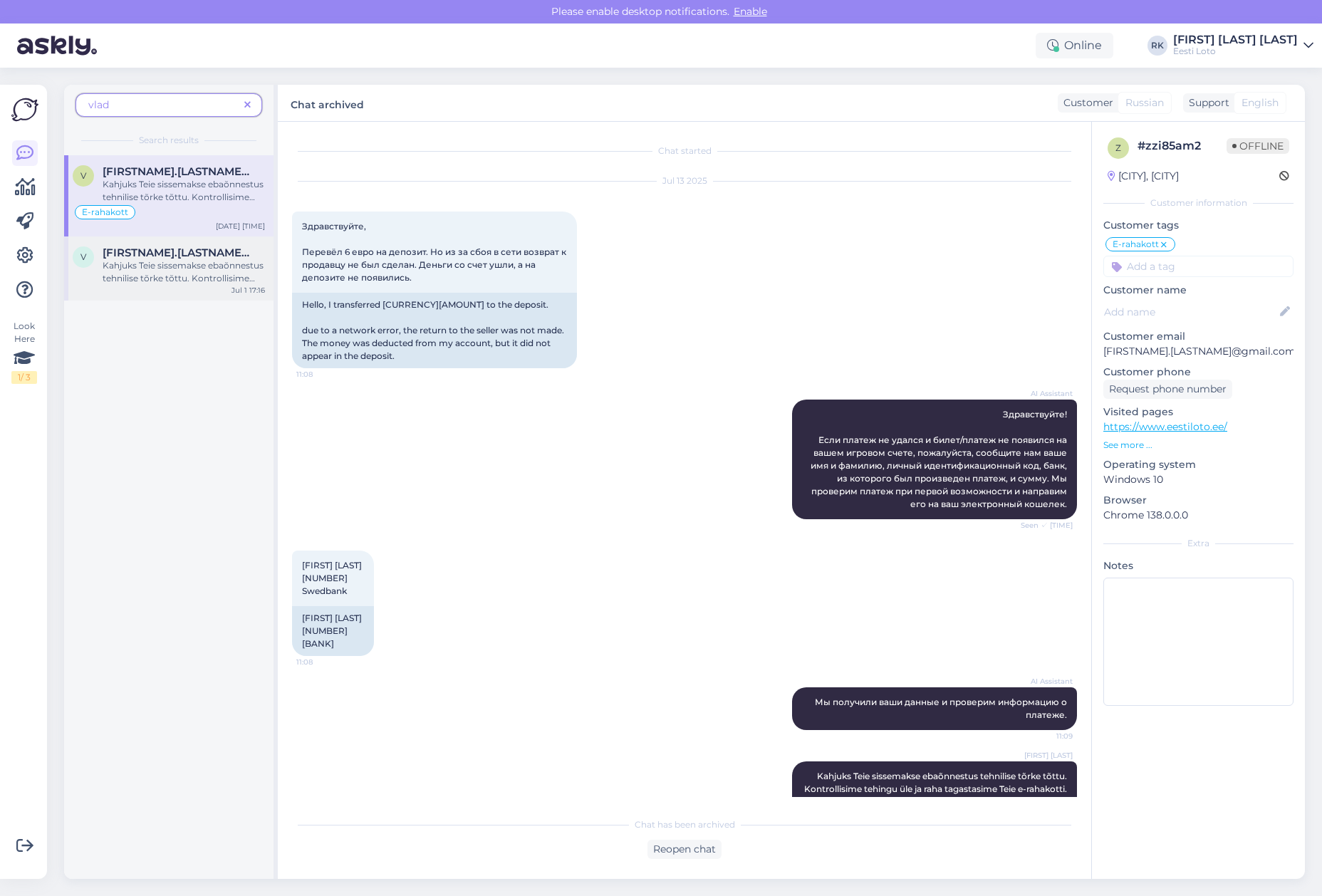 click on "Kahjuks Teie sissemakse ebaõnnestus tehnilise tõrke tõttu. Kontrollisime ostu üle ja raha tagastasime Teie e-rahakotti.
Palume vabandust tekkinud tõrke pärast." at bounding box center [184, 272] 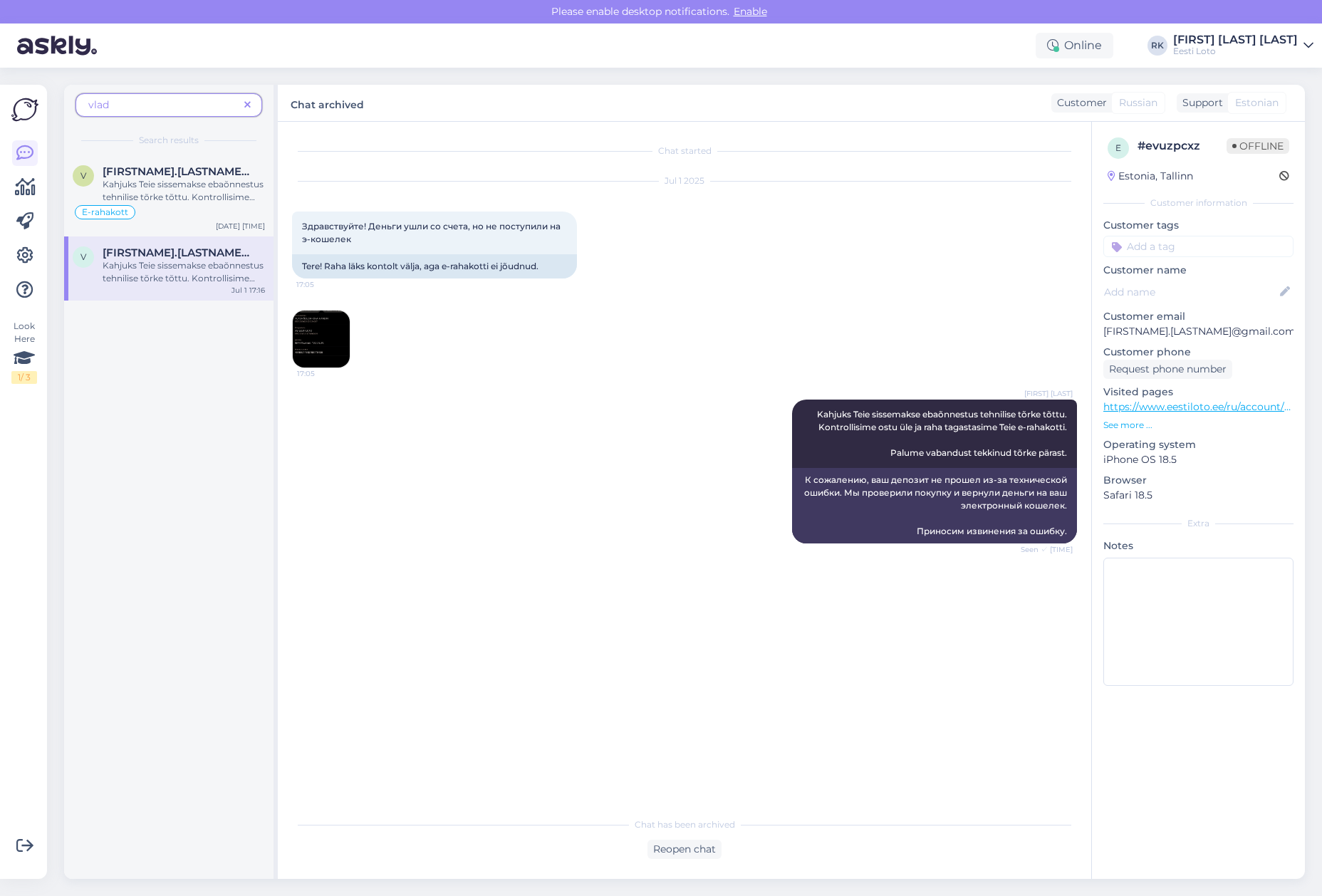 click at bounding box center (247, 105) 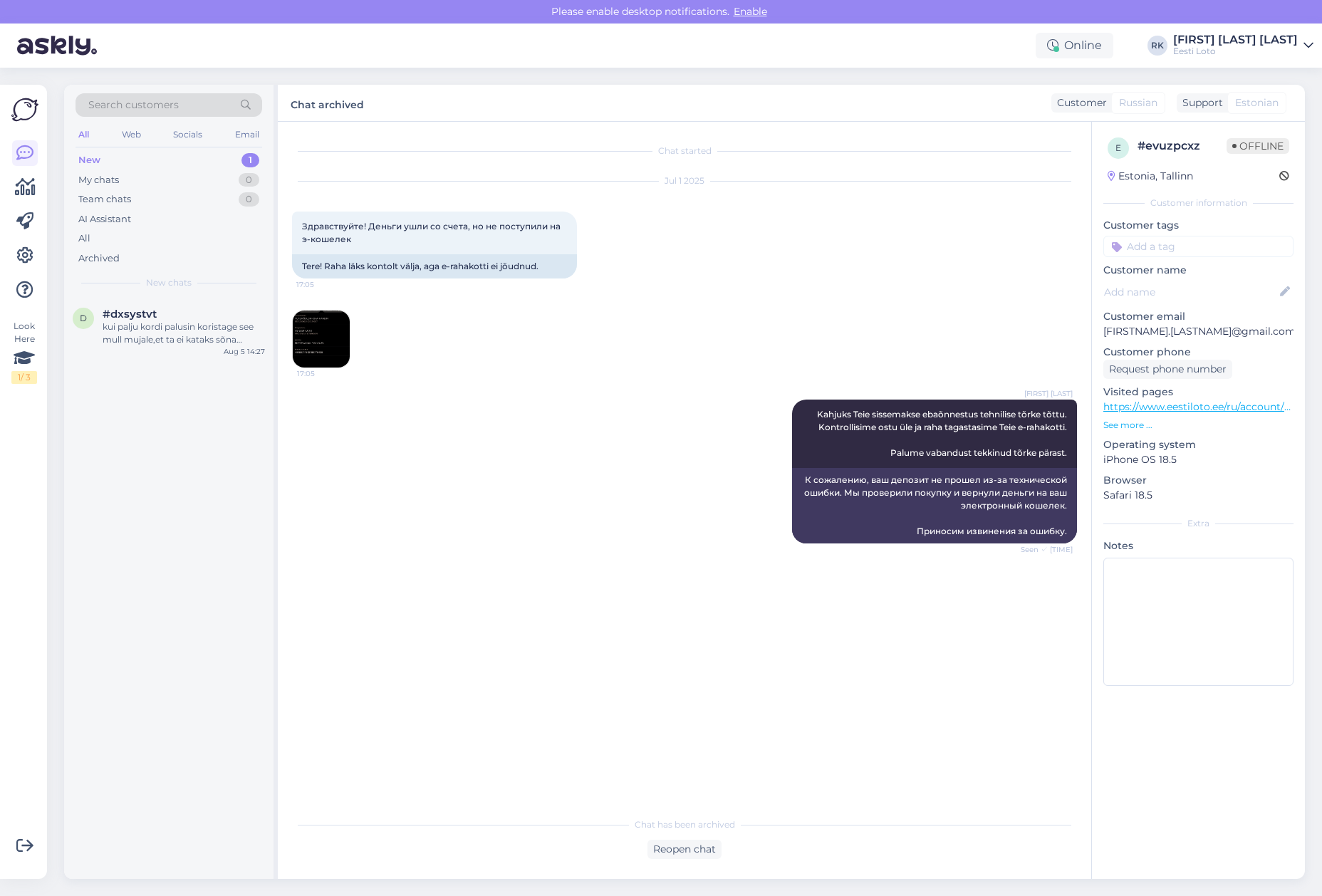 click on "Search customers" at bounding box center [169, 105] 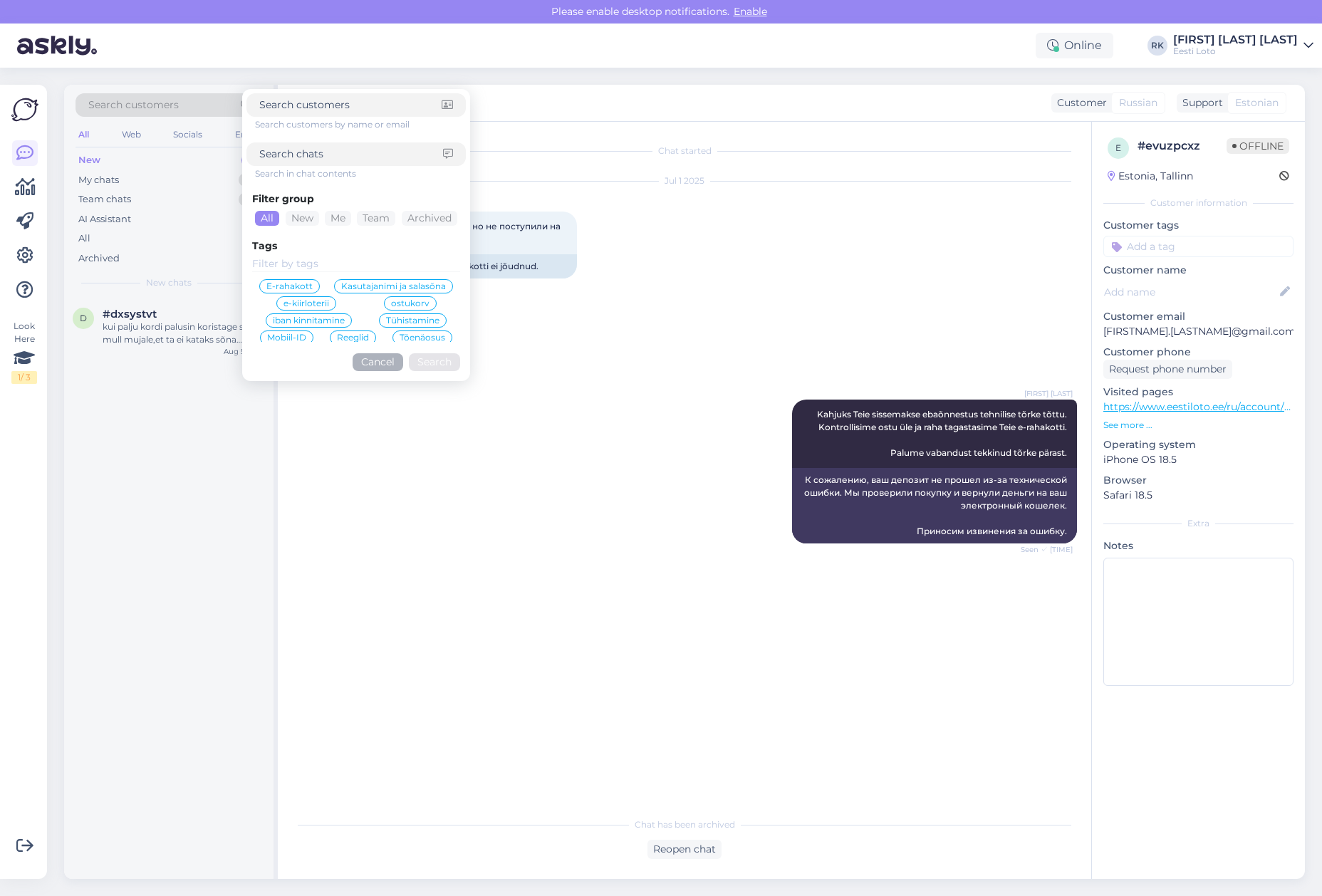 click at bounding box center [350, 105] 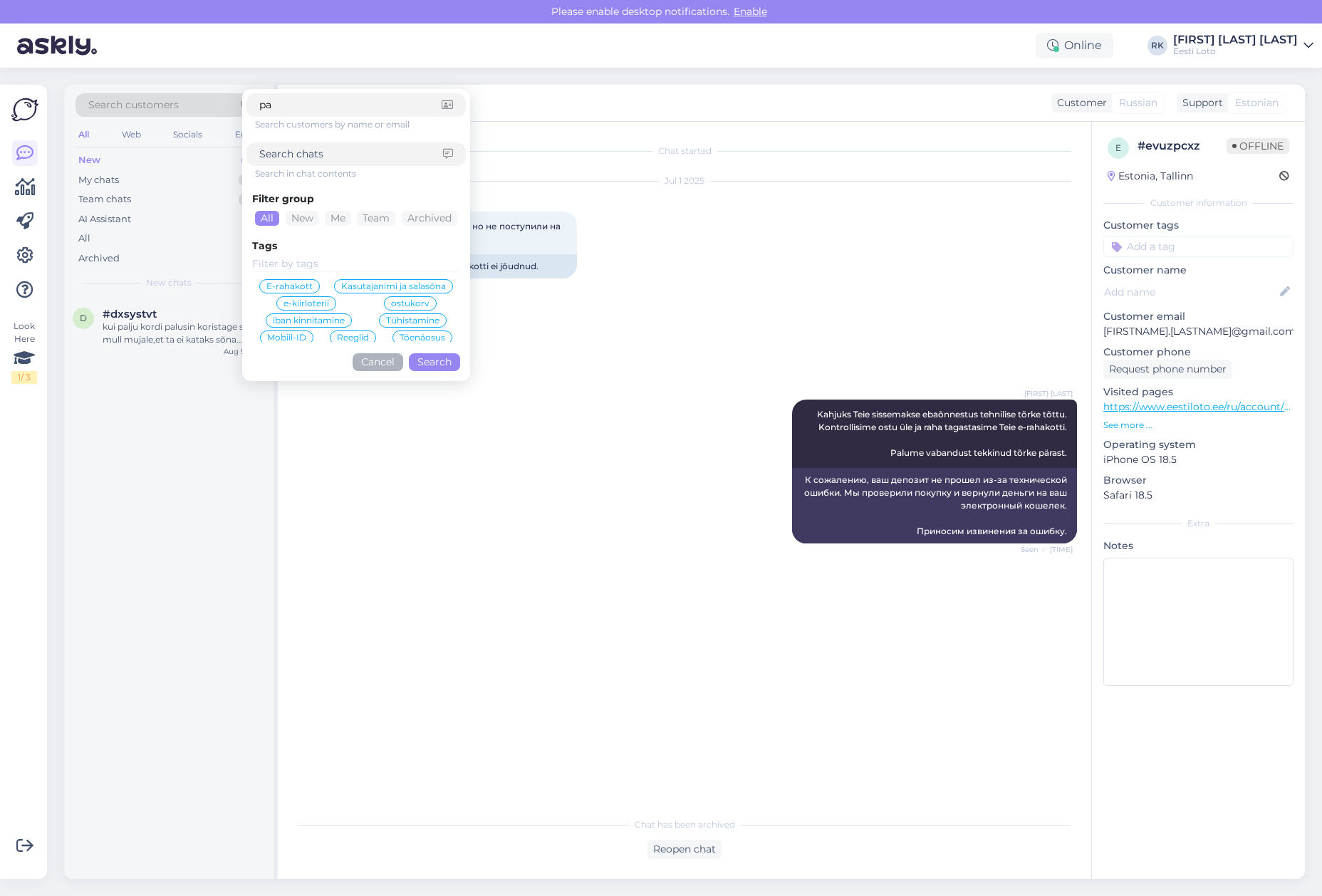 type on "p" 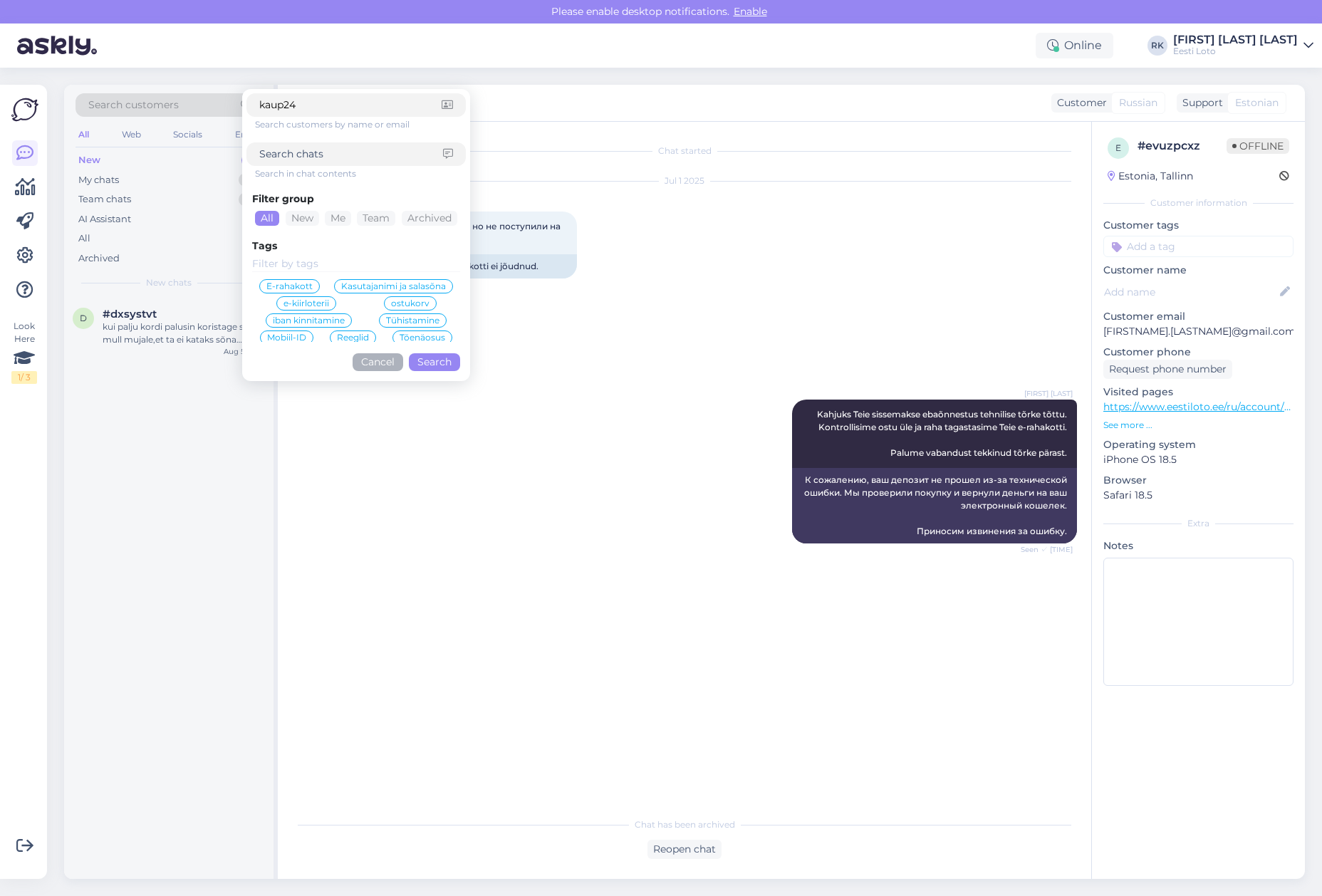 type on "kaup24" 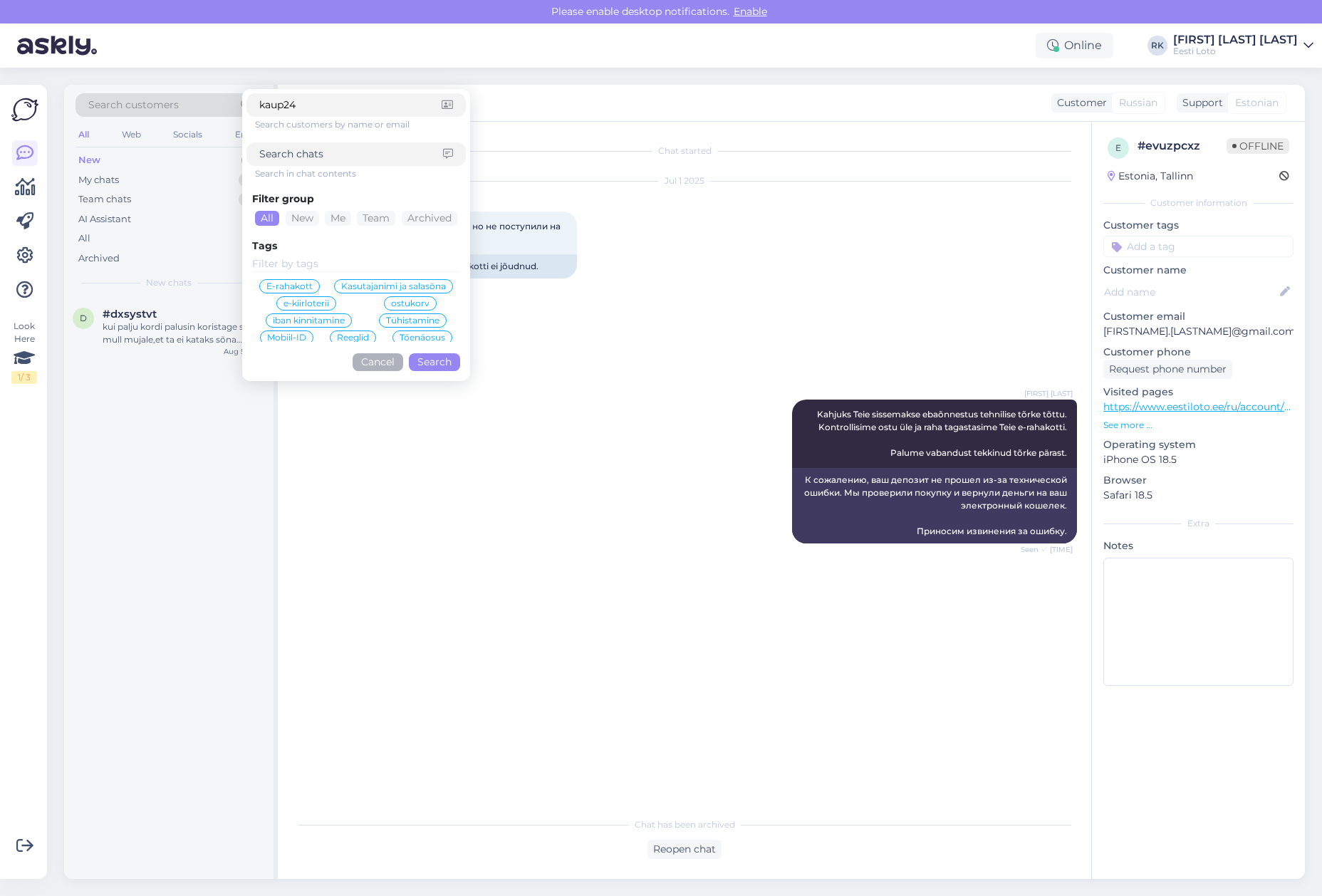 click on "Search" at bounding box center (434, 362) 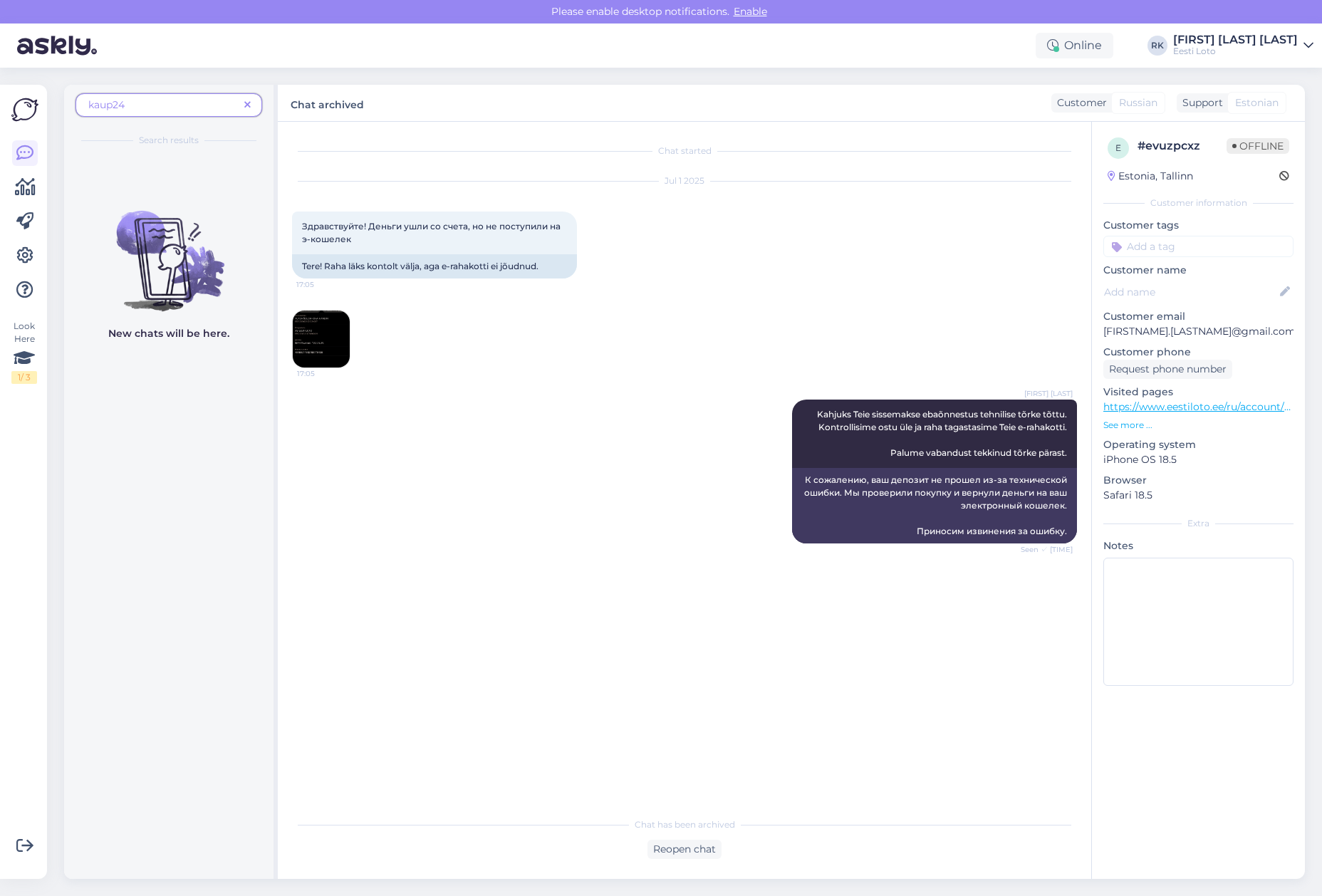 click at bounding box center [247, 105] 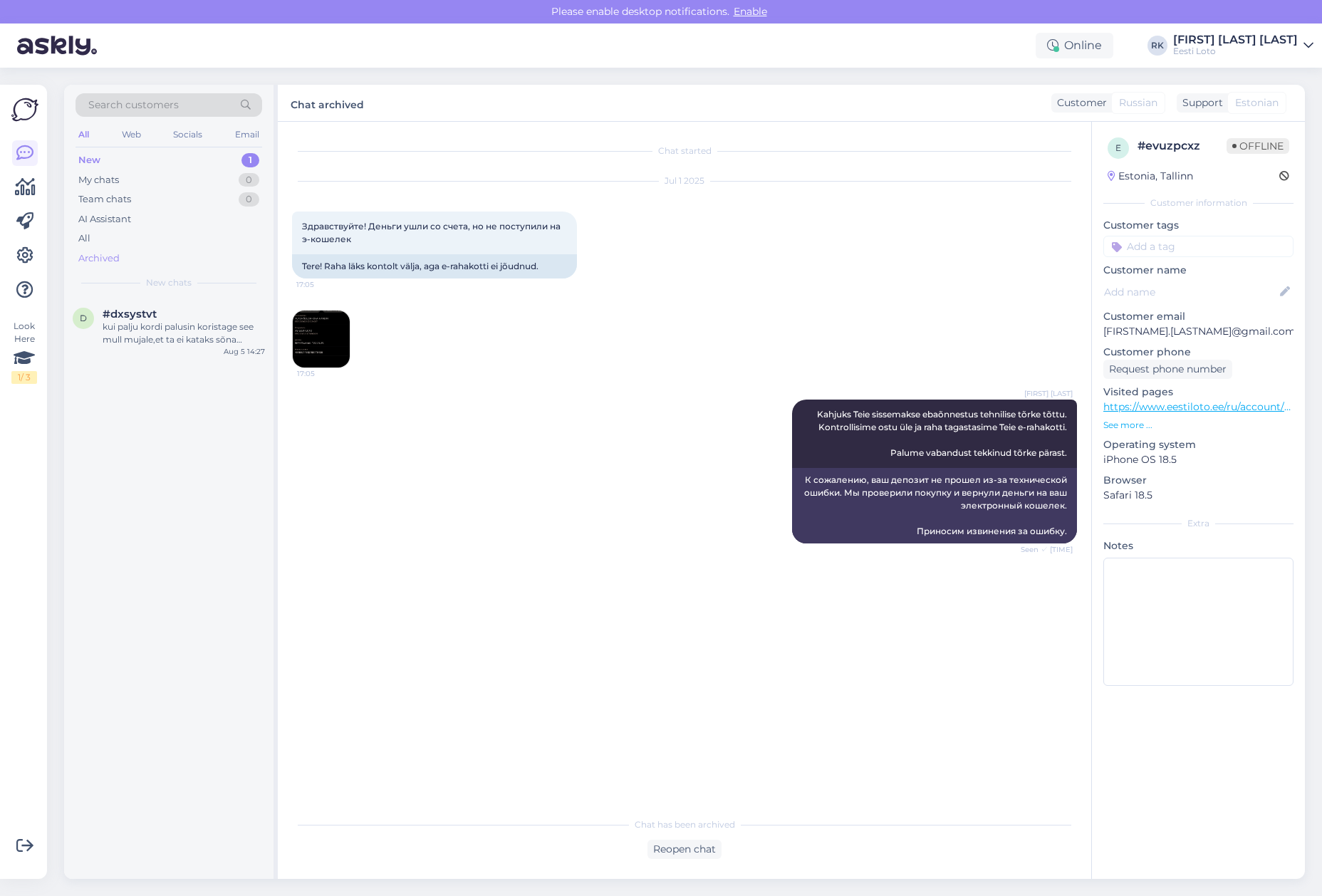 click on "Archived" at bounding box center (99, 259) 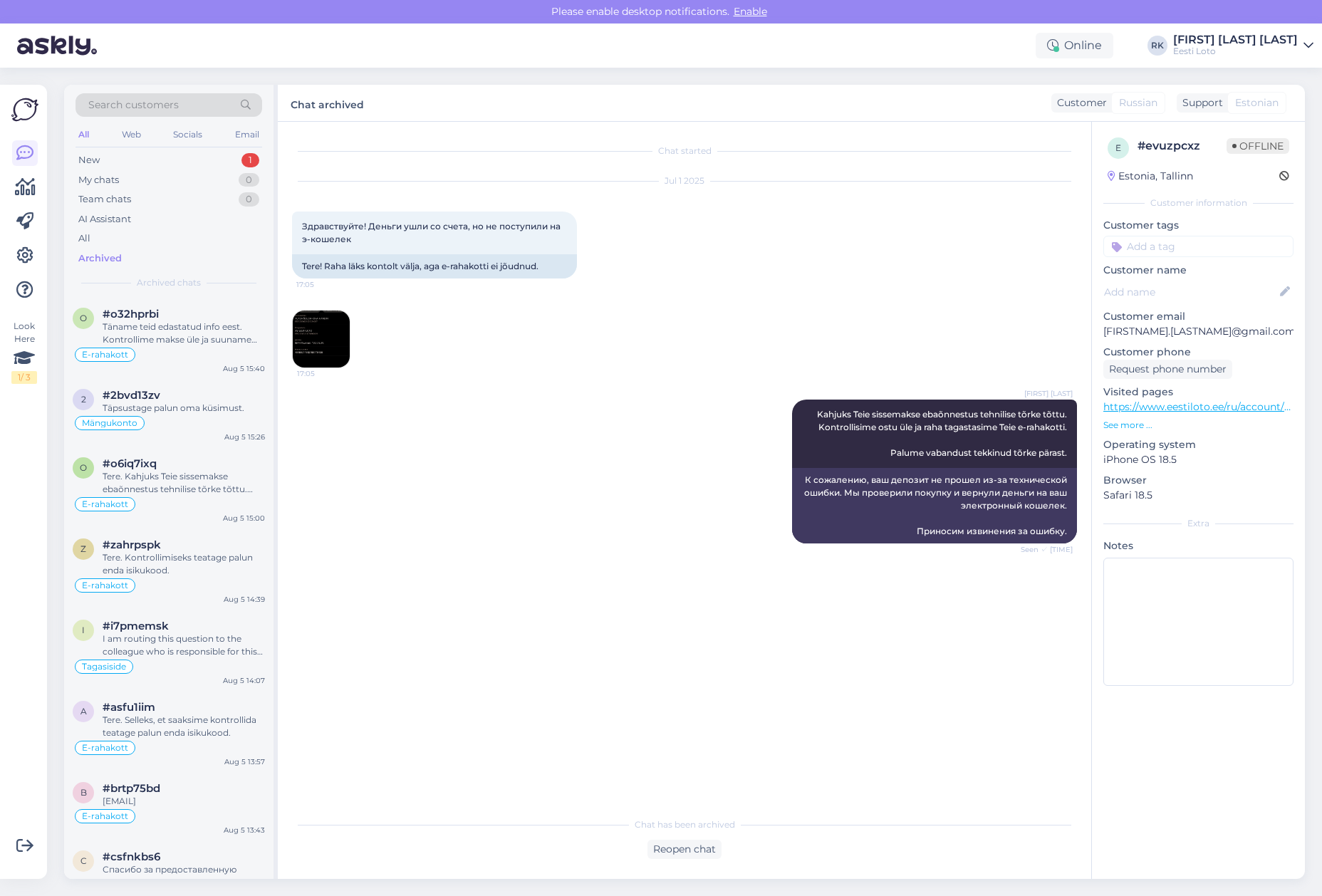 click on "Search customers" at bounding box center [133, 105] 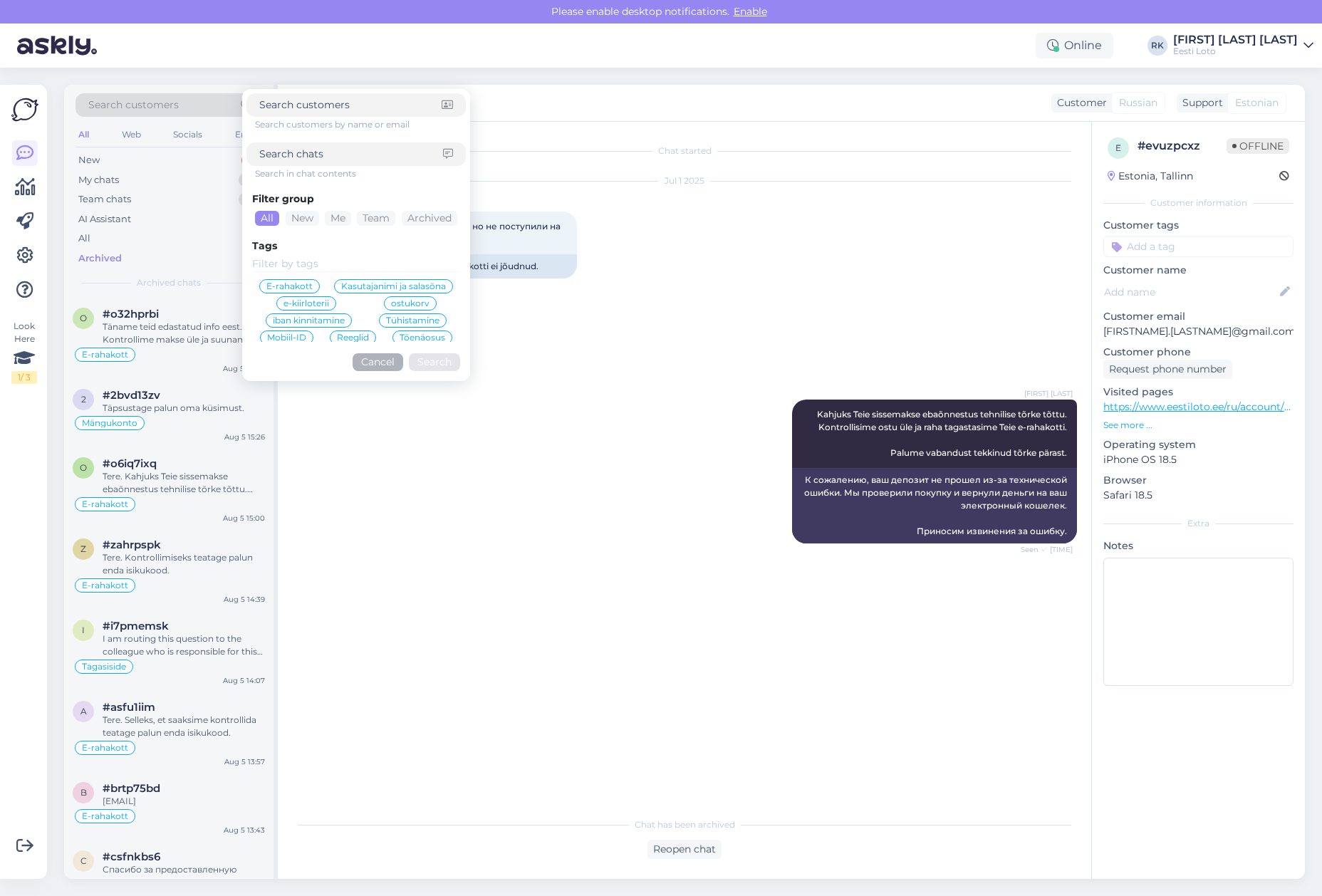 type on "p" 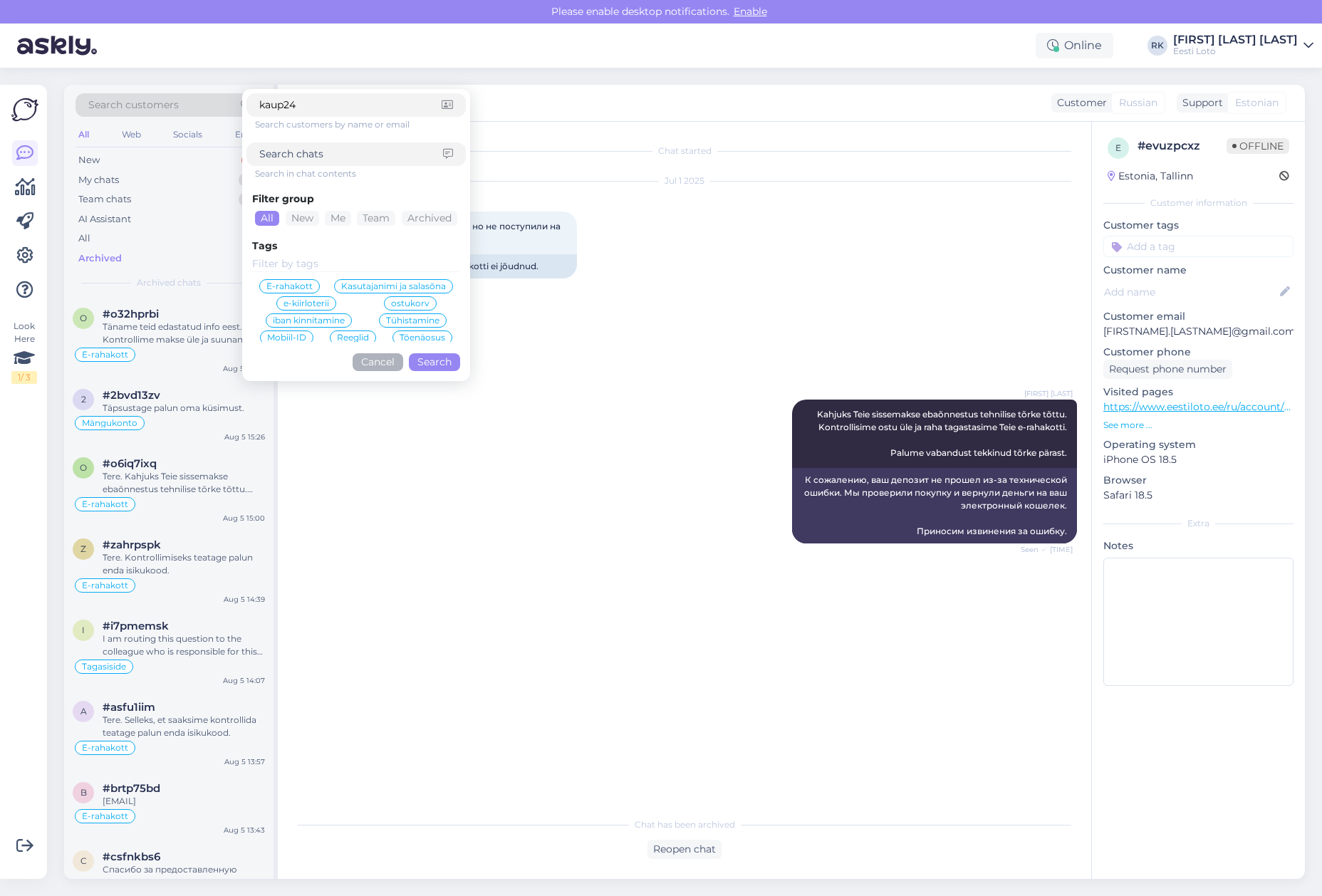 type on "kaup24" 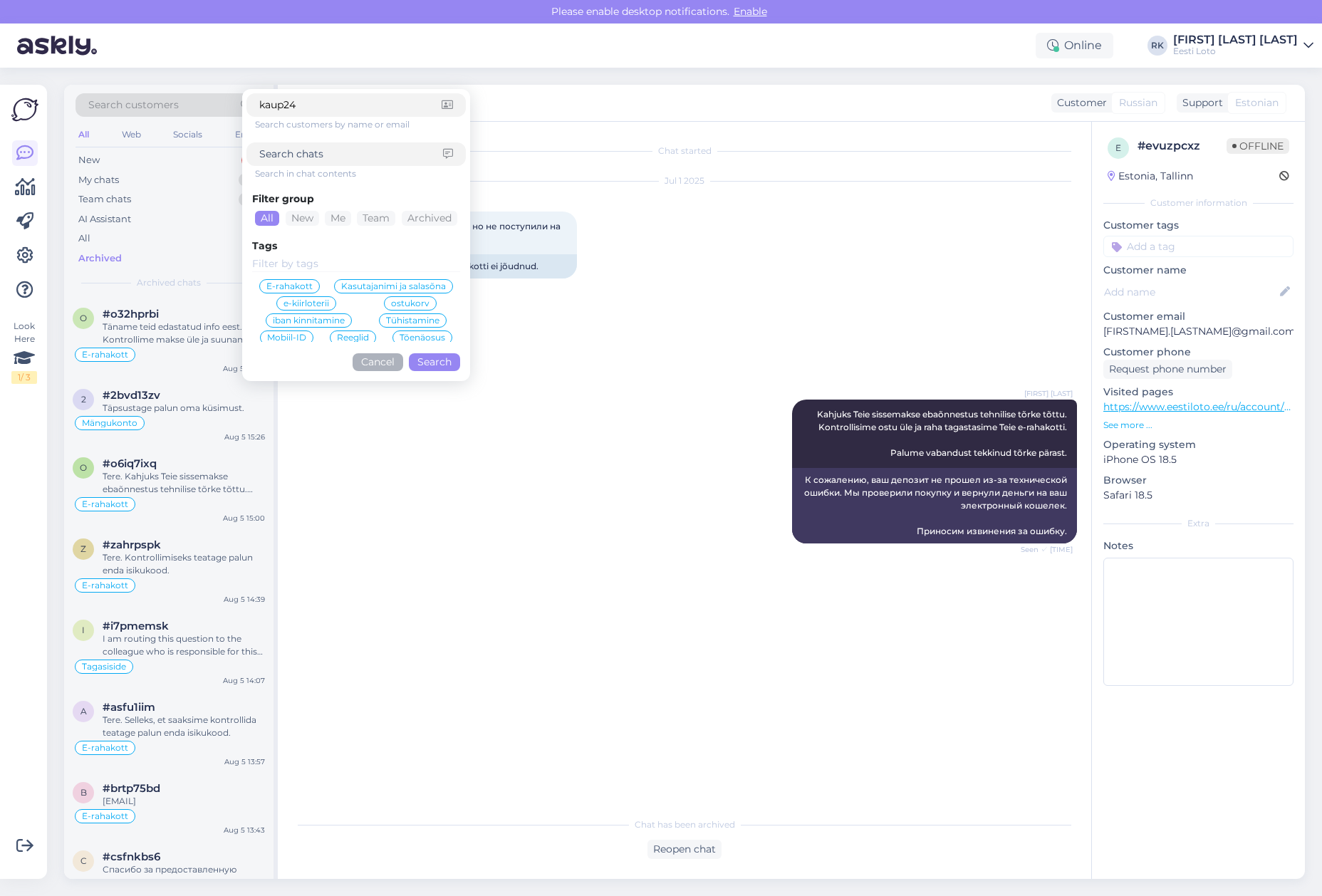 click on "Search" at bounding box center (434, 362) 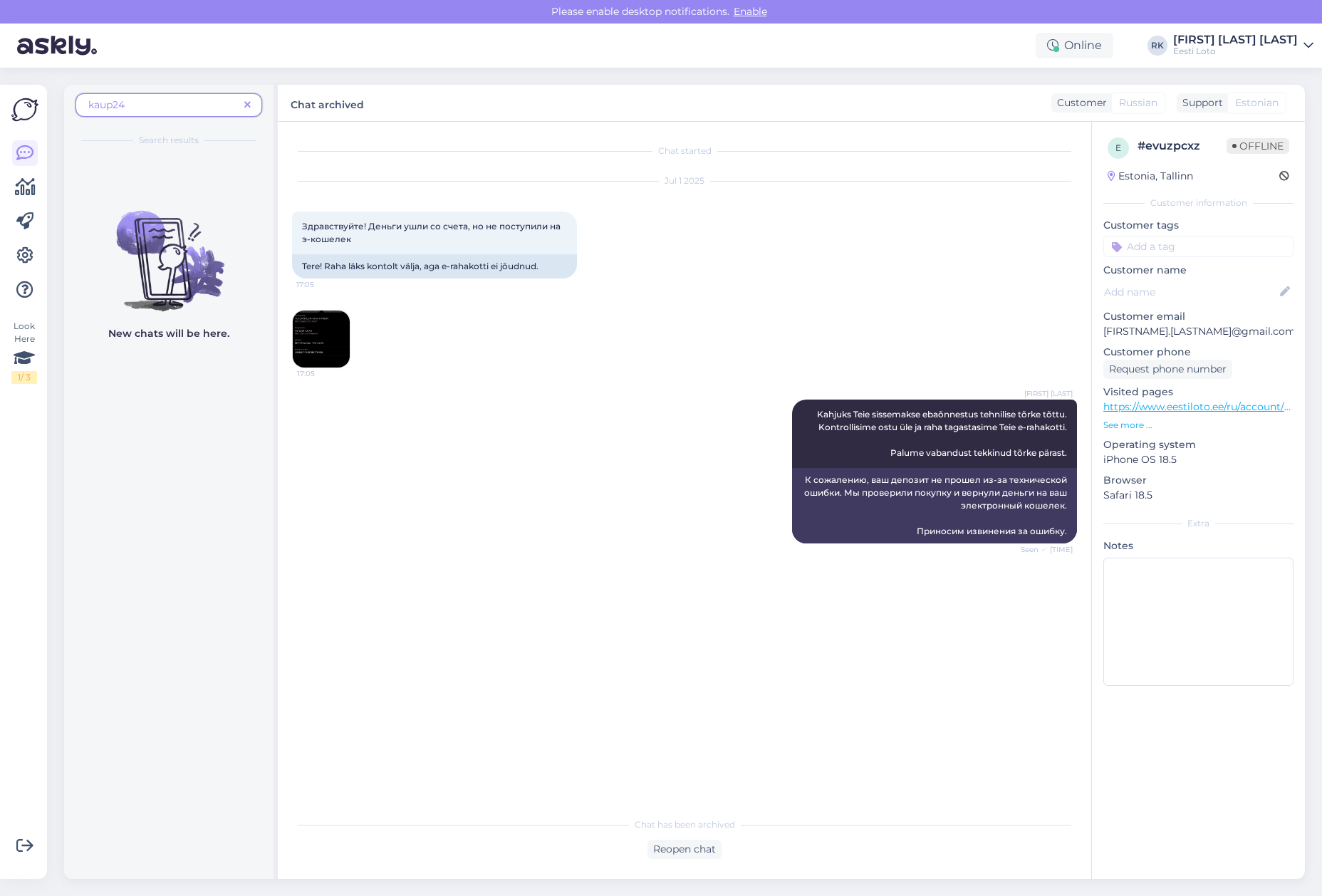 click at bounding box center (247, 105) 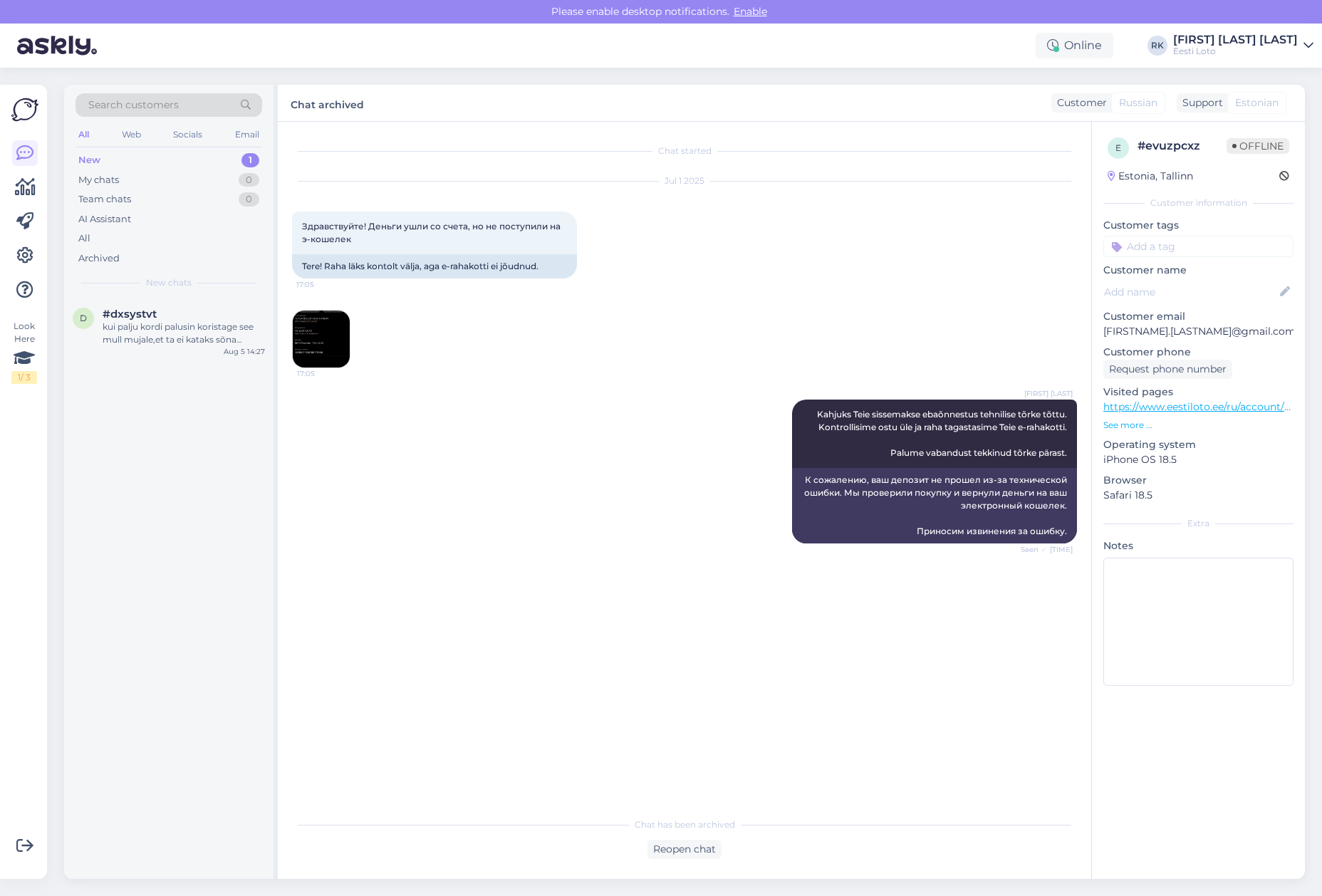click on "Search customers" at bounding box center (133, 105) 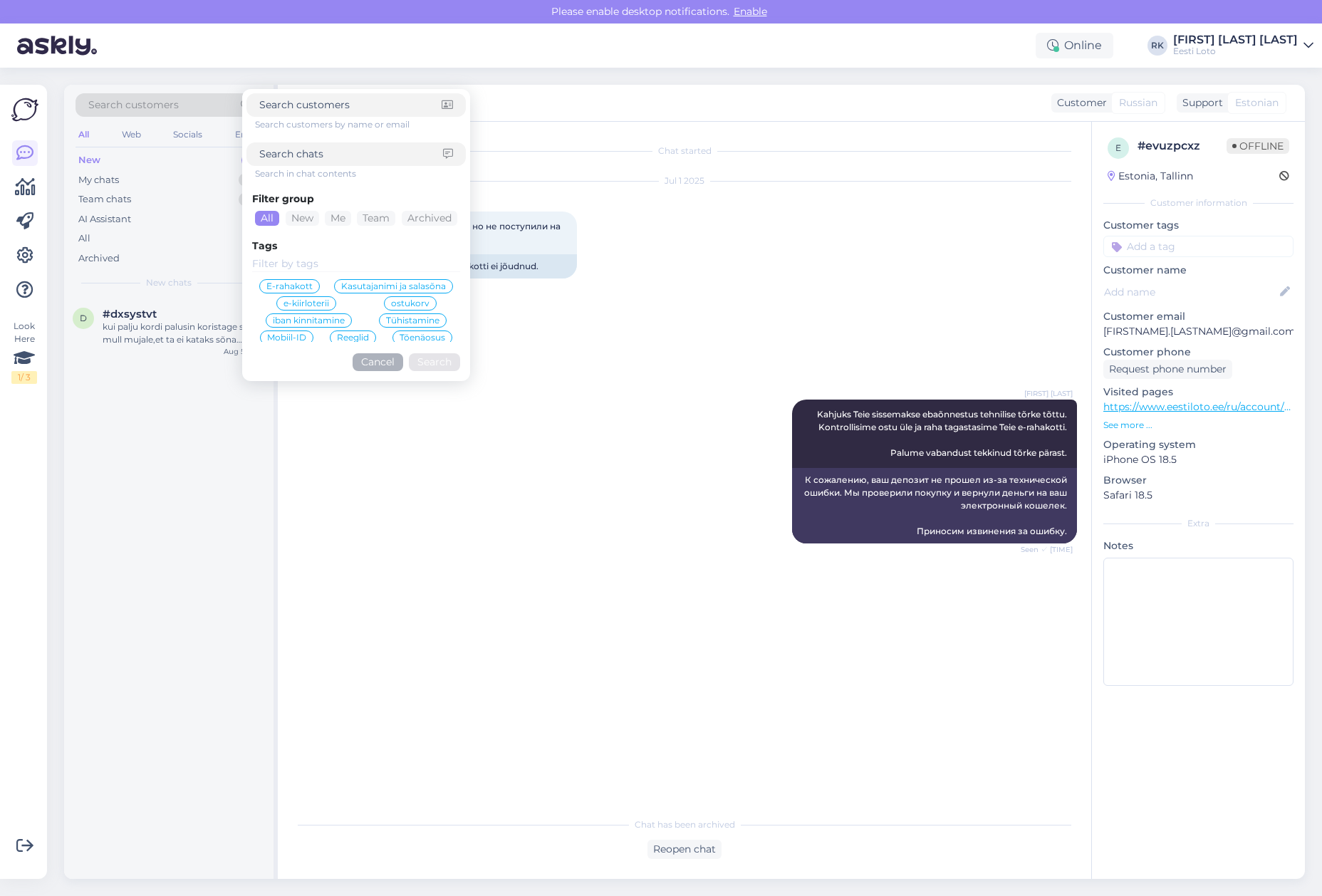 click at bounding box center (351, 154) 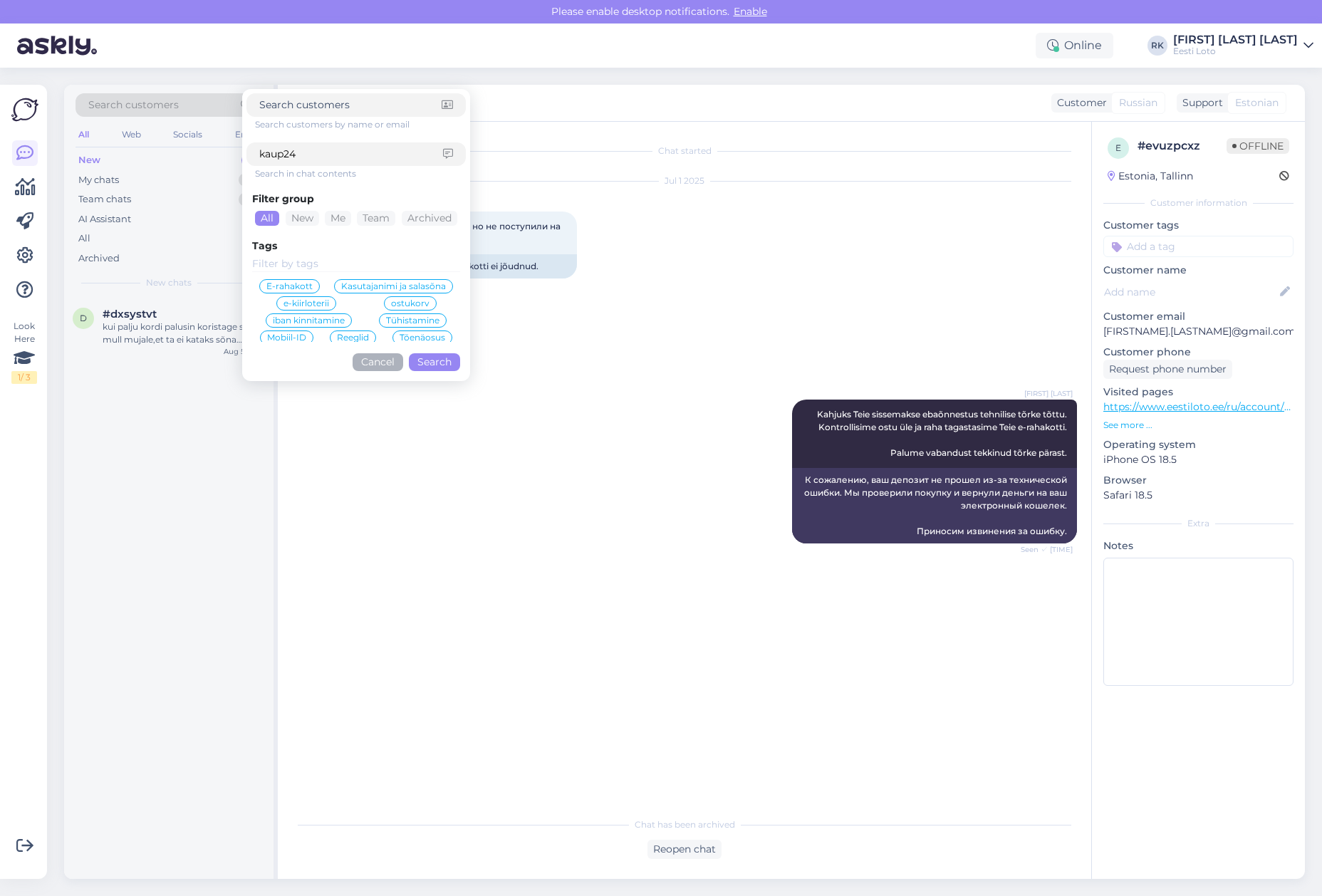 type on "kaup24" 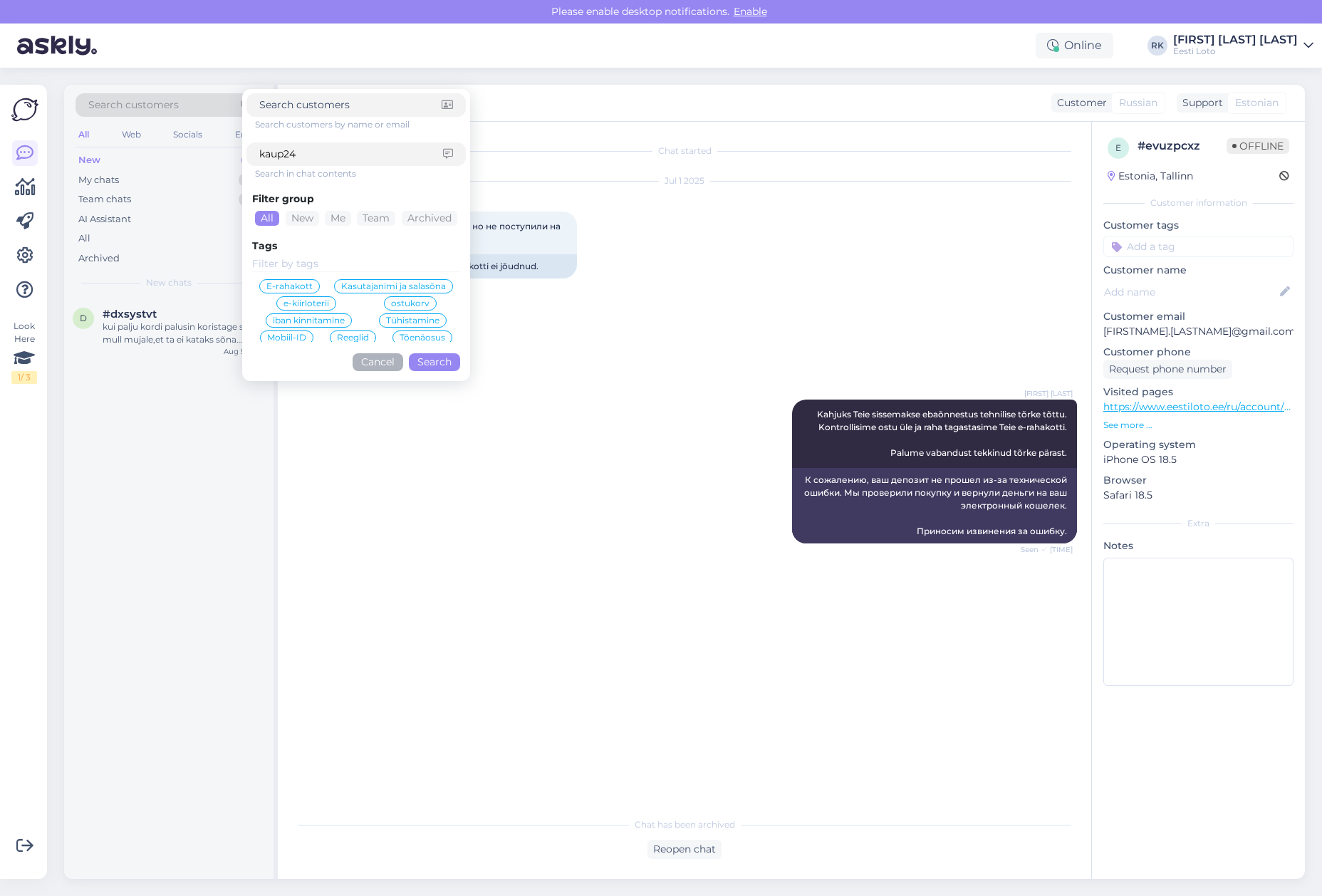 click on "Search" at bounding box center [434, 362] 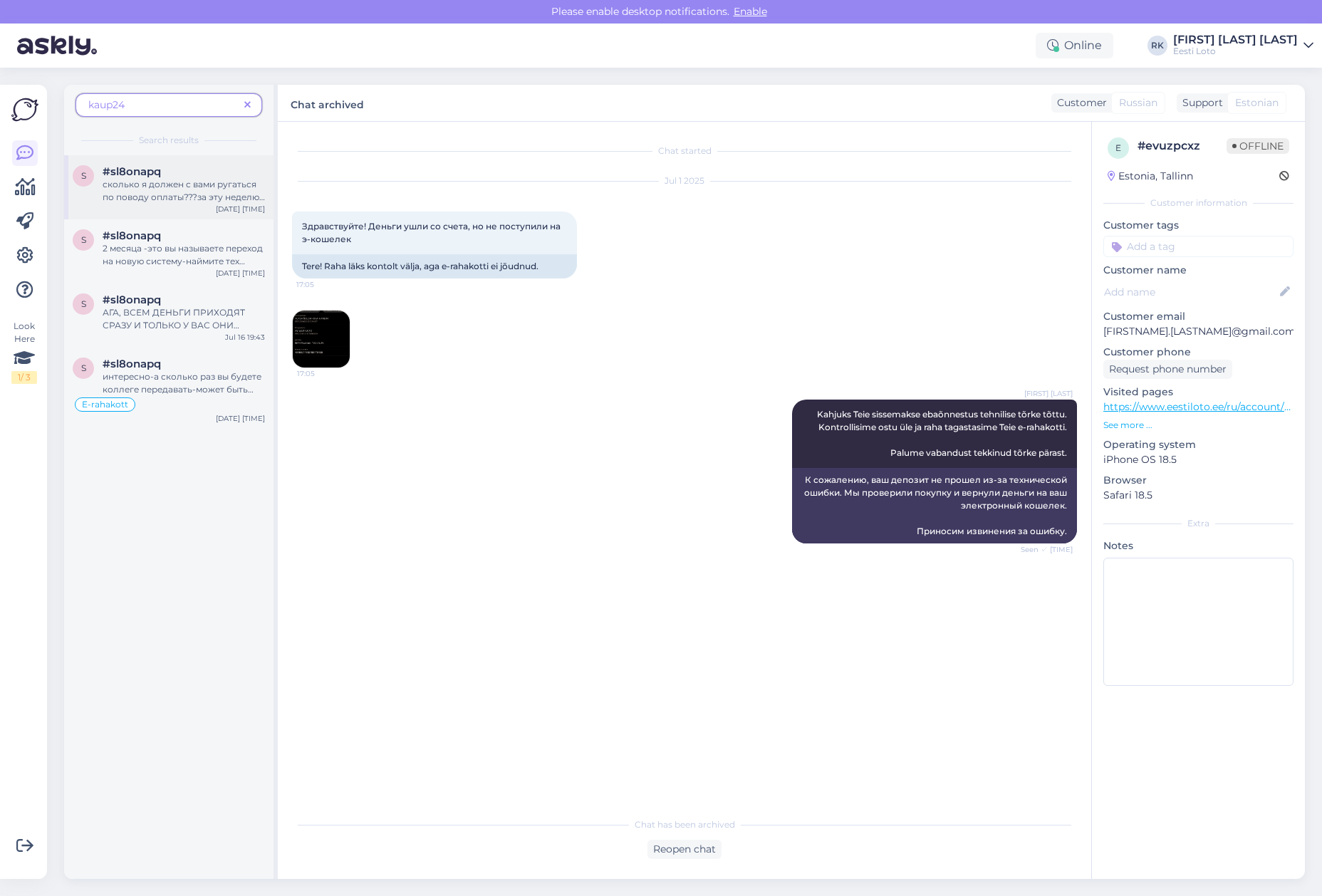 click on "сколько я должен с вами ругаться по поводу оплаты???за эту неделю я и страховку оплатил и покупки-оплата происходит мгновенно-и только с вами проблмаПРИЧЕМ ЭТА ПРОБЛЕМА  УЖЕ ВТОРОЙ МЕСЯЦ ПОСЛЕ ВАШИХ ОБНОВЛЕНИЙ!!!!!!!!!!!!!!!!!!" at bounding box center [184, 191] 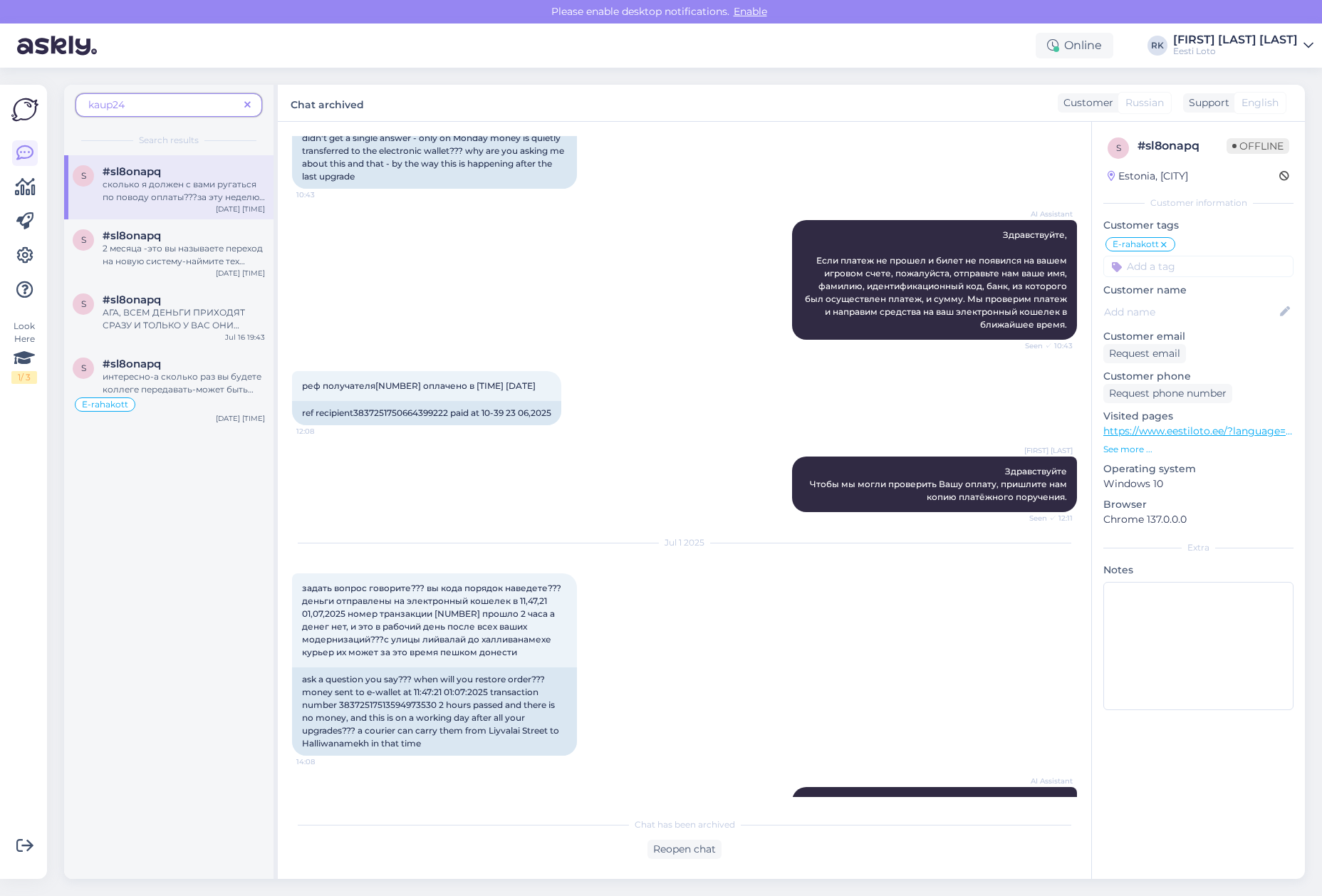 scroll, scrollTop: 276, scrollLeft: 0, axis: vertical 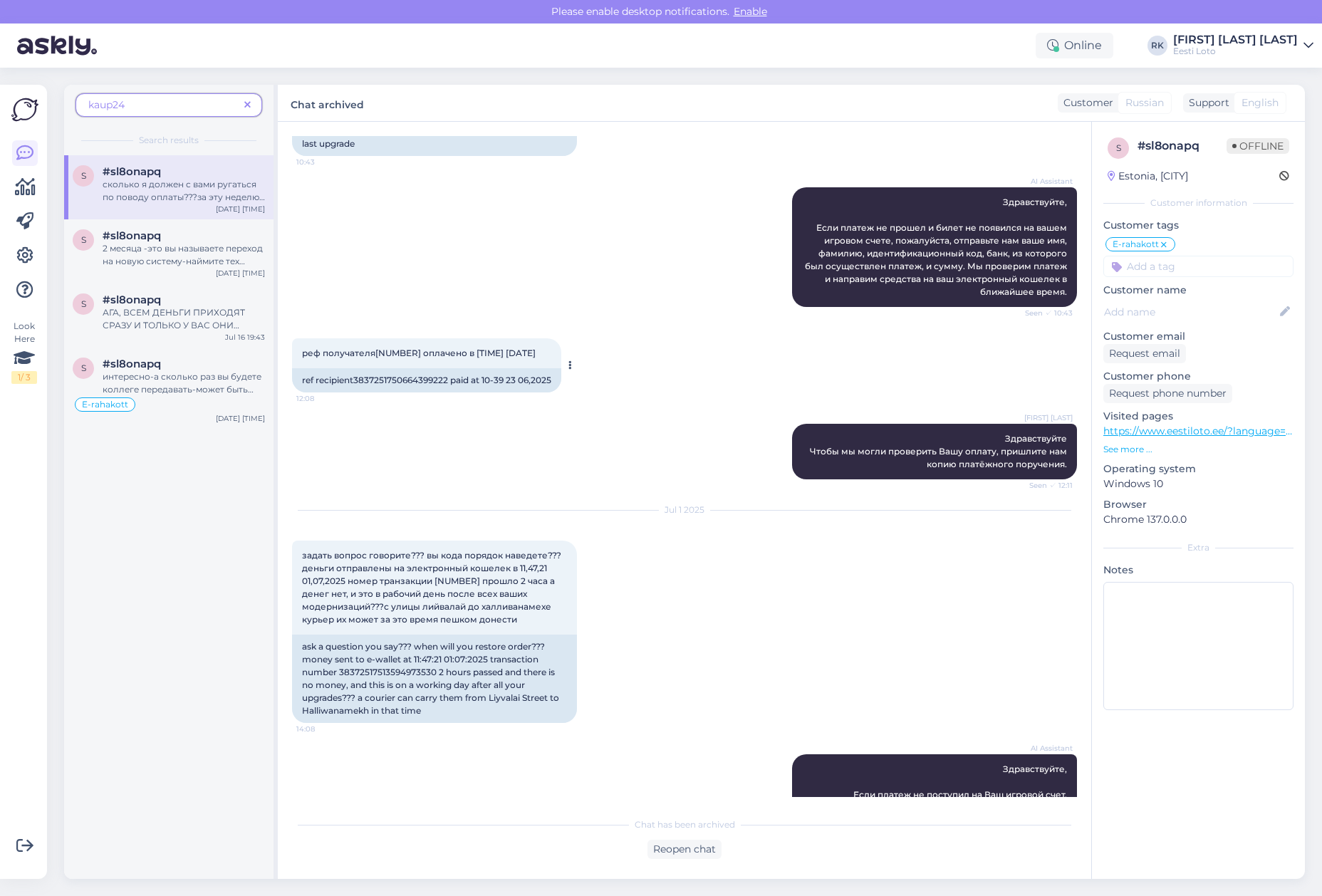 click on "ref recipient3837251750664399222 paid at 10-39 23 06,2025" at bounding box center (427, 380) 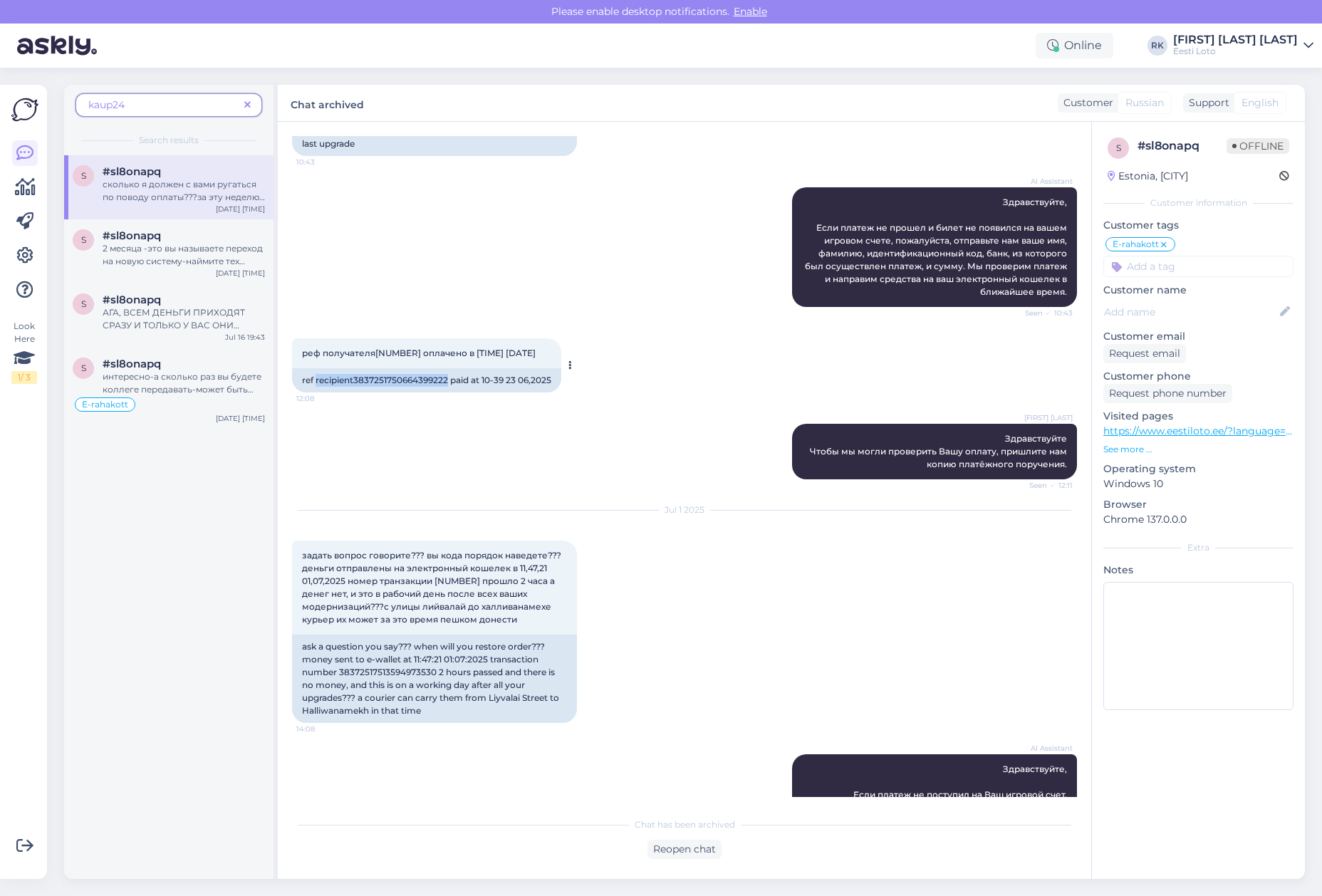 click on "ref recipient3837251750664399222 paid at 10-39 23 06,2025" at bounding box center (427, 380) 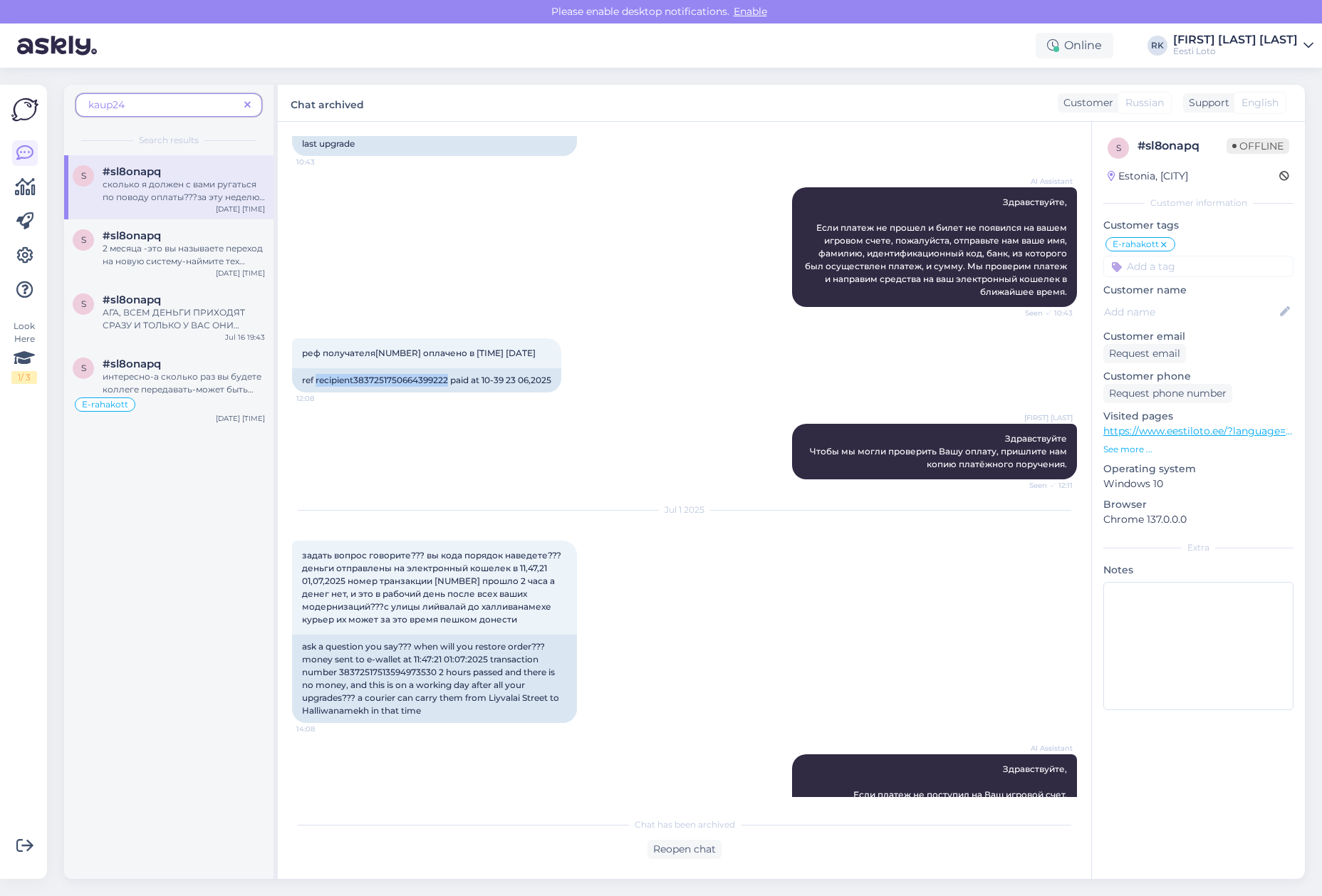 copy on "recipient[NUMBER]" 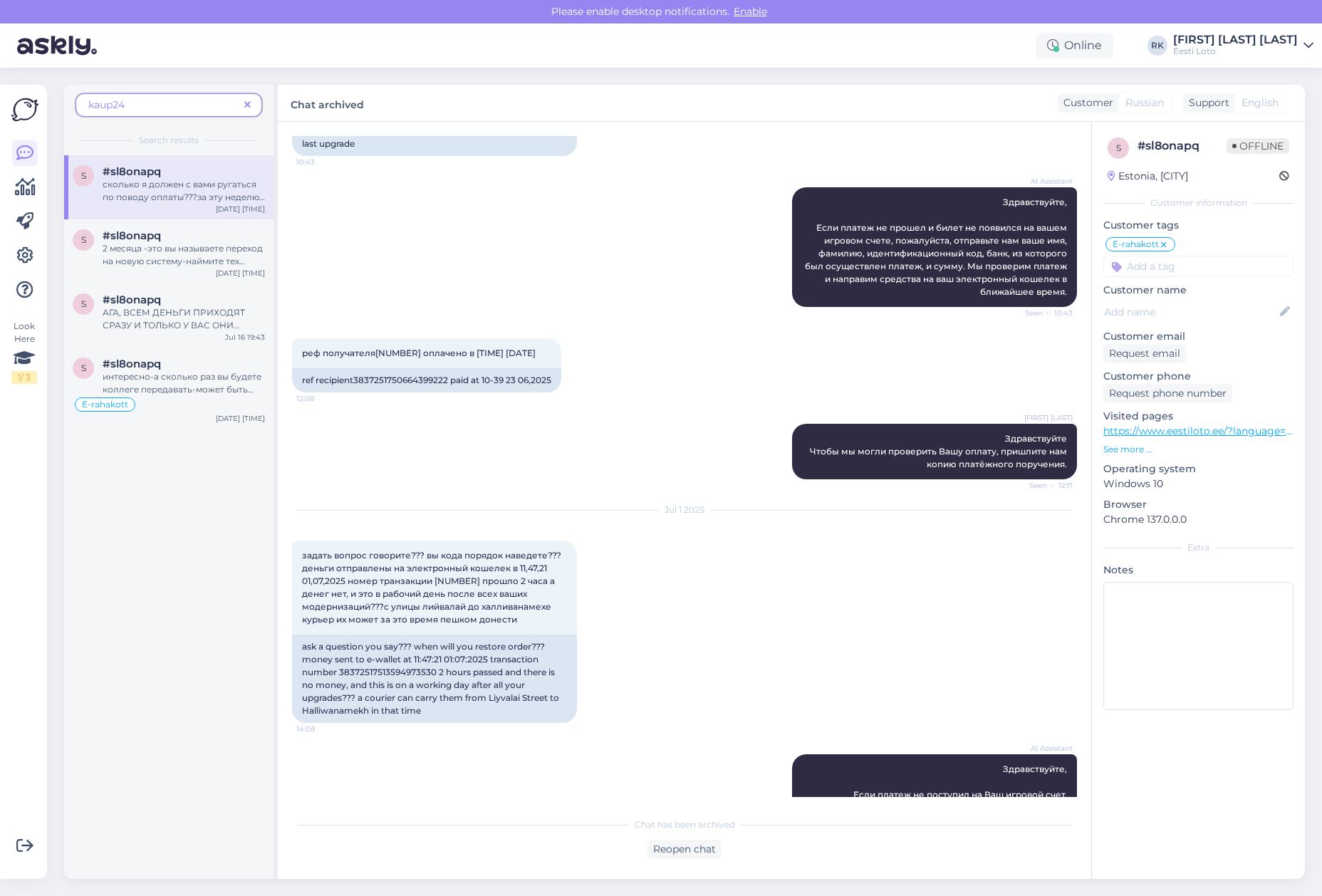 click on "[FIRST] [LAST] Здравствуйте
Чтобы мы могли проверить Вашу оплату, пришлите нам копию платёжного поручения. Seen ✓ [TIME]" at bounding box center (685, 452) 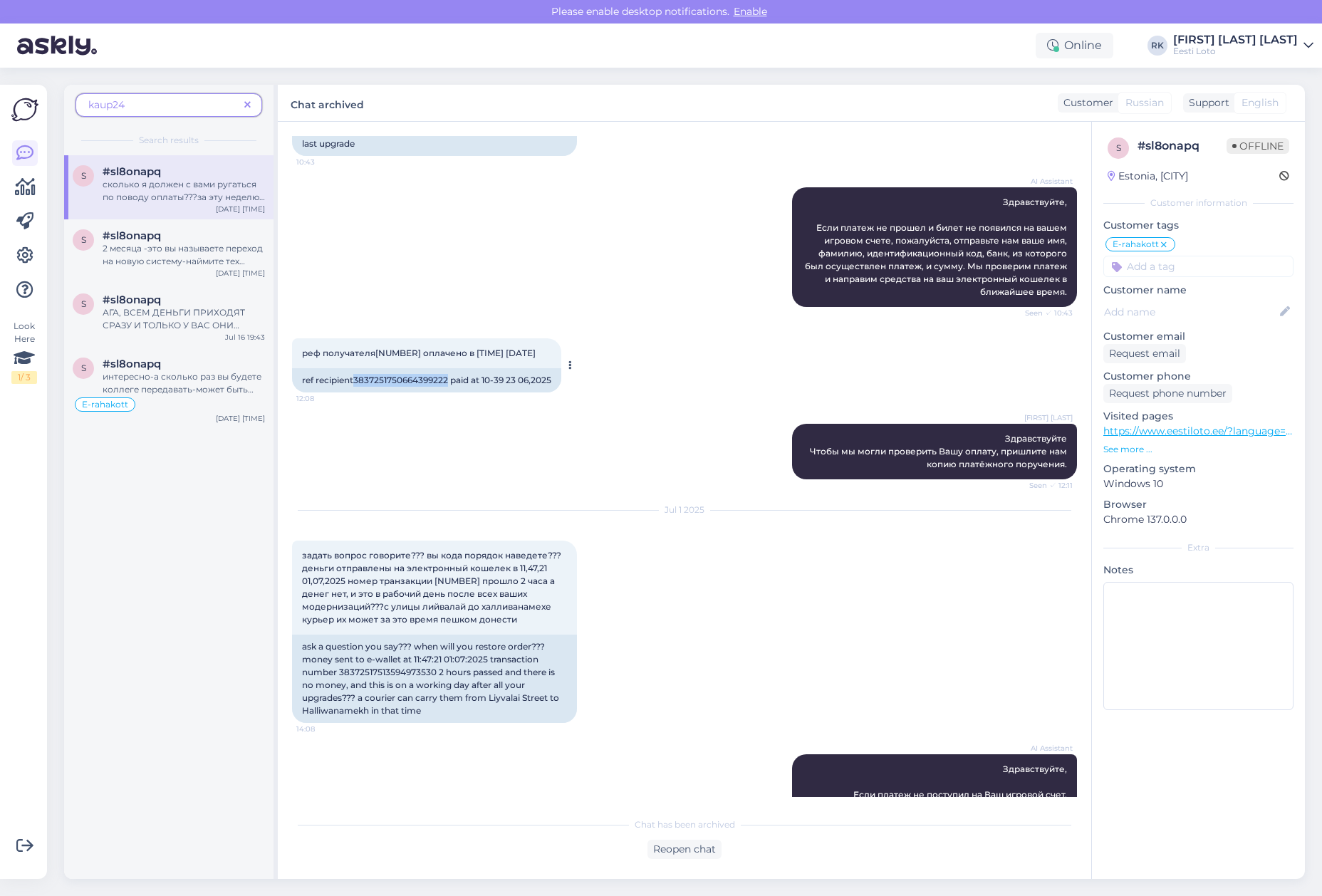 drag, startPoint x: 355, startPoint y: 391, endPoint x: 450, endPoint y: 390, distance: 95.00526 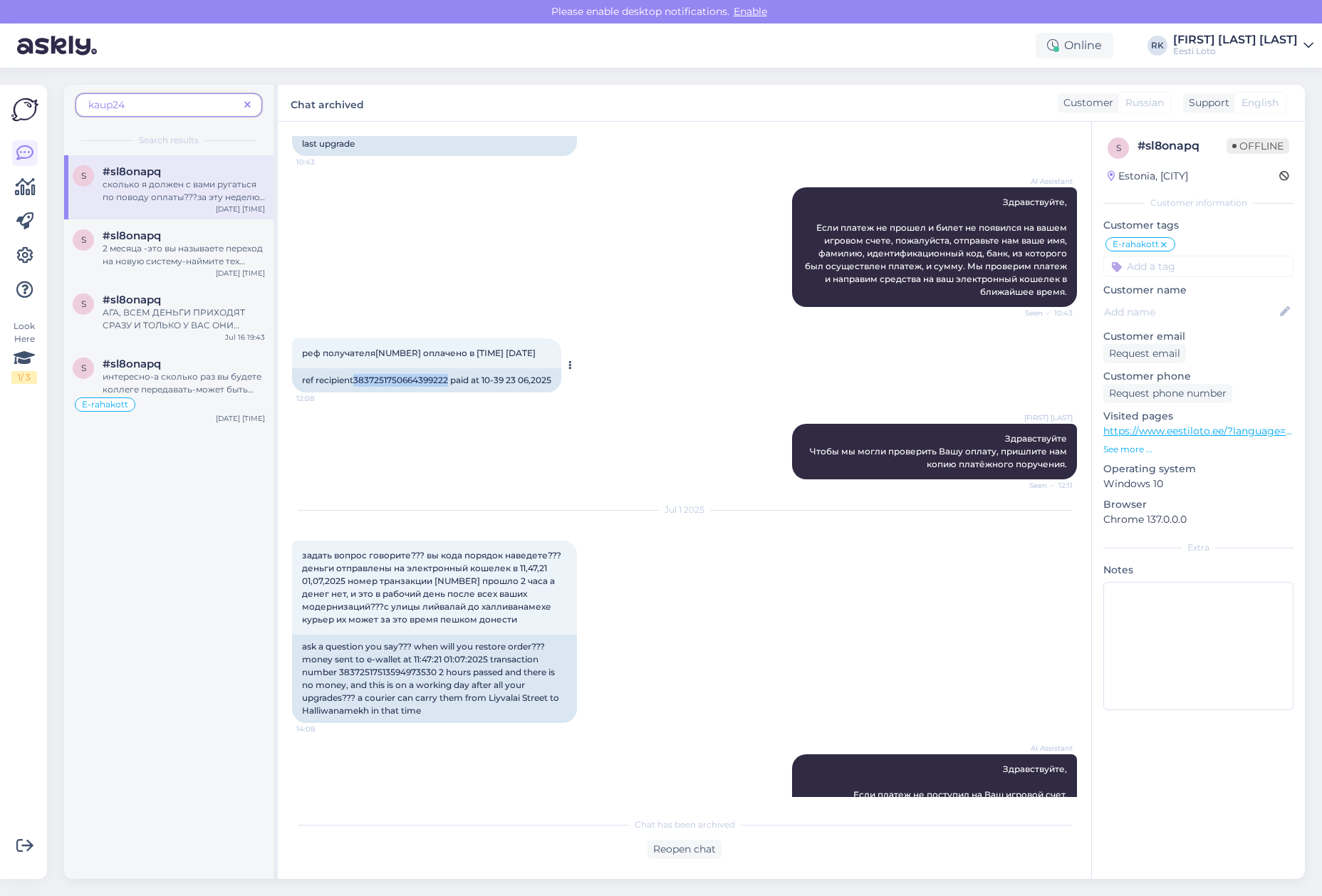 click on "ref recipient3837251750664399222 paid at 10-39 23 06,2025" at bounding box center [427, 380] 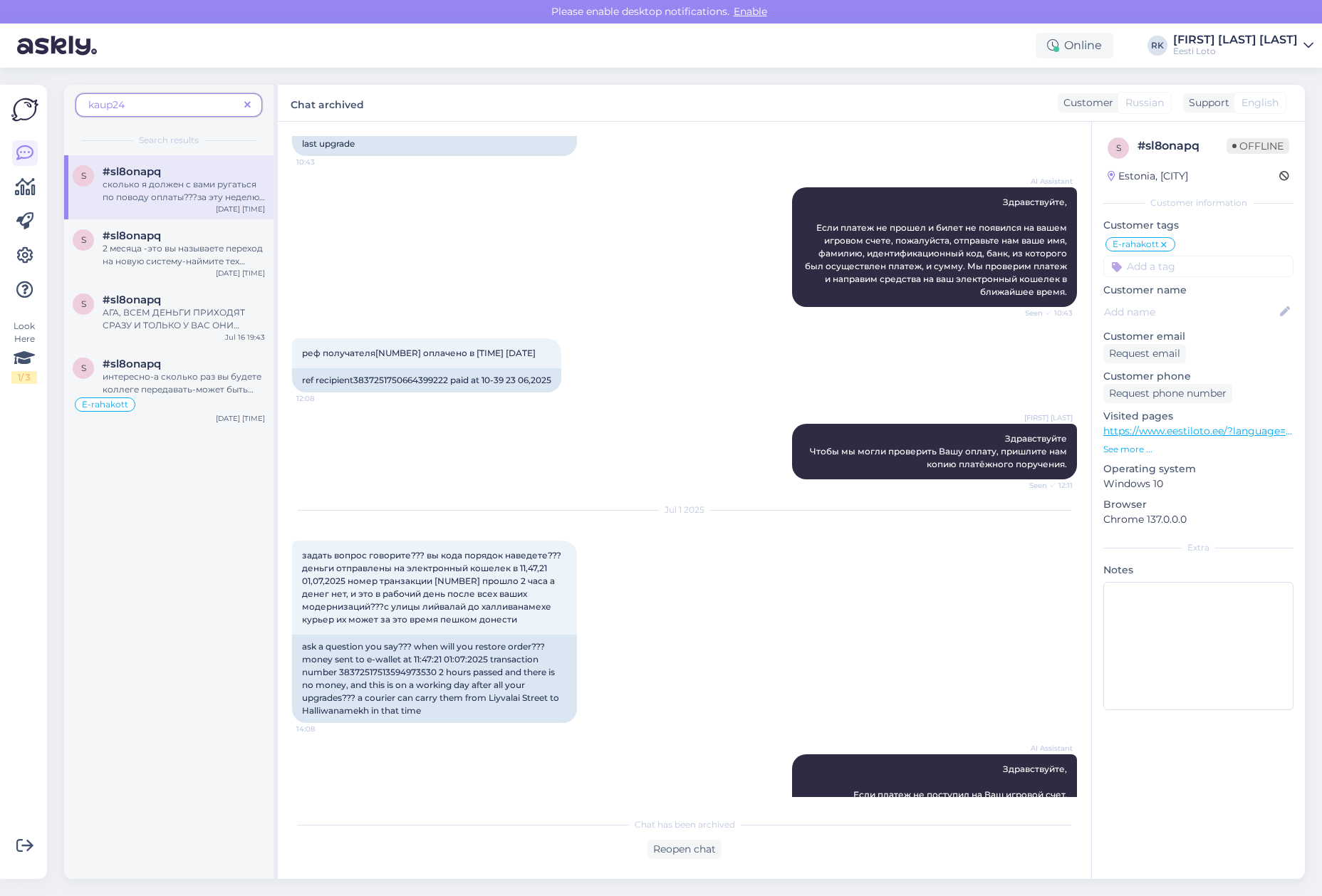 click on "[FIRST] [LAST] Здравствуйте
Чтобы мы могли проверить Вашу оплату, пришлите нам копию платёжного поручения. Seen ✓ [TIME]" at bounding box center [685, 452] 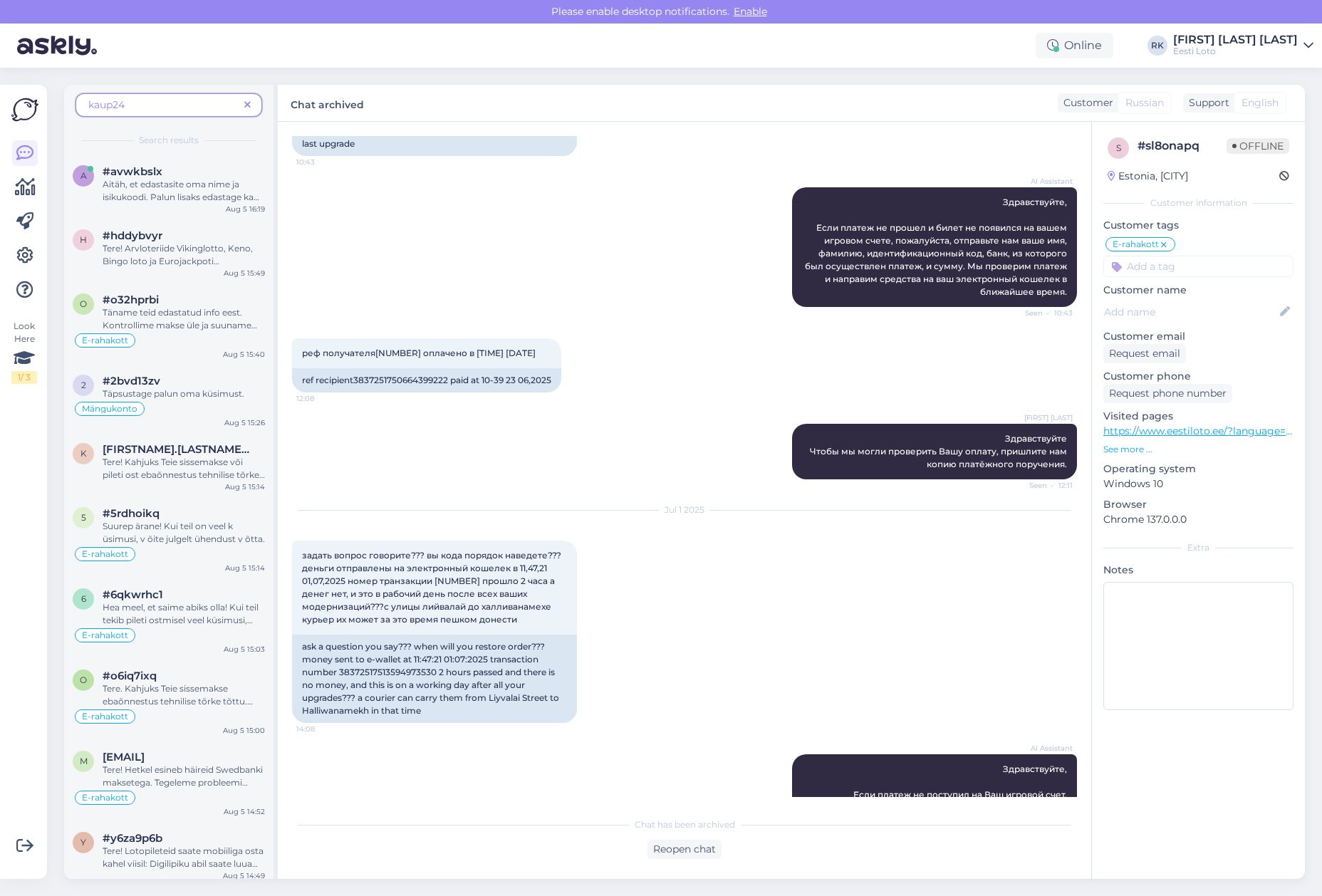 click at bounding box center (25, 110) 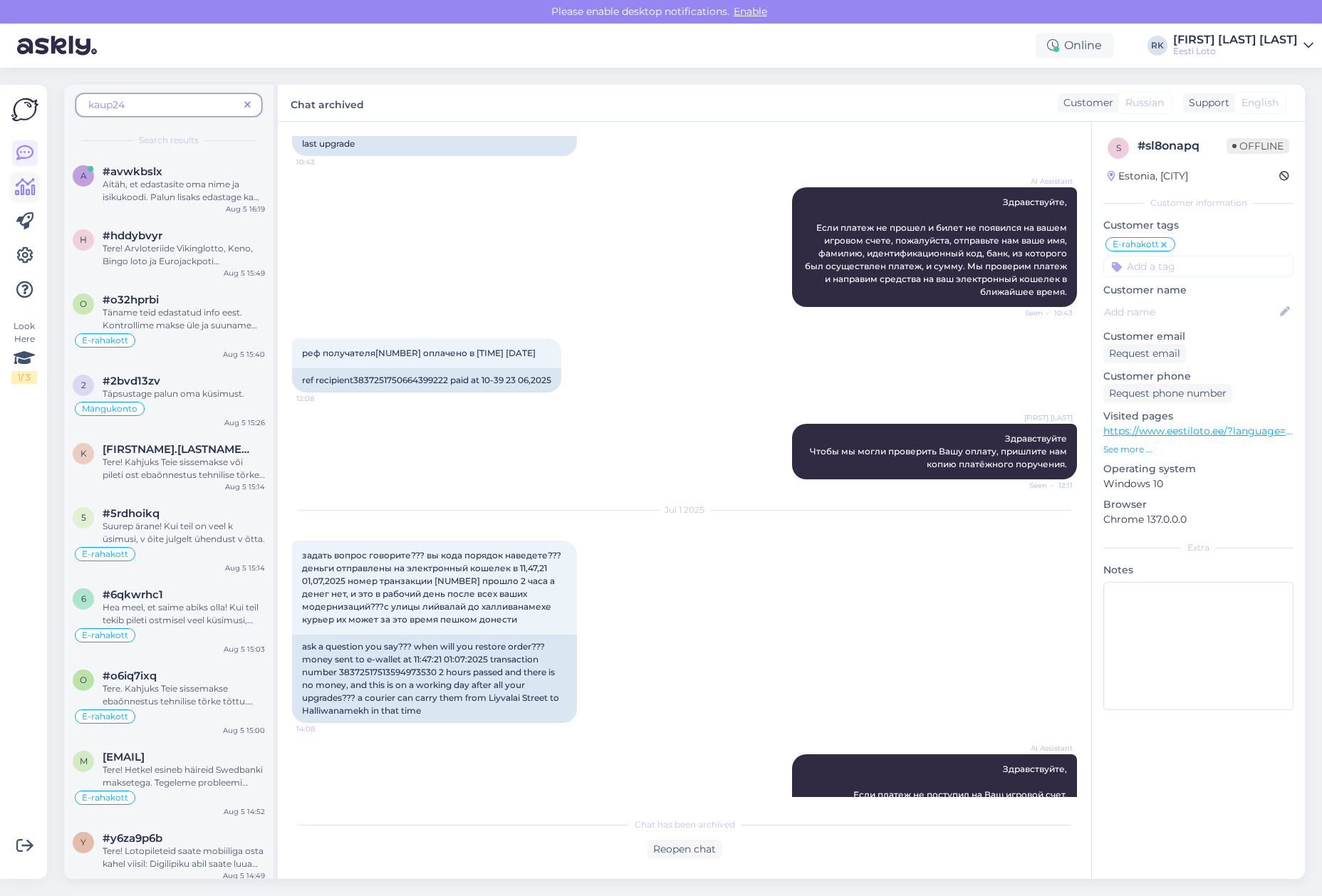 click at bounding box center [25, 187] 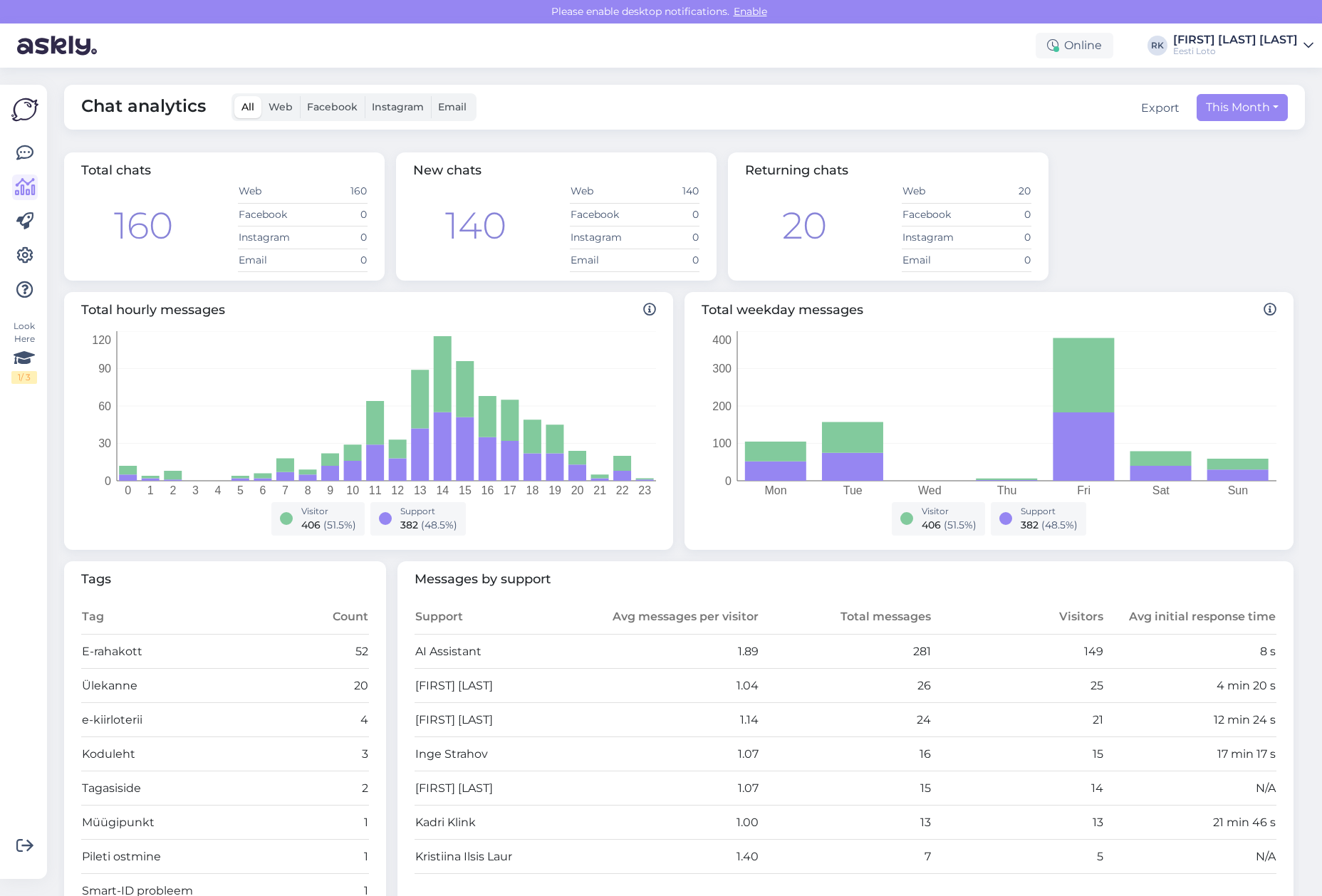 click at bounding box center (25, 110) 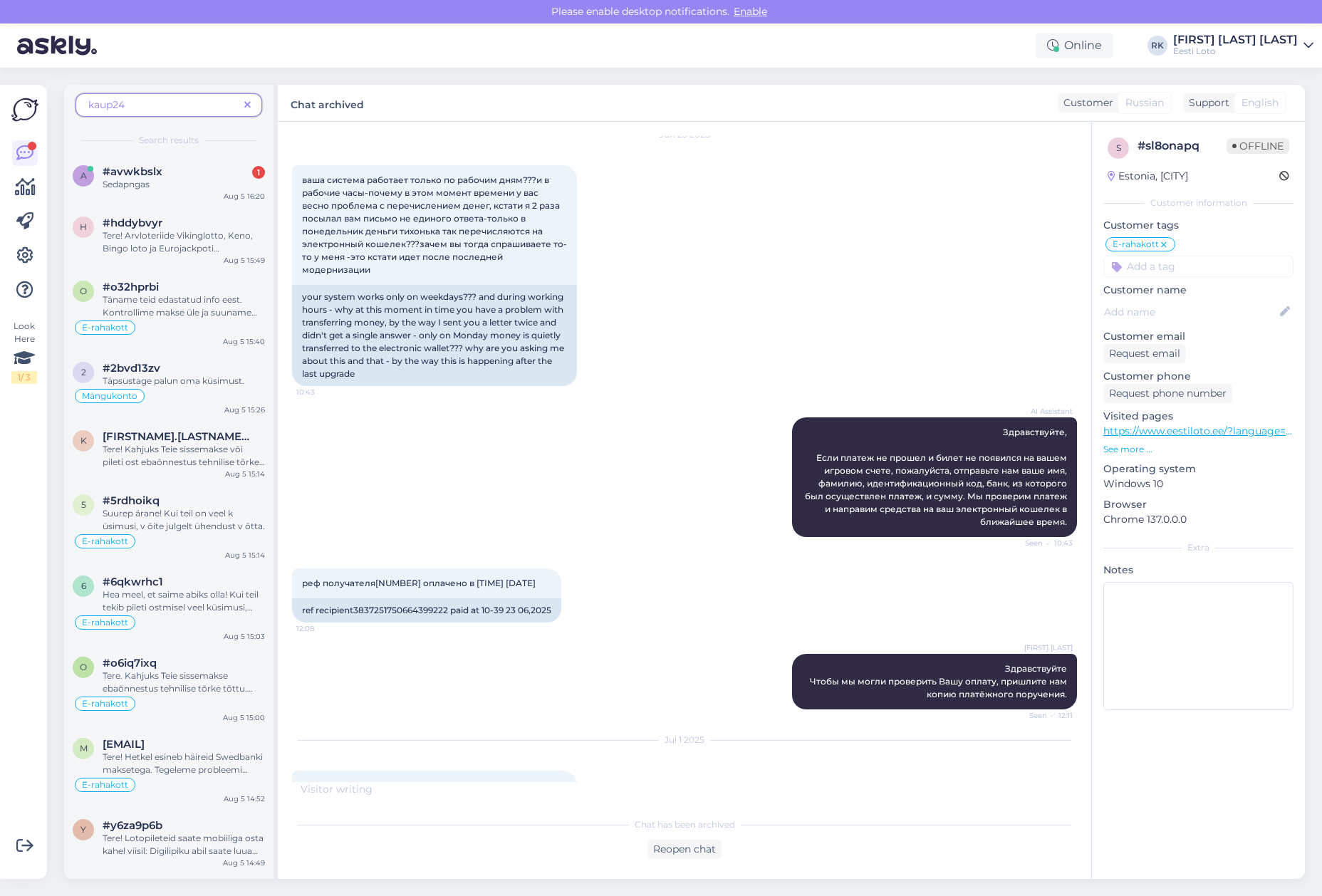 scroll, scrollTop: 48, scrollLeft: 0, axis: vertical 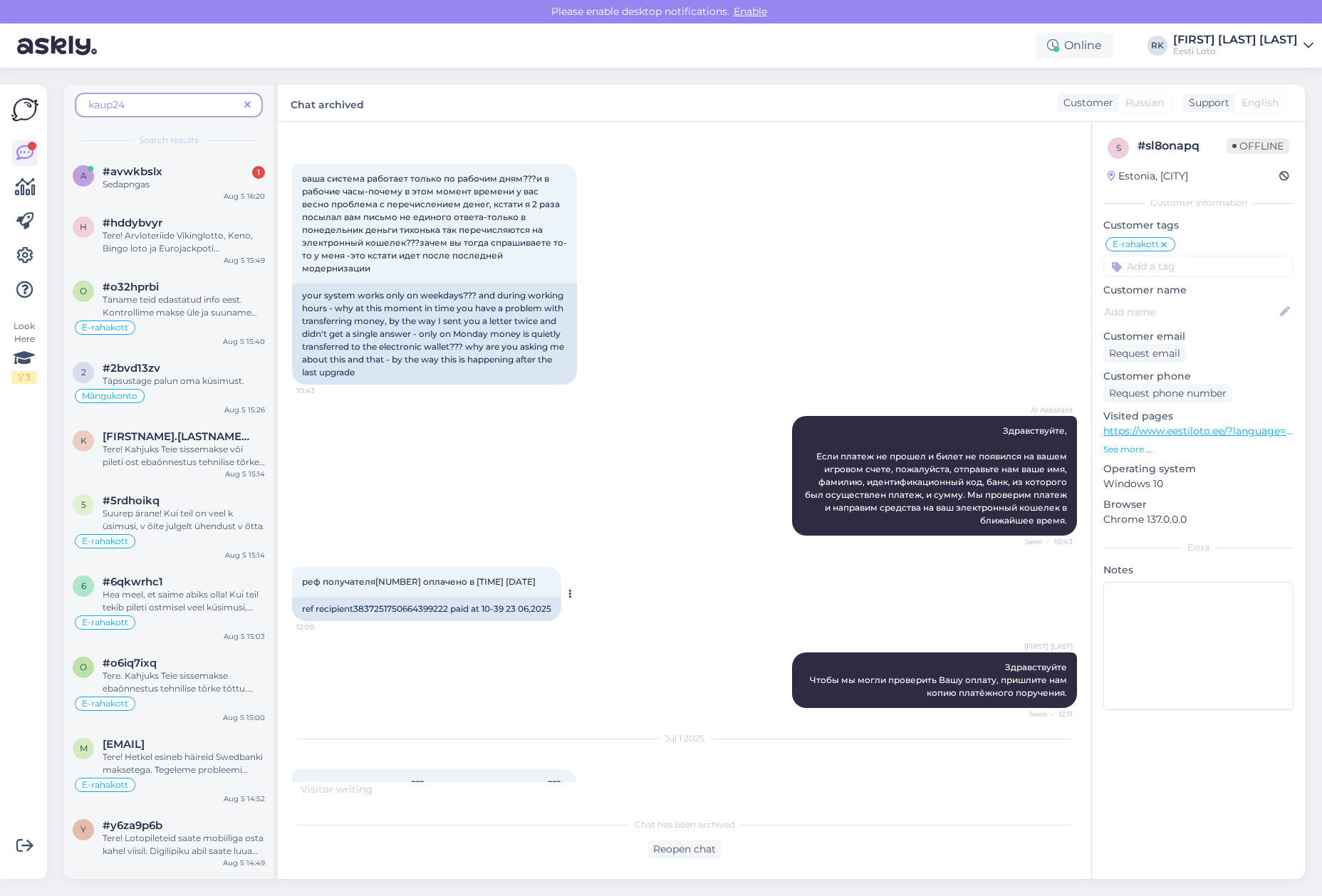 click at bounding box center [570, 594] 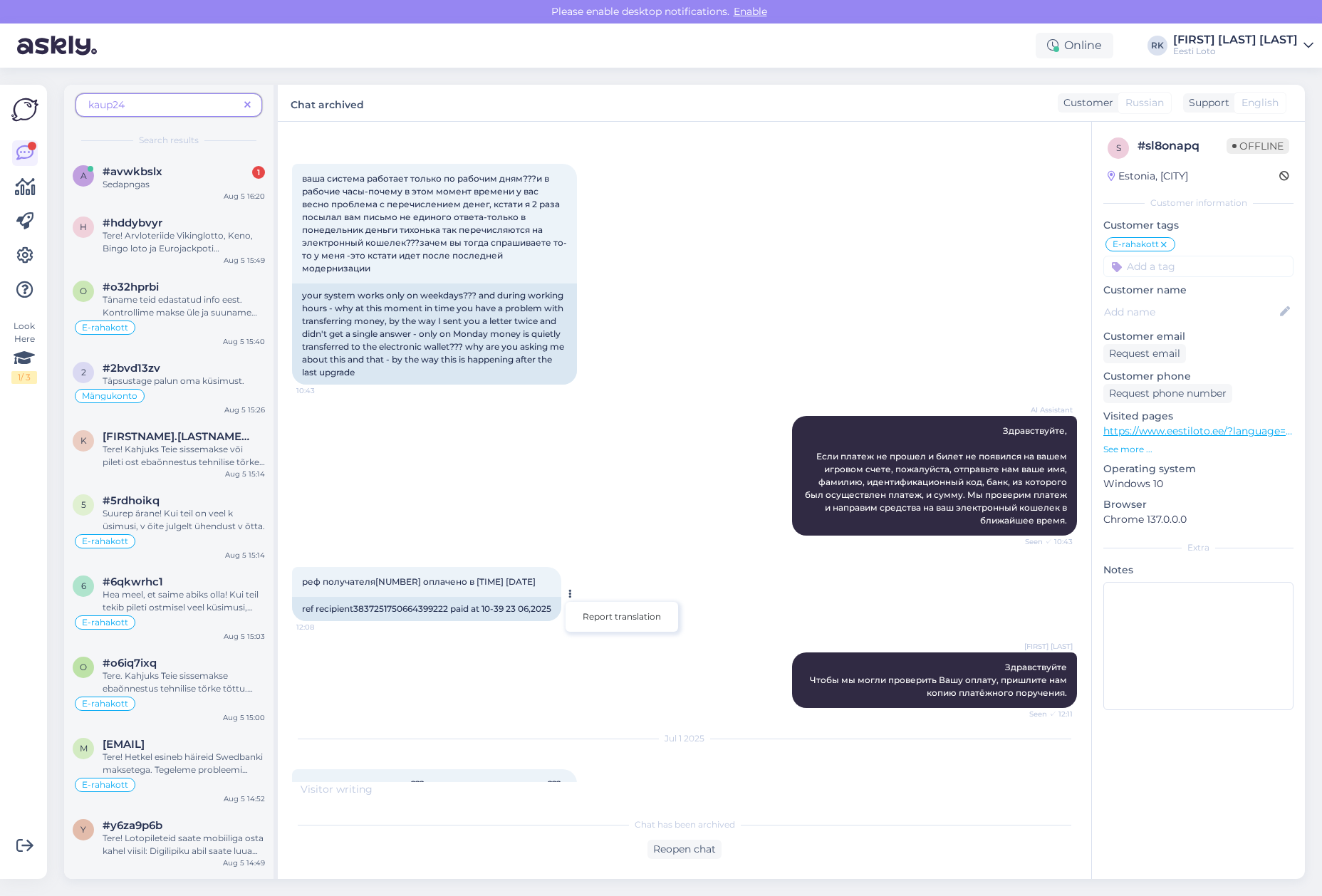 click on "AI Assistant Здравствуйте,
Если платеж не прошел и билет не появился на вашем игровом счете, пожалуйста, отправьте нам ваше имя, фамилию, идентификационный код, банк, из которого был осуществлен платеж, и сумму. Мы проверим платеж и направим средства на ваш электронный кошелек в ближайшее время. Seen ✓ 10:43" at bounding box center (685, 476) 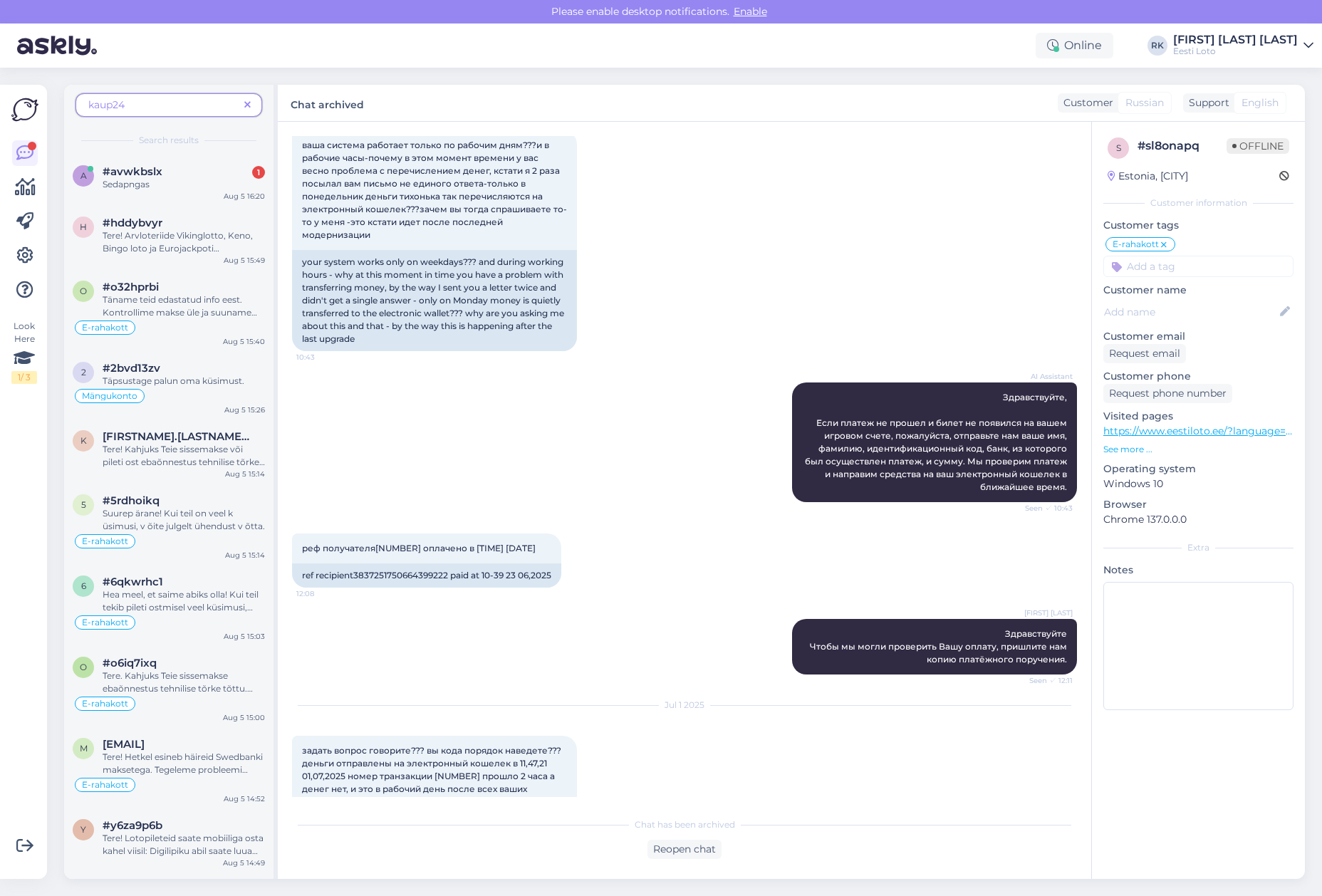 scroll, scrollTop: 79, scrollLeft: 0, axis: vertical 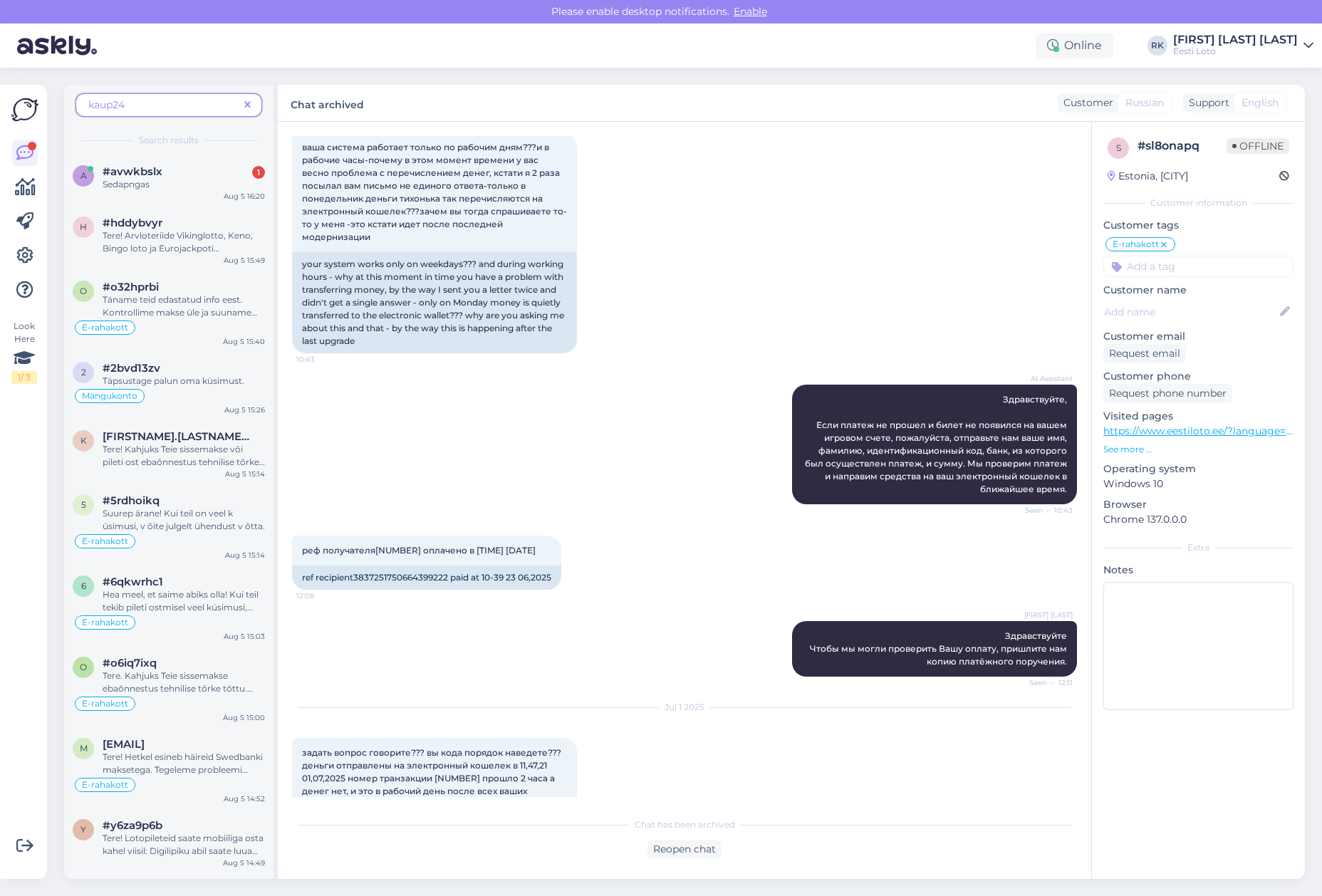 click on "AI Assistant Здравствуйте,
Если платеж не прошел и билет не появился на вашем игровом счете, пожалуйста, отправьте нам ваше имя, фамилию, идентификационный код, банк, из которого был осуществлен платеж, и сумму. Мы проверим платеж и направим средства на ваш электронный кошелек в ближайшее время. Seen ✓ 10:43" at bounding box center [685, 444] 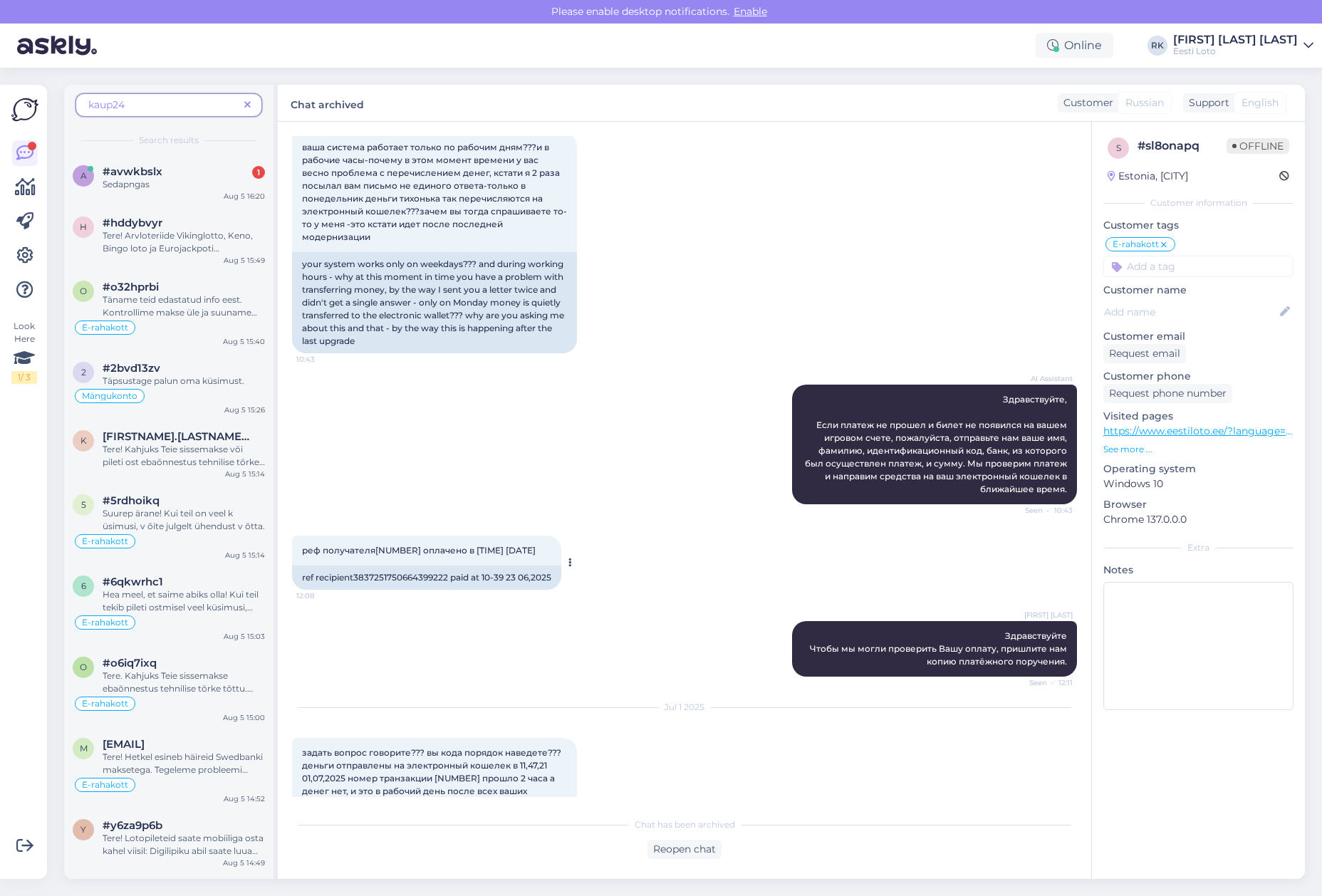 click on "реф получателя[NUMBER] оплачено в [TIME] [DATE] [TIME]" at bounding box center (427, 551) 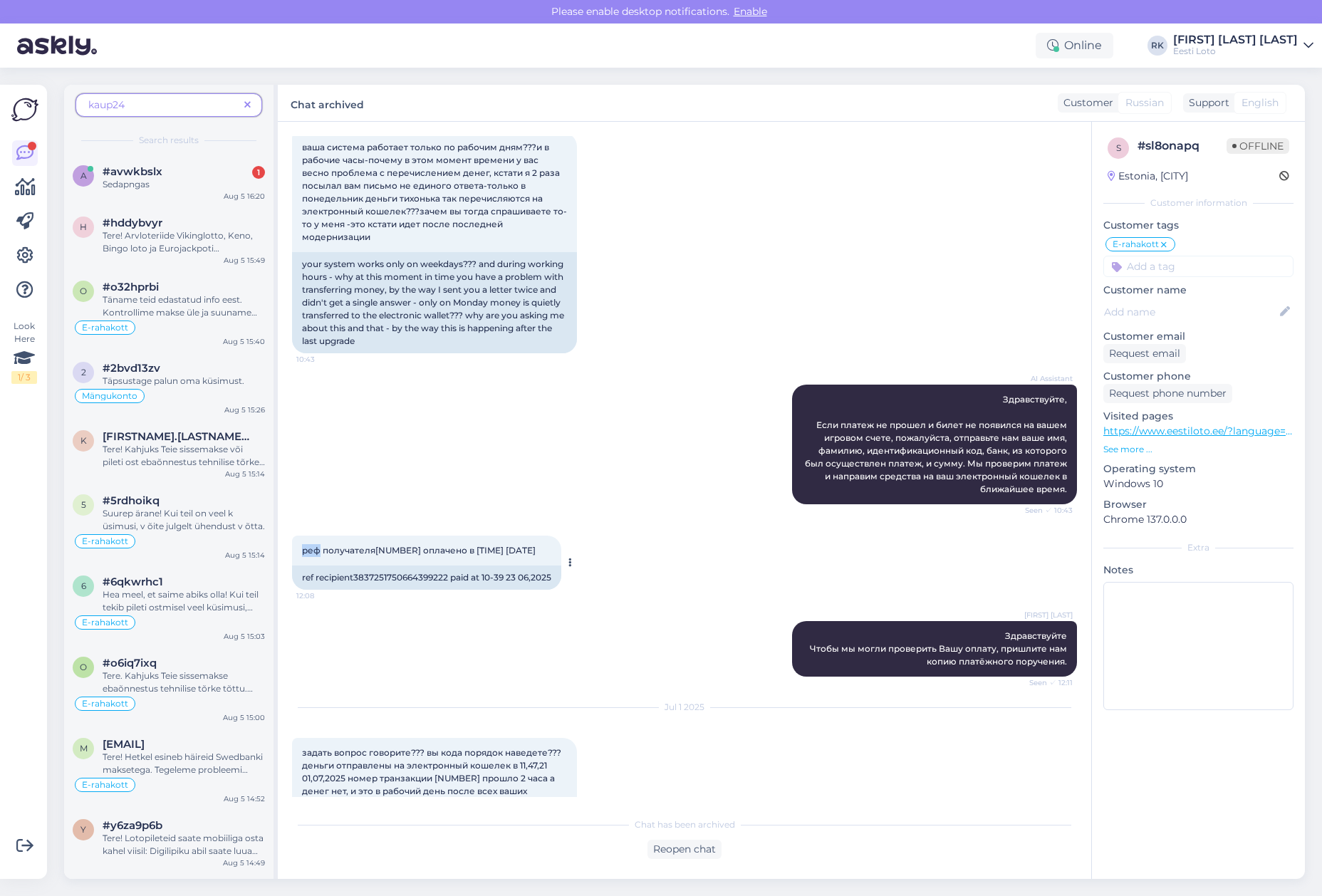 click on "реф получателя[NUMBER] оплачено в [TIME] [DATE] [TIME]" at bounding box center (427, 551) 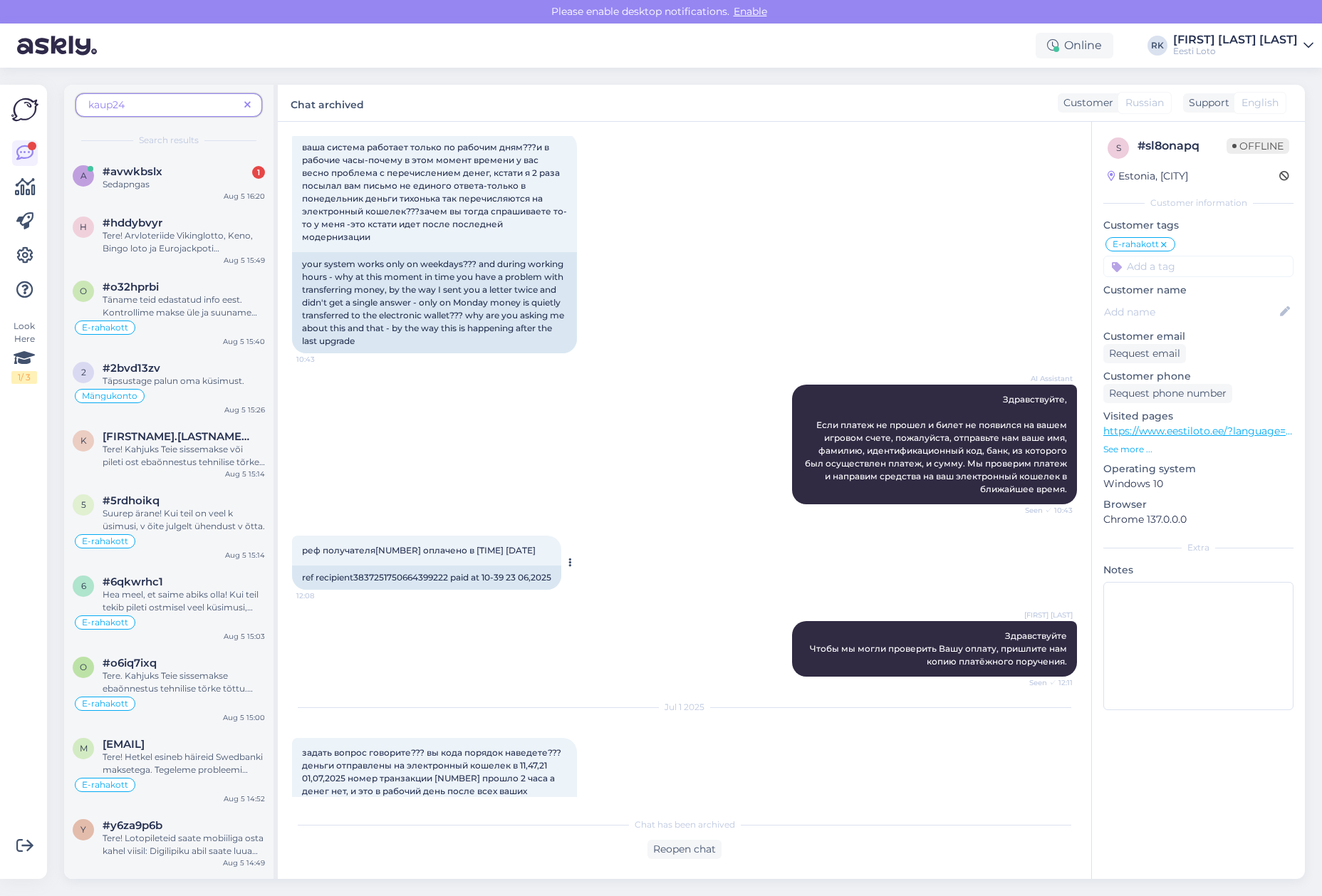 click on "ref recipient3837251750664399222 paid at 10-39 23 06,2025" at bounding box center (427, 578) 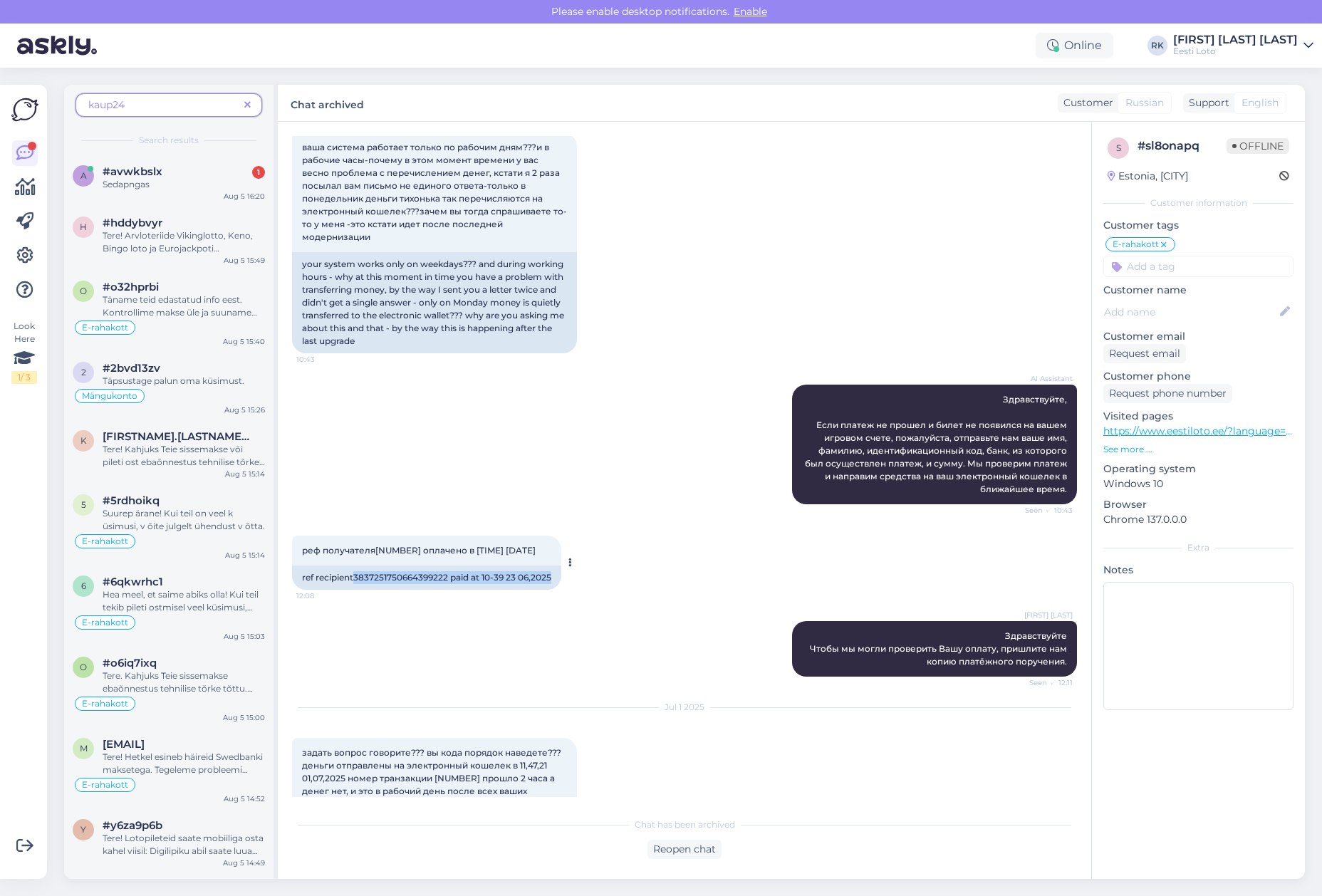 drag, startPoint x: 353, startPoint y: 588, endPoint x: 441, endPoint y: 600, distance: 88.8144 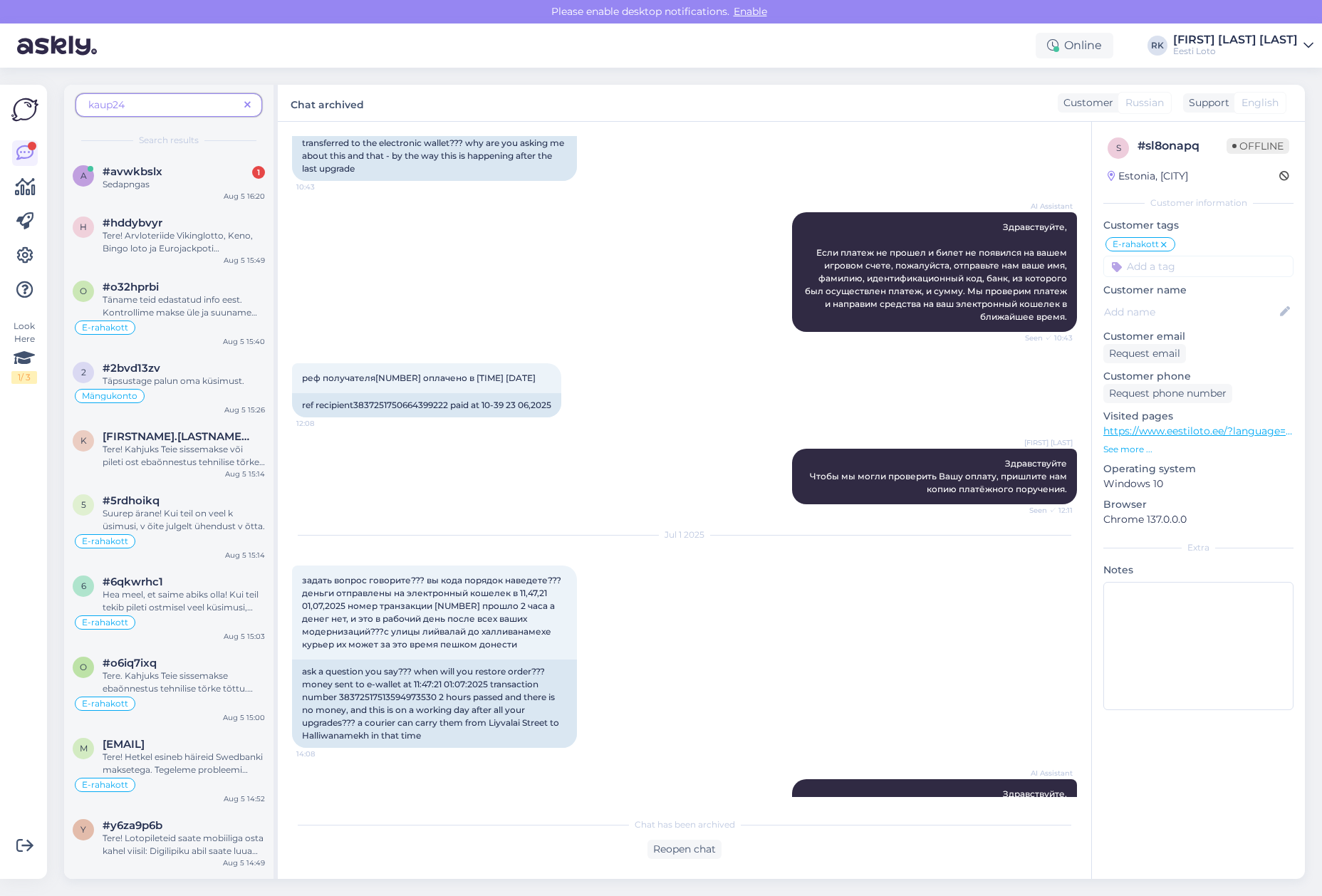 click on "задать вопрос говорите??? вы кода порядок наведете??? деньги отправлены на электронный кошелек в [TIME] [DATE] номер транзакции [NUMBER] прошло 2 часа а денег нет, и это в рабочий день после всех ваших модернизаций???с улицы лийвалай до халливанамехе курьер их может за это время пешком донести [TIME] ask a question you say??? when will you restore order??? money sent to e-wallet at [TIME] [DATE] transaction number [NUMBER] 2 hours passed and there is no money, and this is on a working day after all your upgrades??? a courier can carry them from Liyvalai Street to Halliwanamekh in that time" at bounding box center (685, 642) 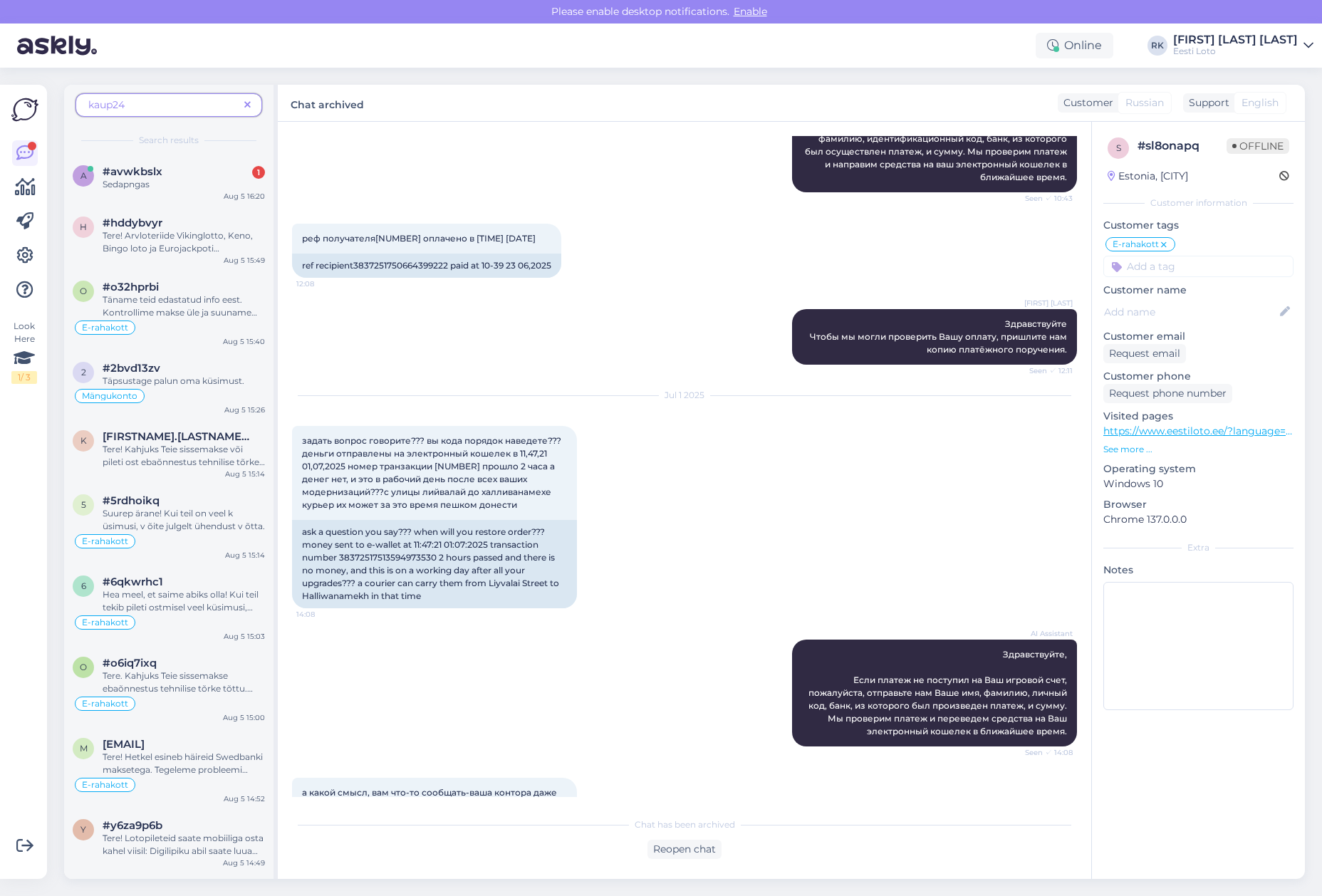 scroll, scrollTop: 387, scrollLeft: 0, axis: vertical 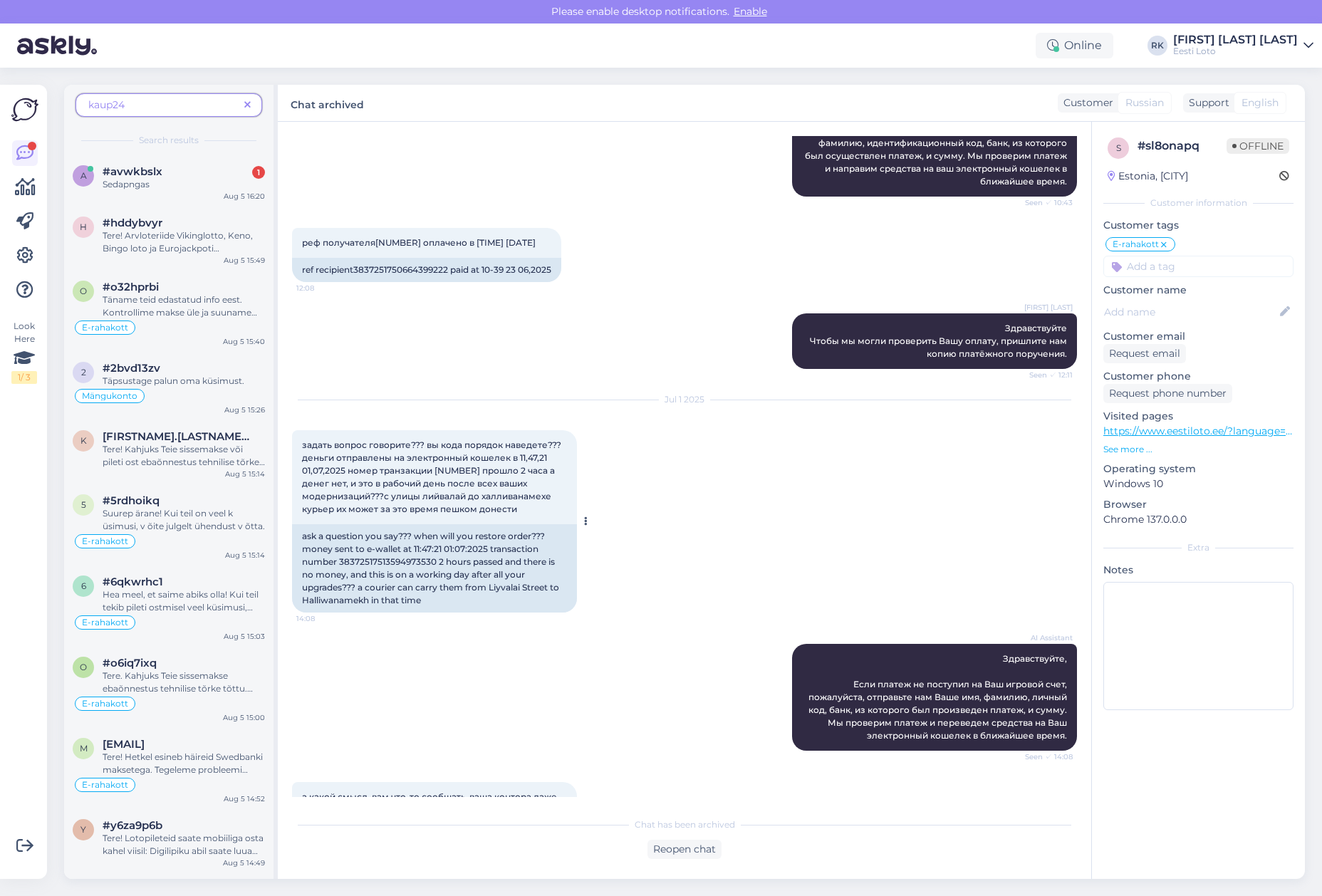 click on "задать вопрос говорите??? вы кода порядок наведете??? деньги отправлены на электронный кошелек в 11,47,21 01,07,2025 номер транзакции [NUMBER] прошло 2 часа а денег нет, и это в рабочий день после всех ваших модернизаций???с улицы лийвалай до халливанамехе курьер их может за это время пешком донести" at bounding box center [432, 476] 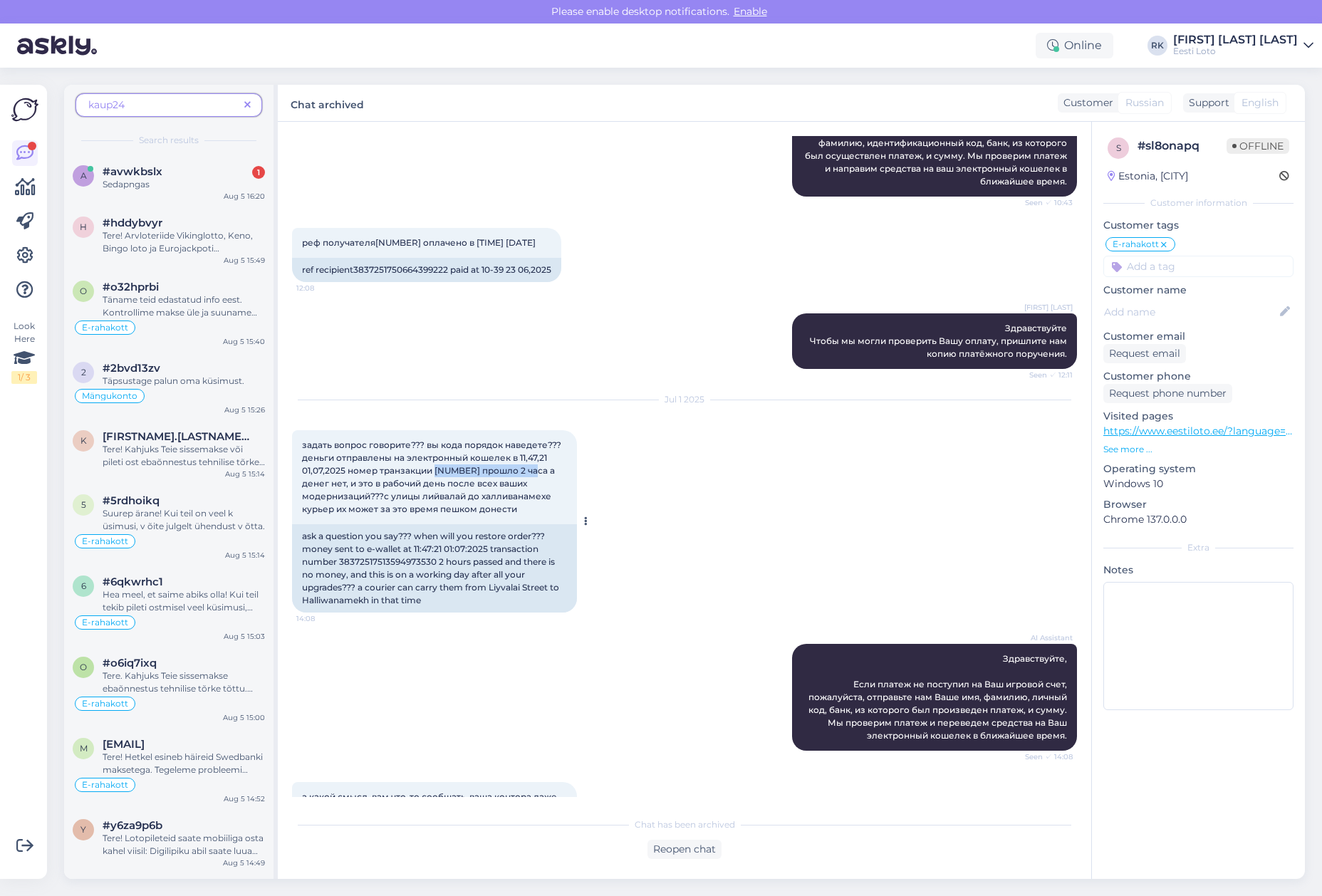 click on "задать вопрос говорите??? вы кода порядок наведете??? деньги отправлены на электронный кошелек в 11,47,21 01,07,2025 номер транзакции [NUMBER] прошло 2 часа а денег нет, и это в рабочий день после всех ваших модернизаций???с улицы лийвалай до халливанамехе курьер их может за это время пешком донести" at bounding box center [432, 476] 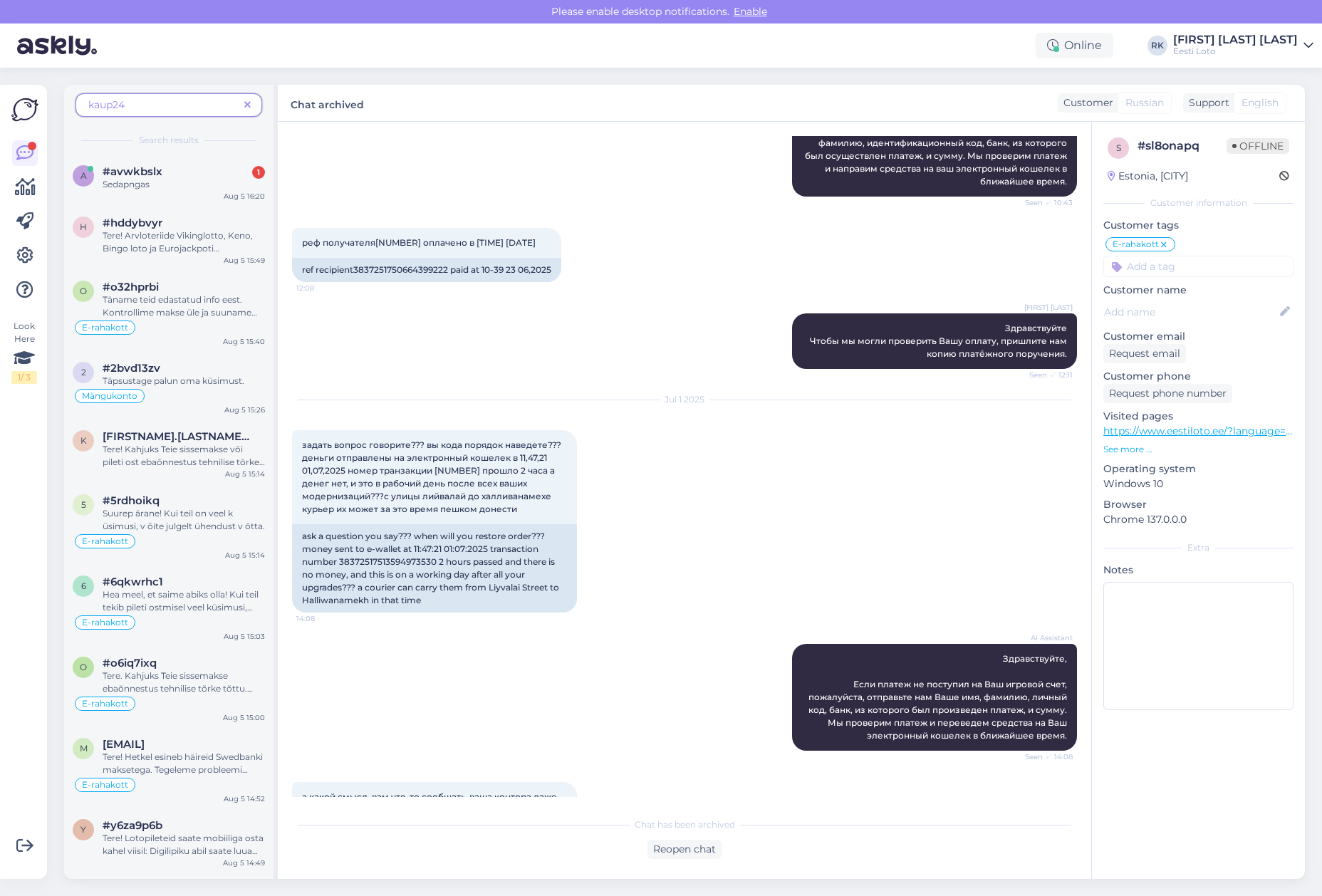 click on "Jul 1 2025" at bounding box center (685, 400) 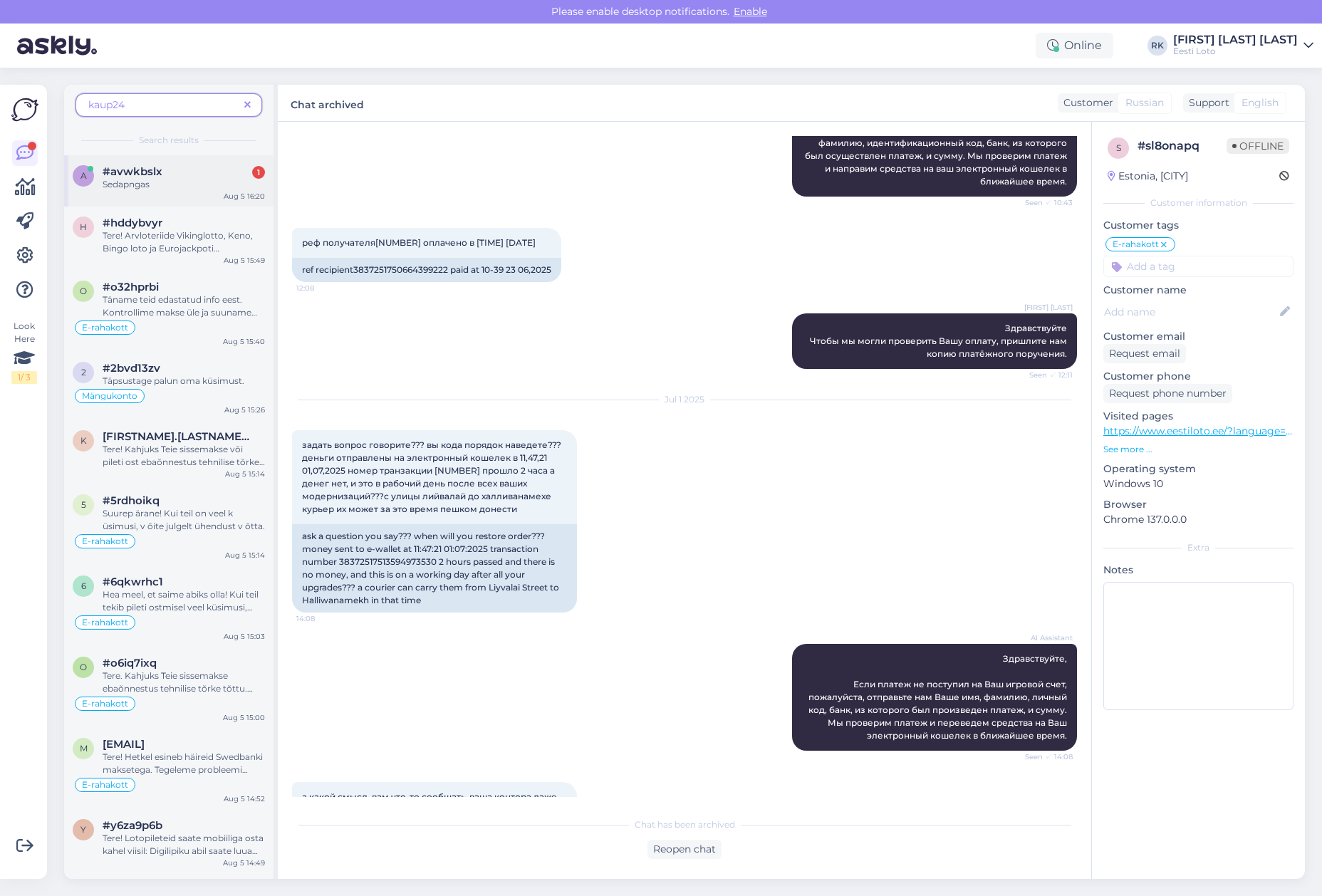 click on "Sedapngas" at bounding box center (184, 184) 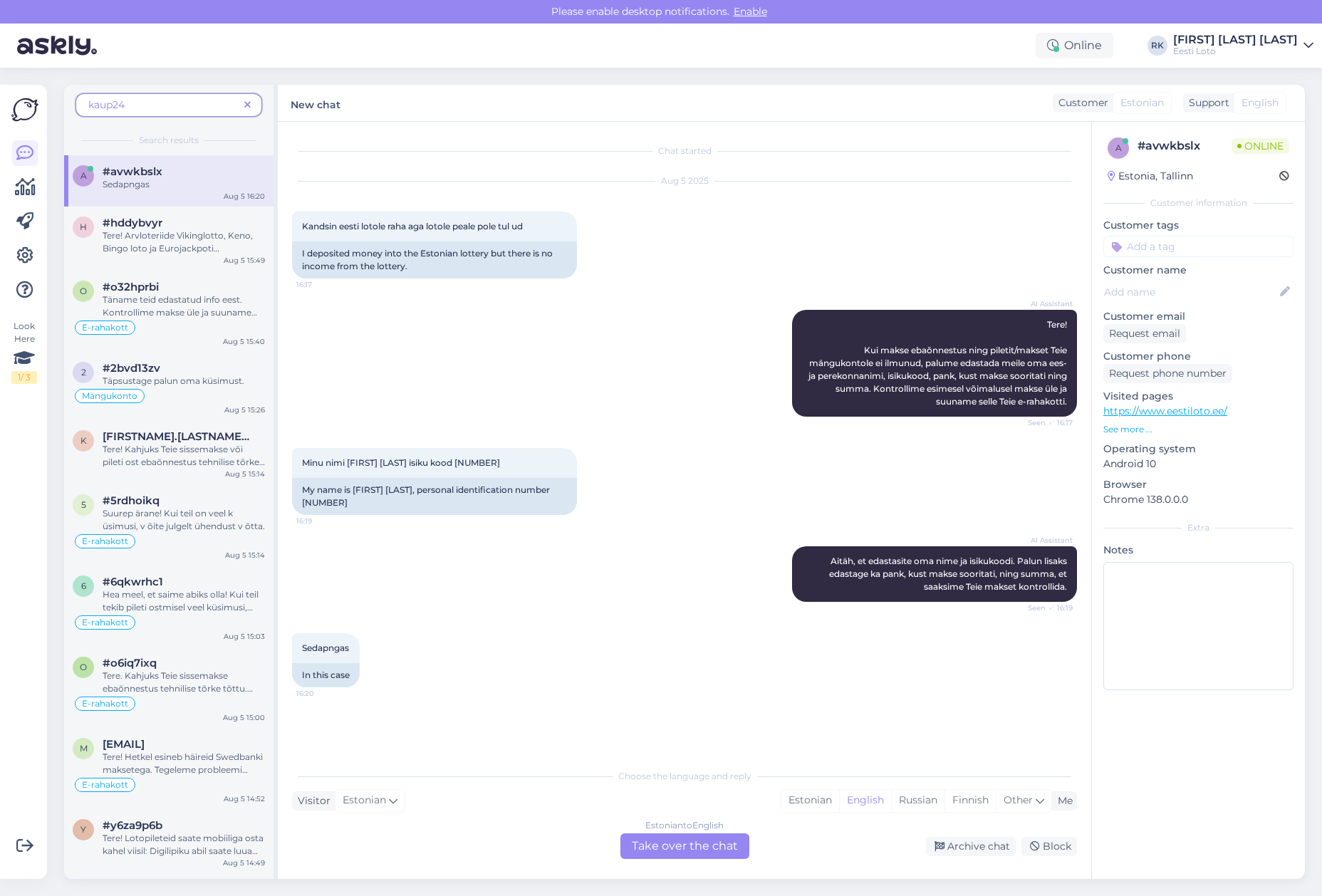 click on "Sedapngas 16:20  In this case" at bounding box center [685, 660] 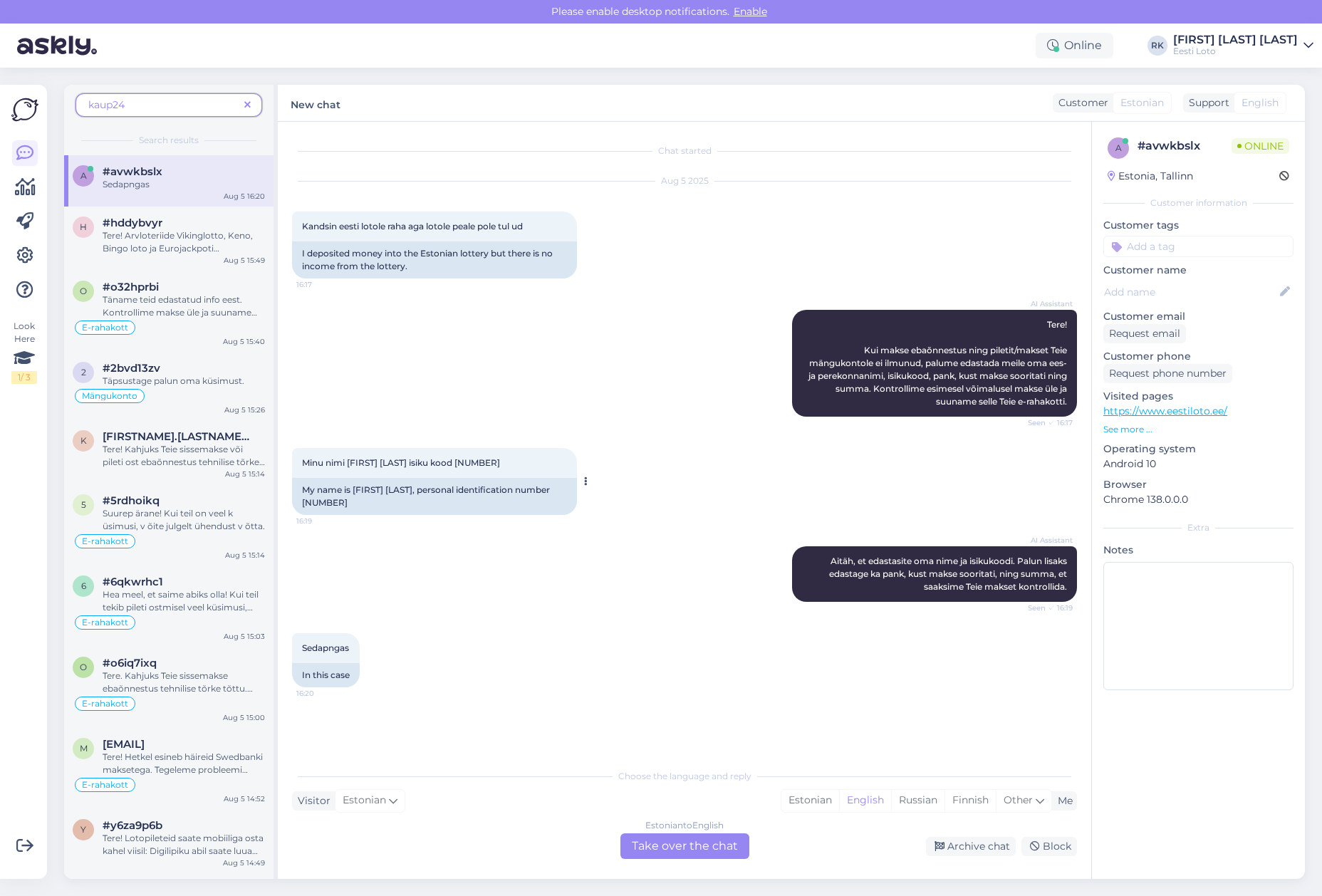 click on "Minu nimi [FIRST] [LAST] isiku kood [NUMBER]" at bounding box center (401, 462) 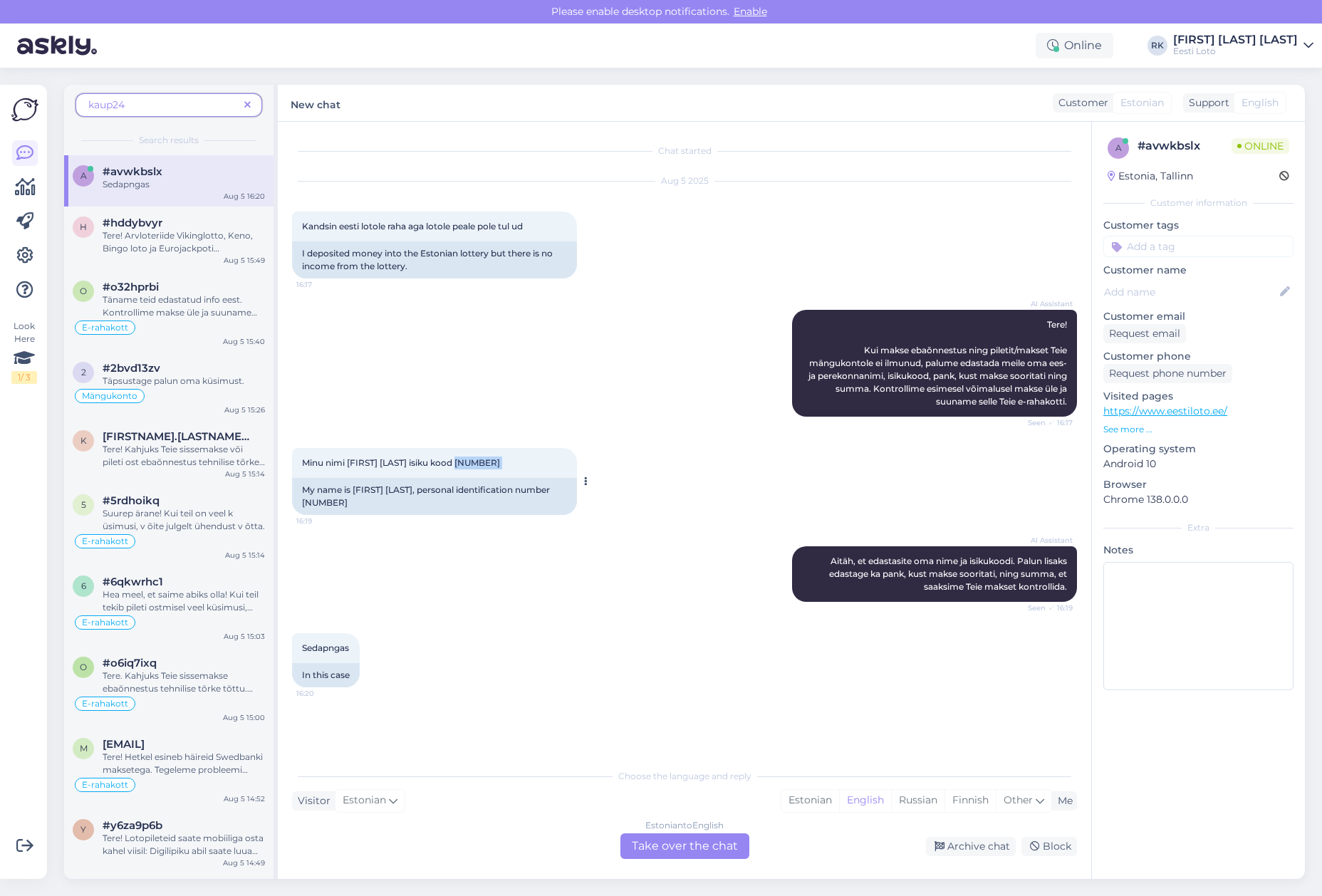 click on "Minu nimi [FIRST] [LAST] isiku kood [NUMBER]" at bounding box center [401, 462] 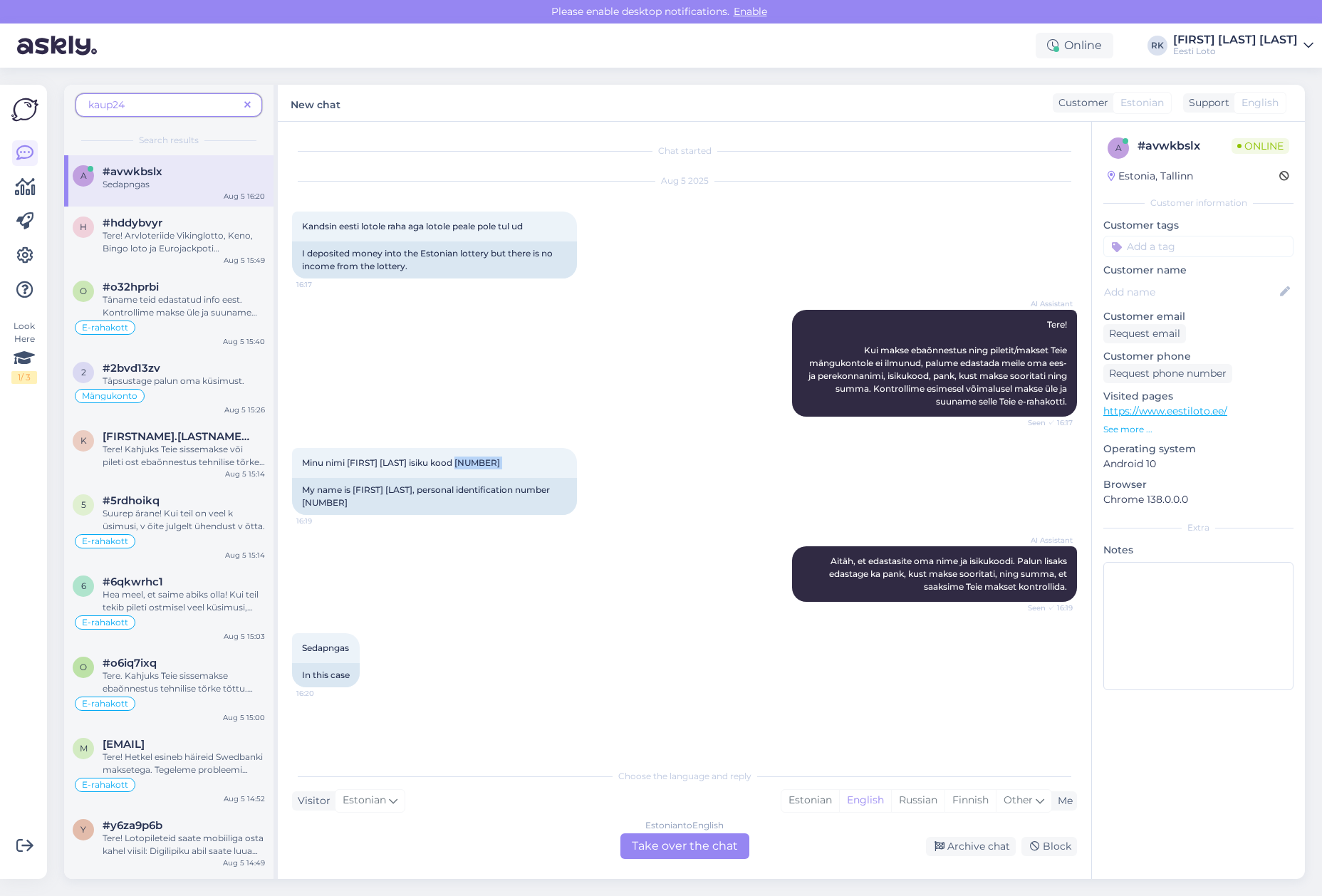copy on "[NUMBER] [TIME]" 